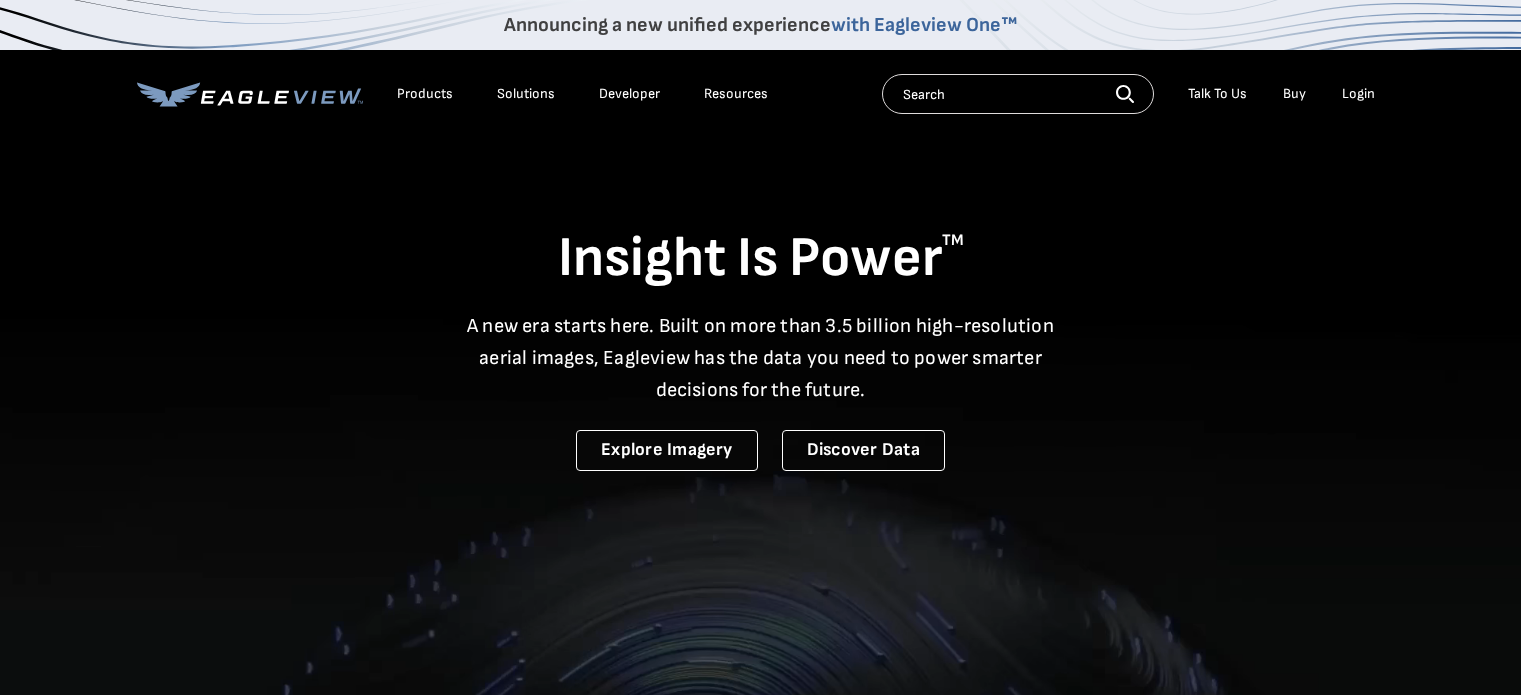 scroll, scrollTop: 0, scrollLeft: 0, axis: both 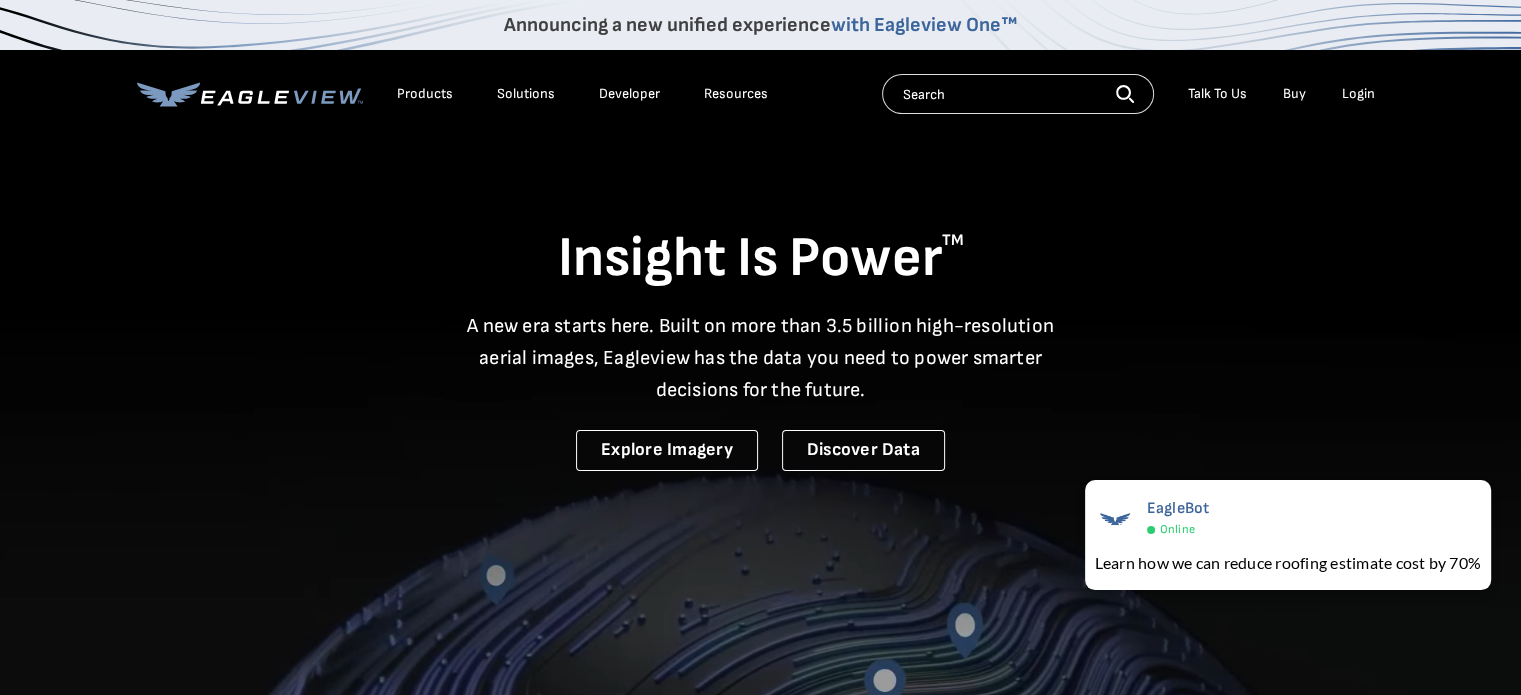 click on "Login" at bounding box center (1358, 94) 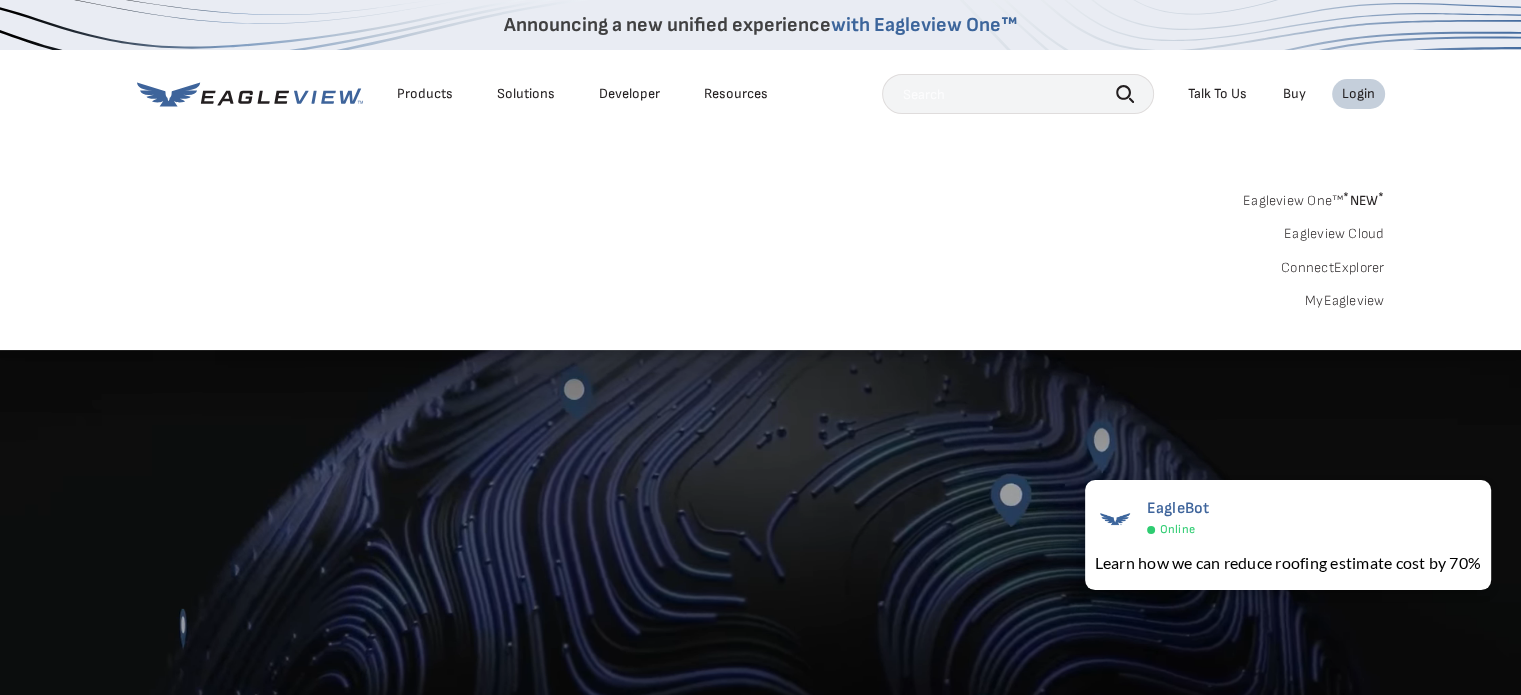 scroll, scrollTop: 100, scrollLeft: 0, axis: vertical 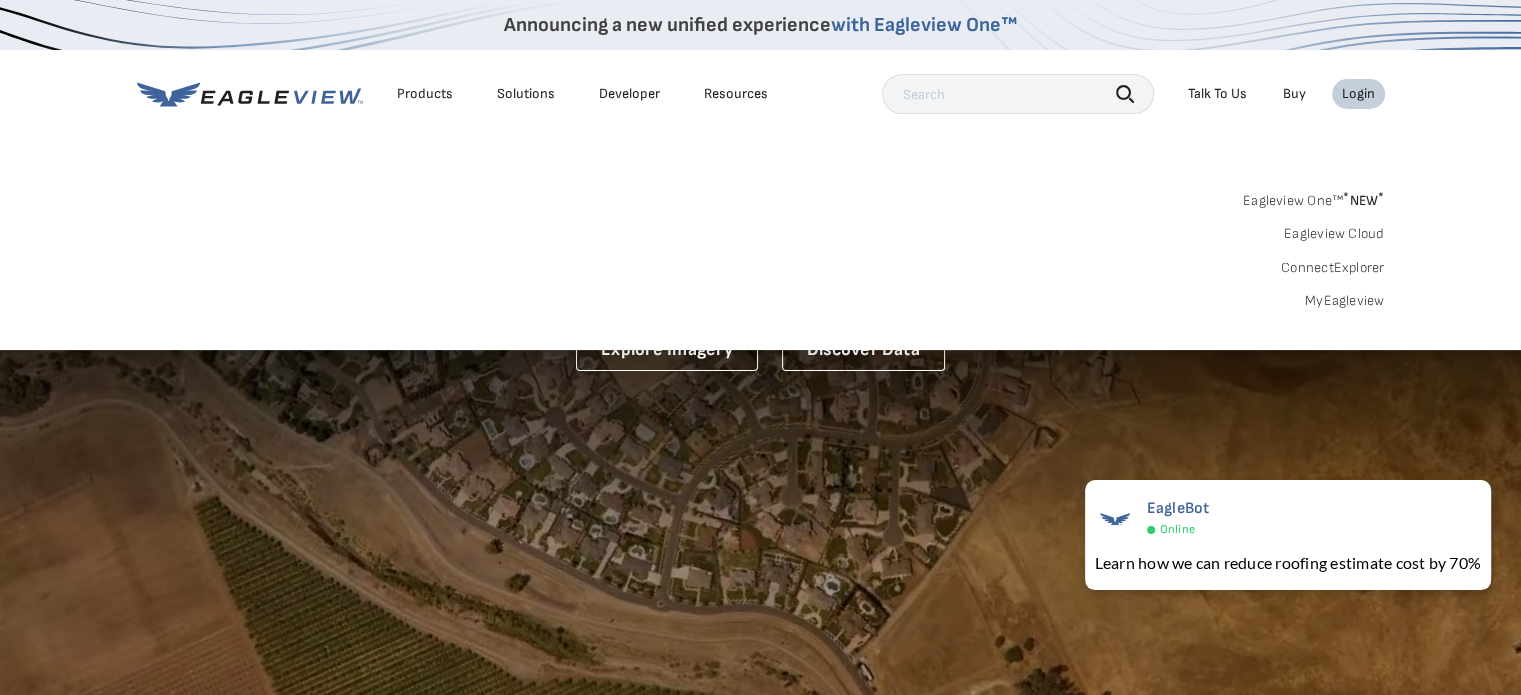 click on "MyEagleview" at bounding box center [1345, 301] 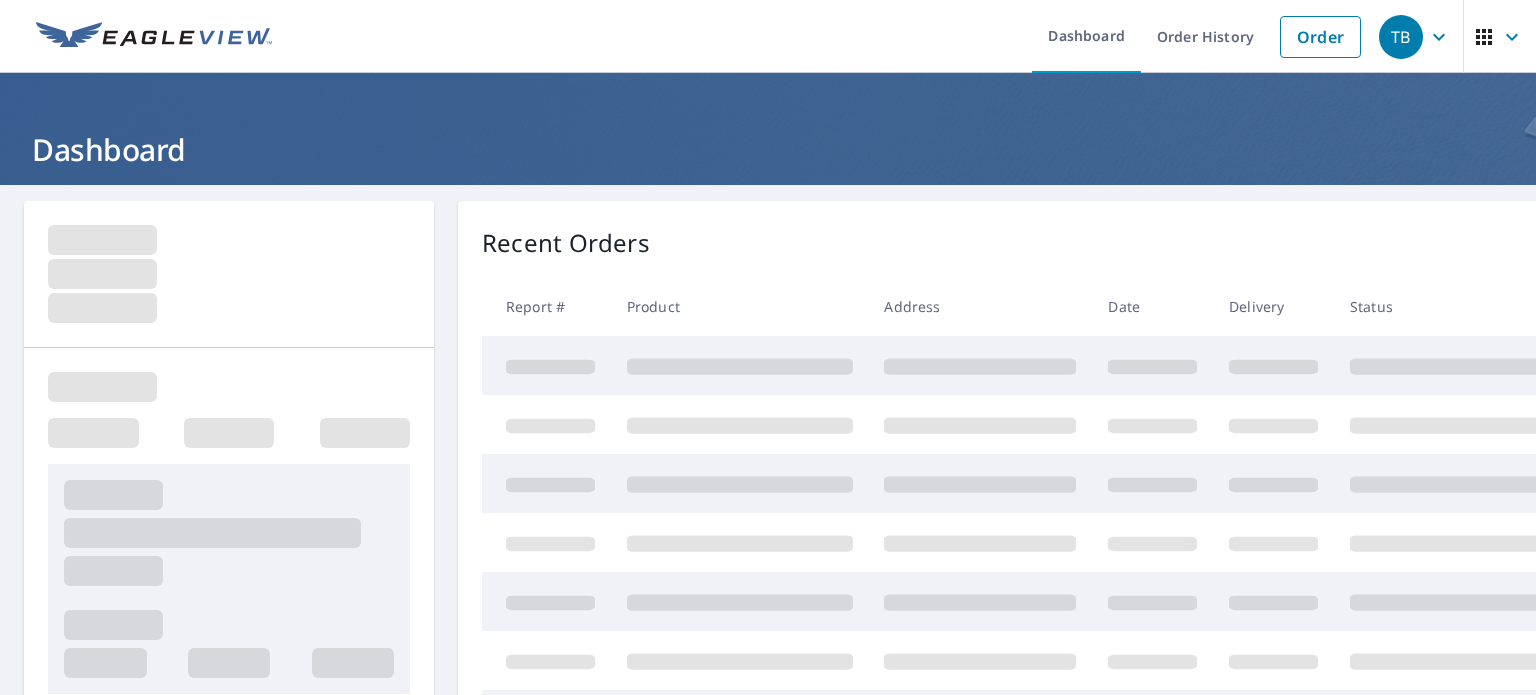 scroll, scrollTop: 0, scrollLeft: 0, axis: both 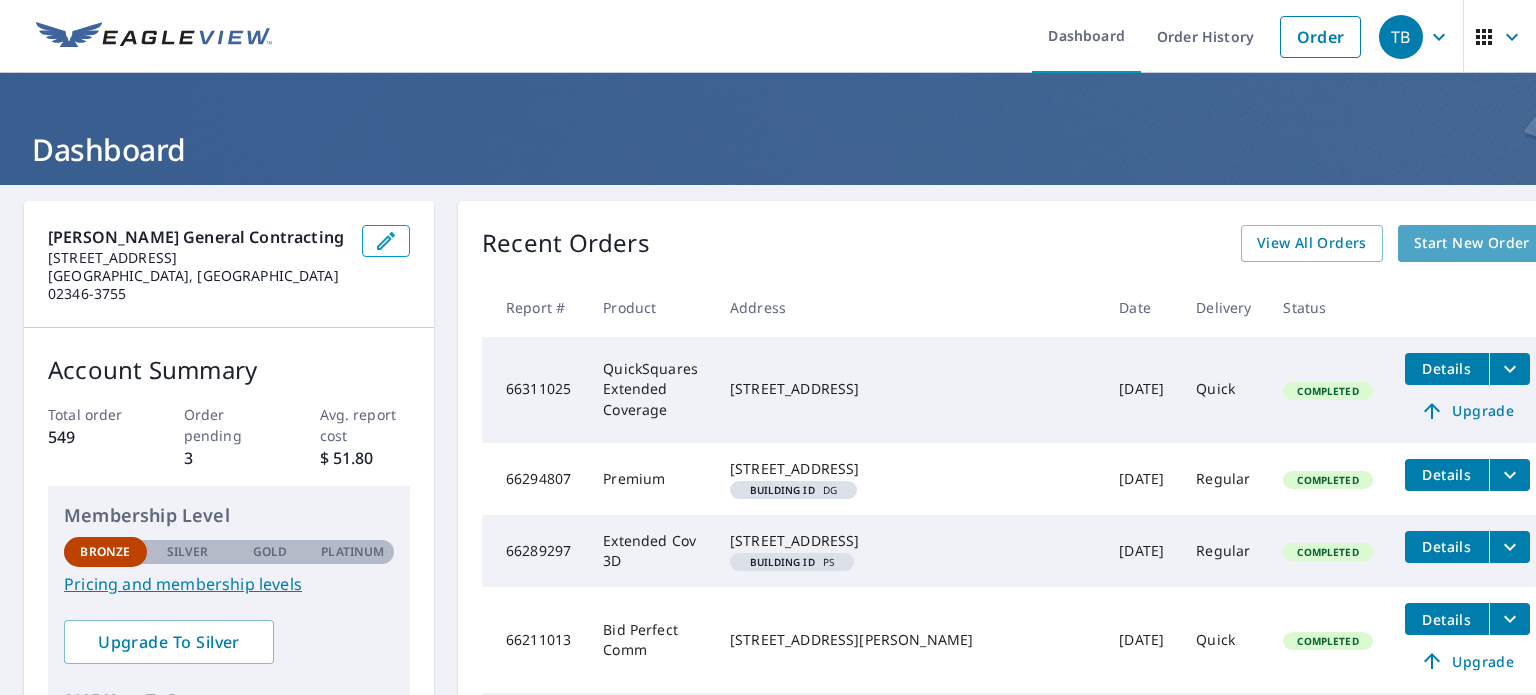 click on "Start New Order" at bounding box center [1472, 243] 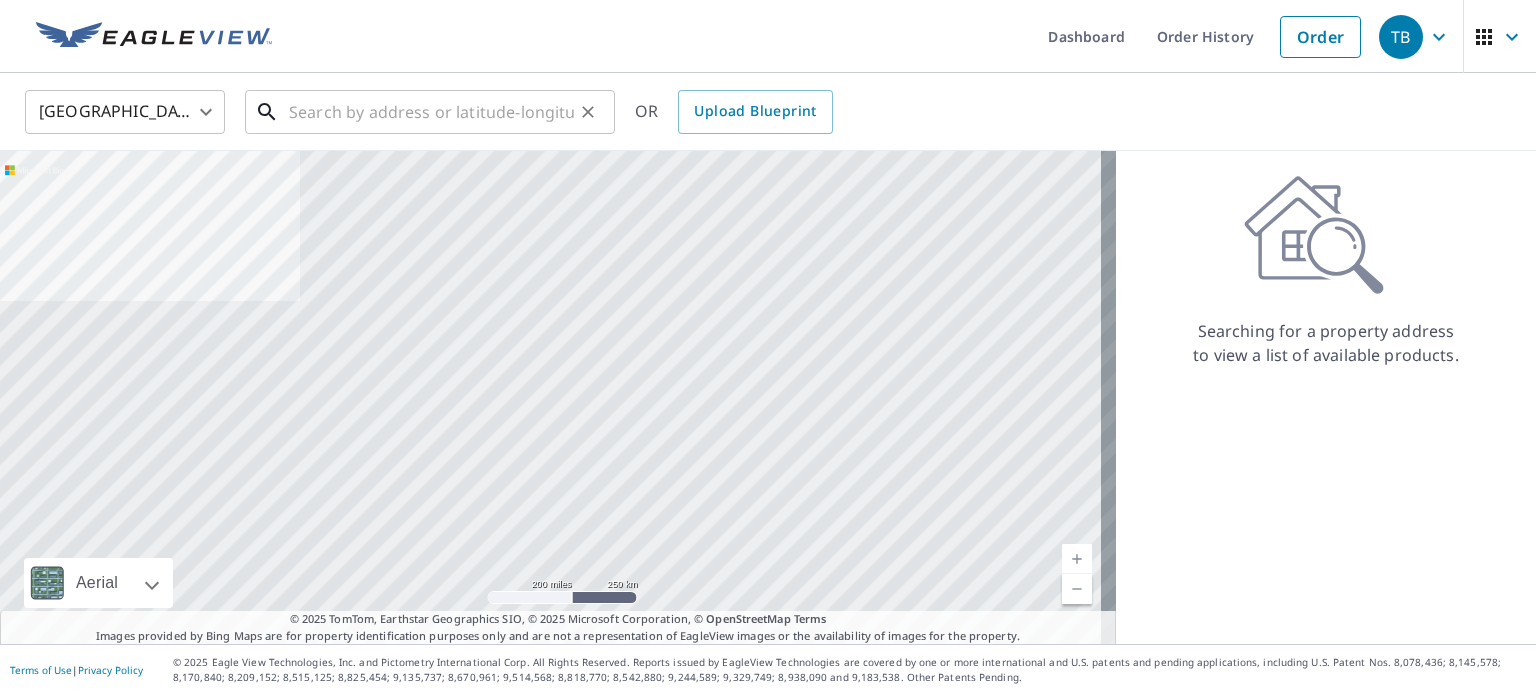 click at bounding box center (431, 112) 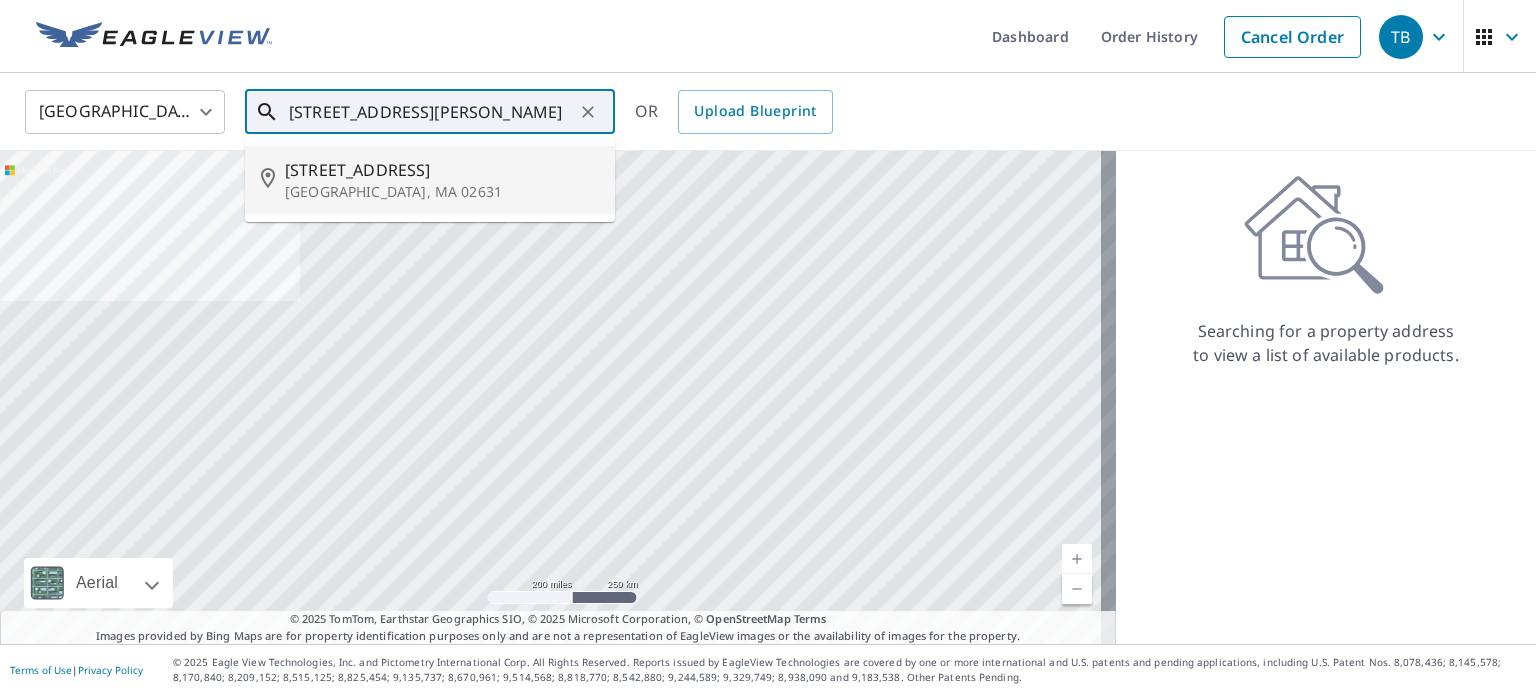 click on "2907 Main St" at bounding box center (442, 170) 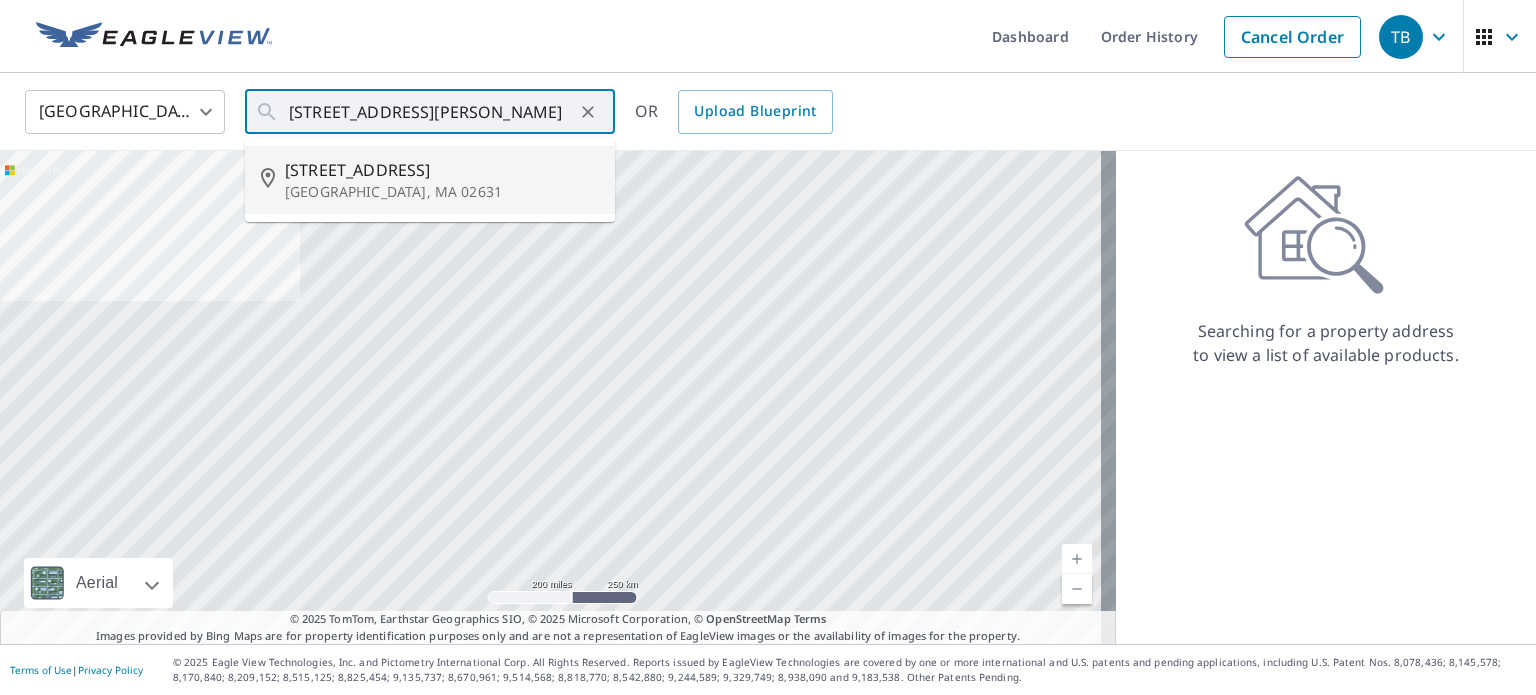 type on "2907 Main St Brewster, MA 02631" 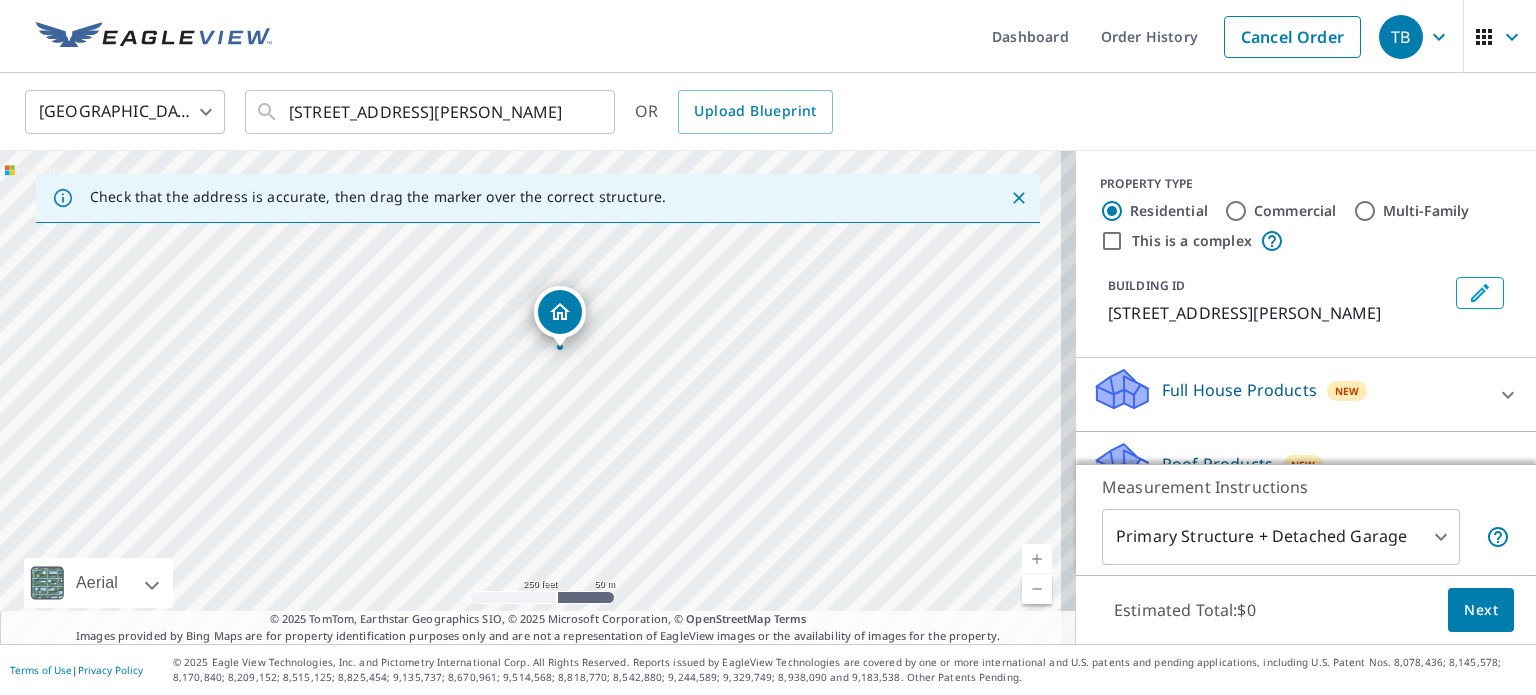 drag, startPoint x: 525, startPoint y: 347, endPoint x: 554, endPoint y: 300, distance: 55.226807 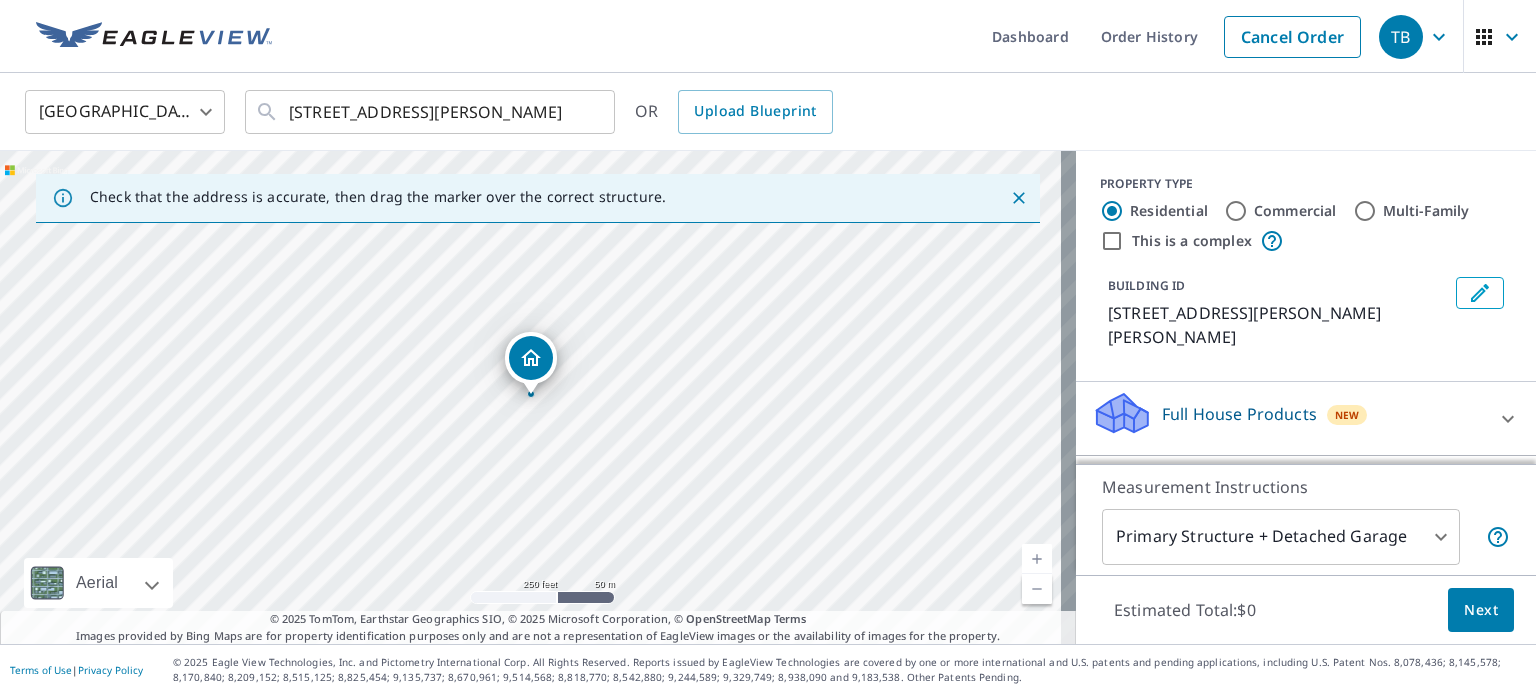 click at bounding box center (1037, 559) 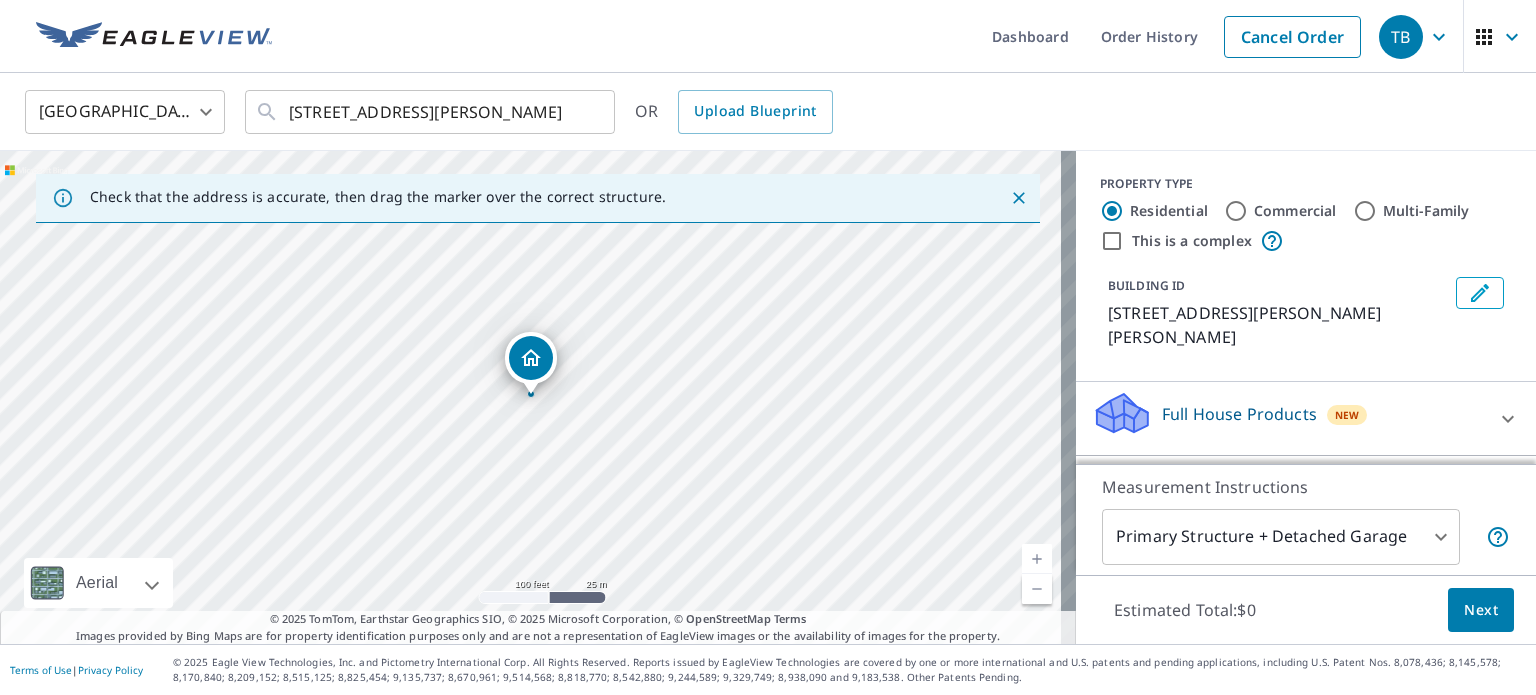 click at bounding box center [1037, 559] 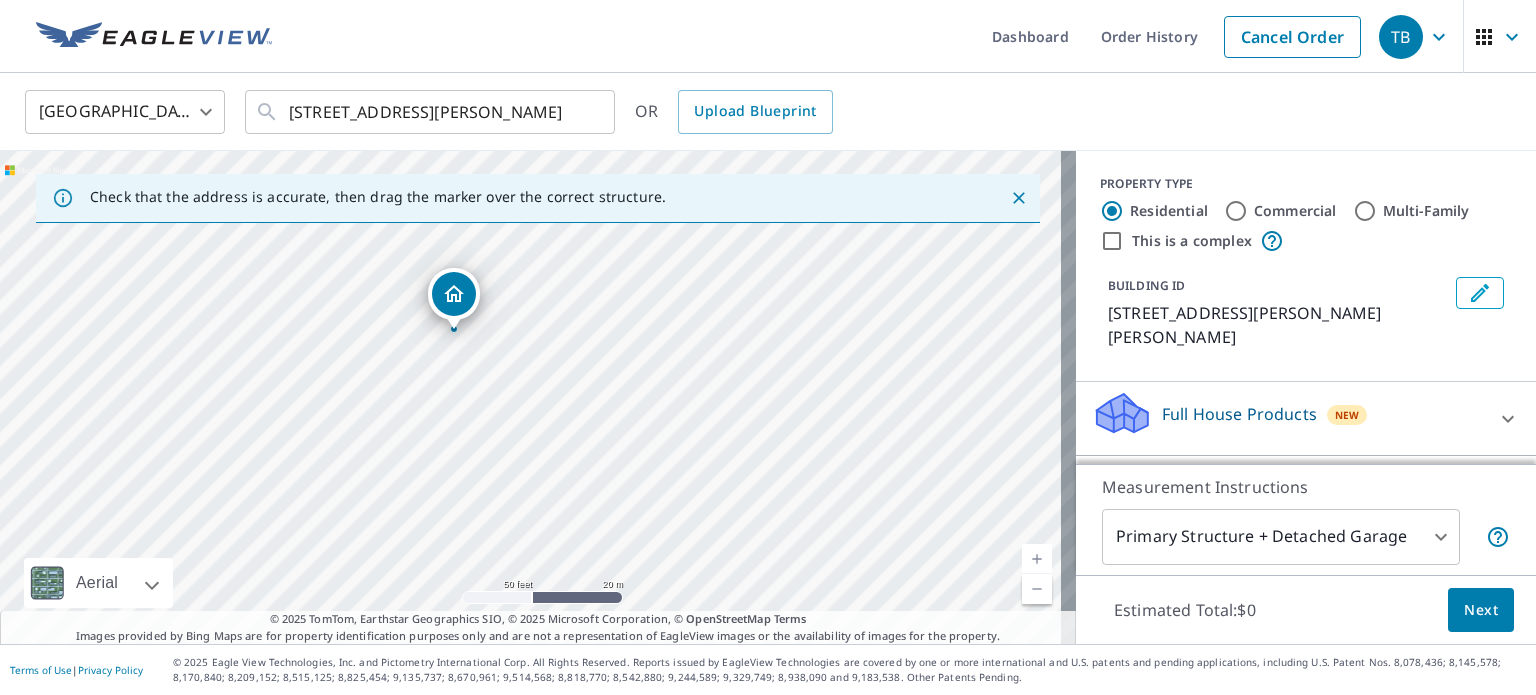 drag, startPoint x: 541, startPoint y: 357, endPoint x: 464, endPoint y: 292, distance: 100.76706 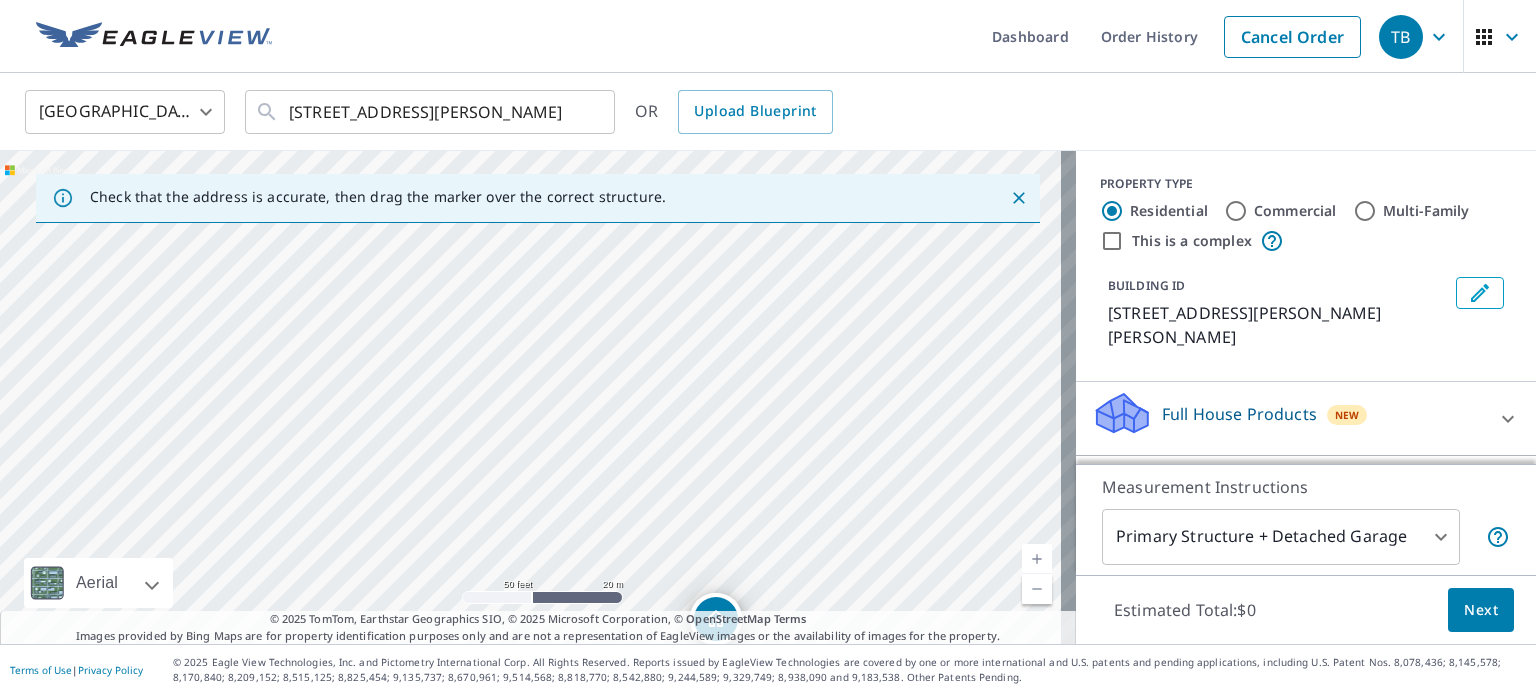 drag, startPoint x: 660, startPoint y: 327, endPoint x: 842, endPoint y: 545, distance: 283.9859 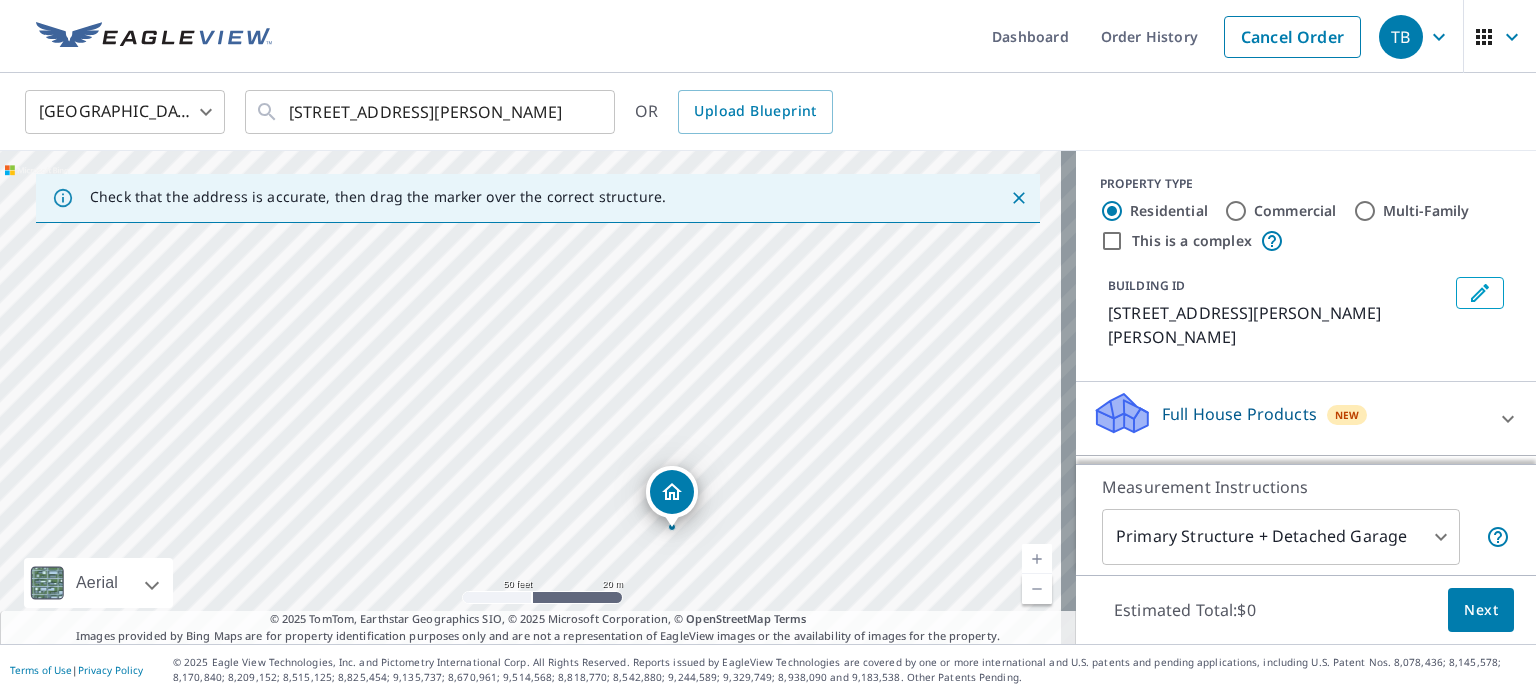 drag, startPoint x: 719, startPoint y: 591, endPoint x: 673, endPoint y: 459, distance: 139.78555 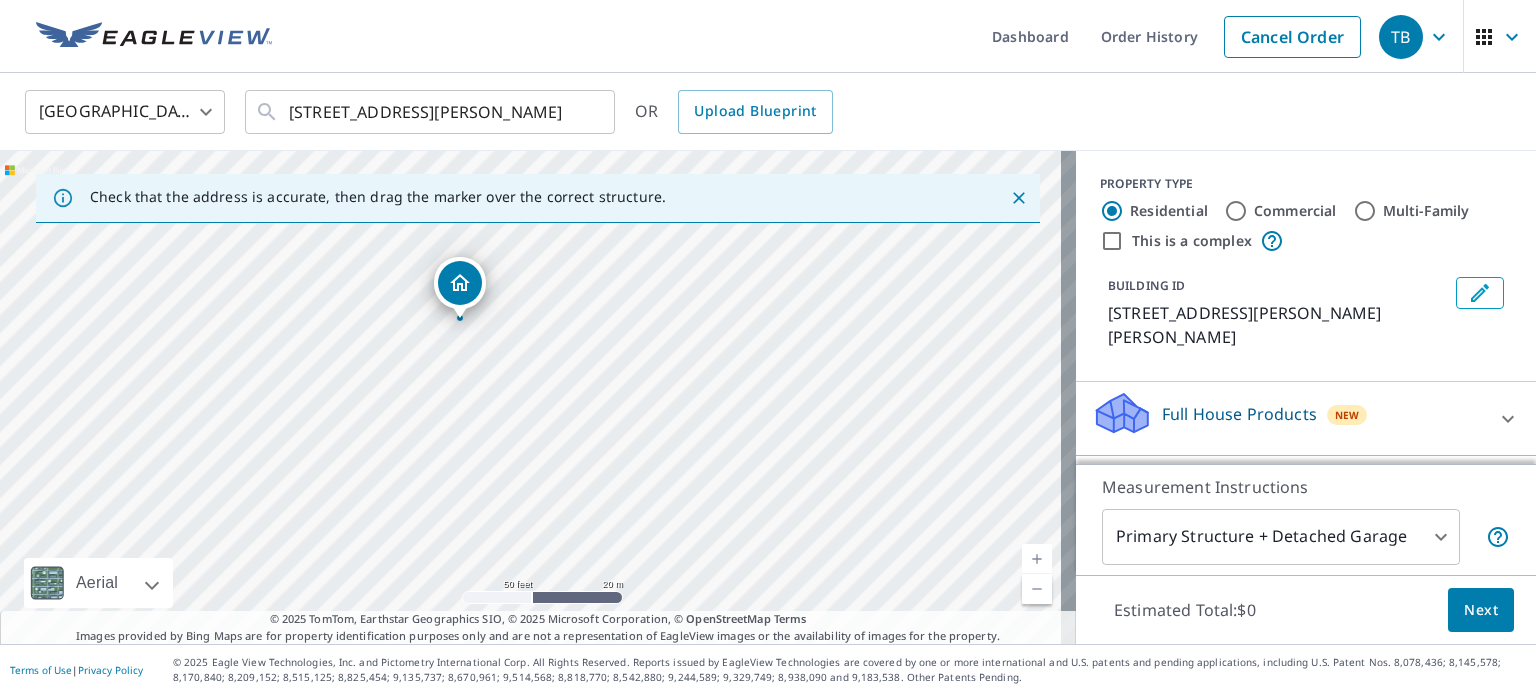 drag, startPoint x: 670, startPoint y: 481, endPoint x: 452, endPoint y: 272, distance: 302.00165 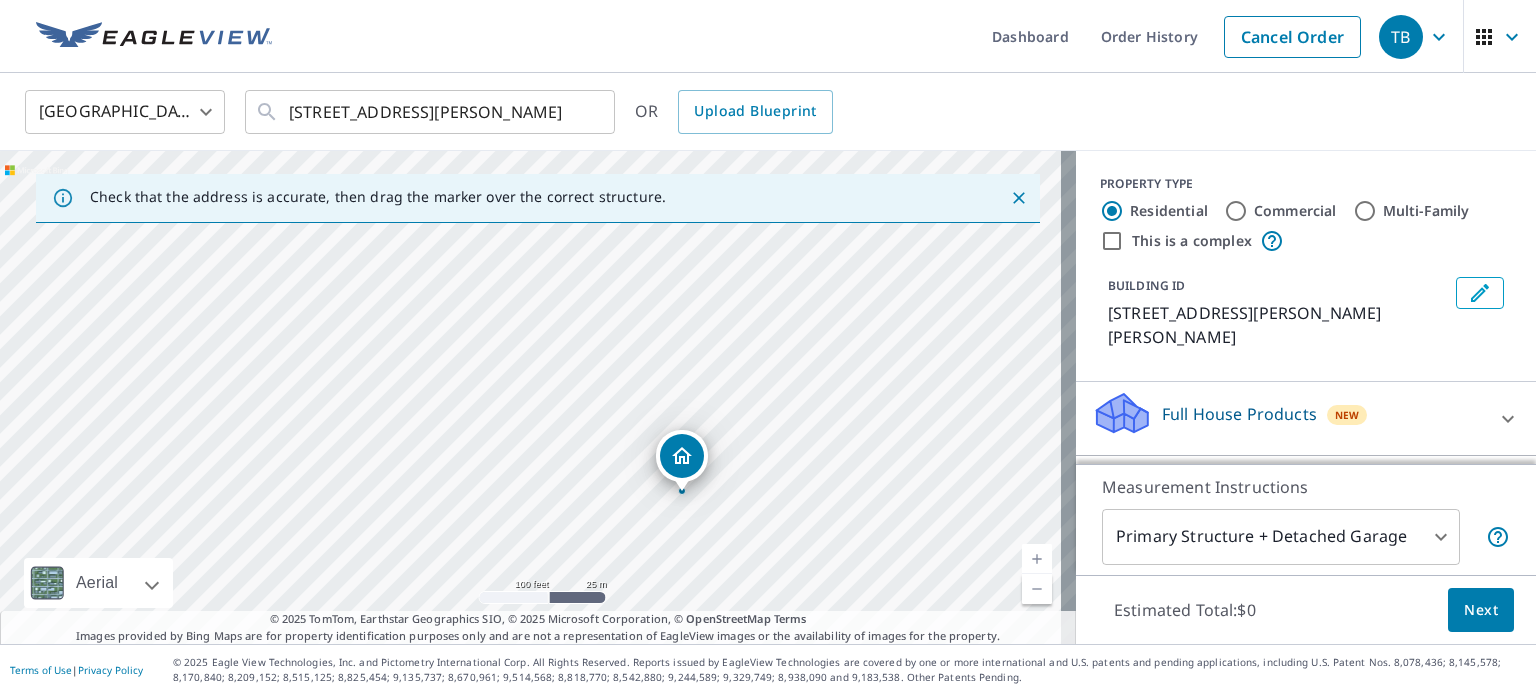 drag, startPoint x: 658, startPoint y: 306, endPoint x: 714, endPoint y: 427, distance: 133.33041 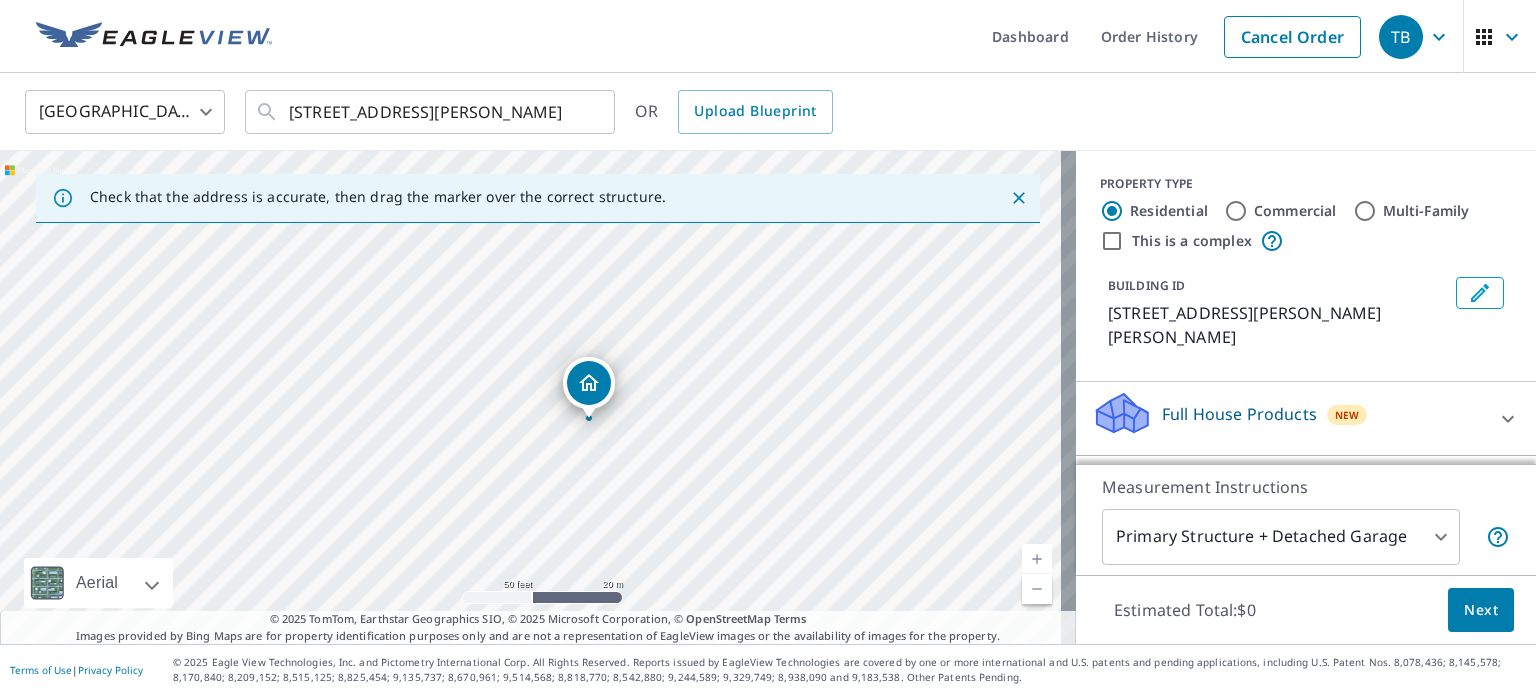drag, startPoint x: 672, startPoint y: 484, endPoint x: 597, endPoint y: 376, distance: 131.48764 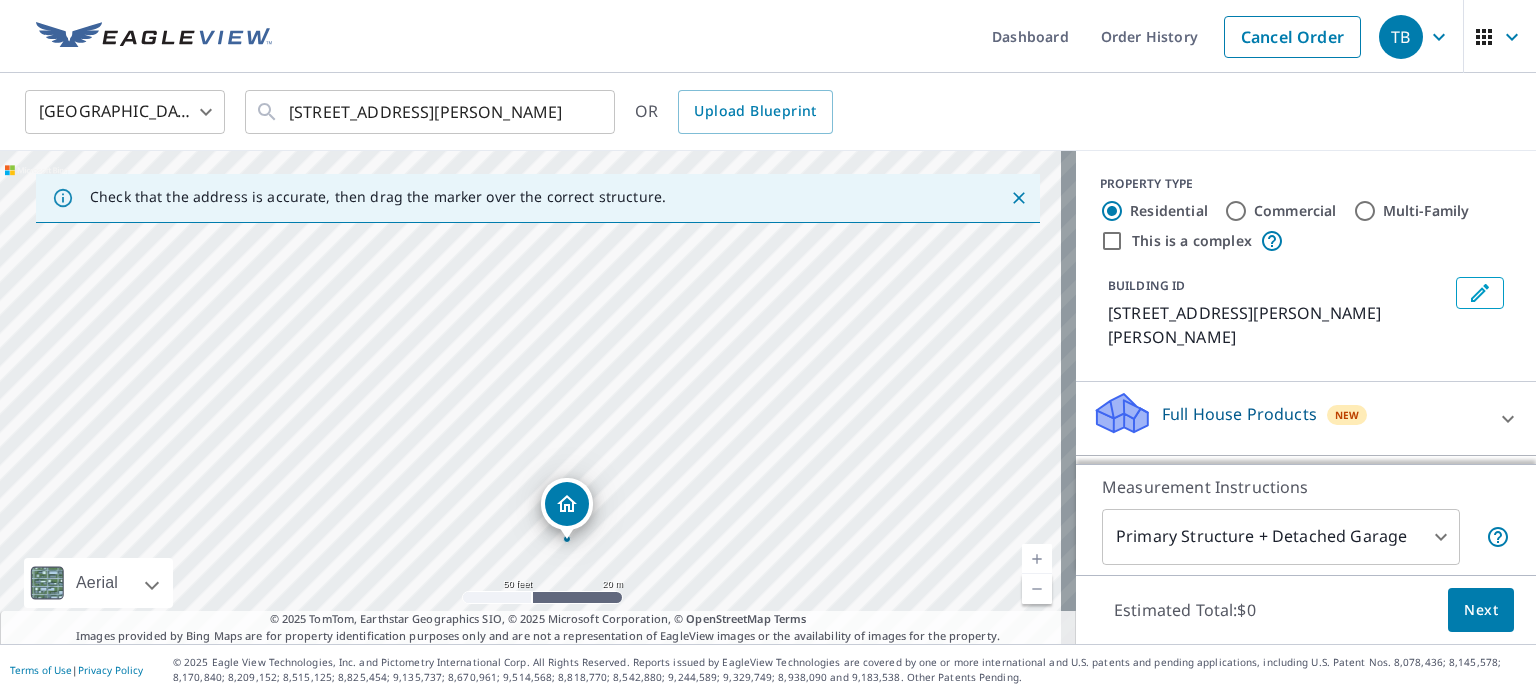 drag, startPoint x: 691, startPoint y: 346, endPoint x: 716, endPoint y: 476, distance: 132.38202 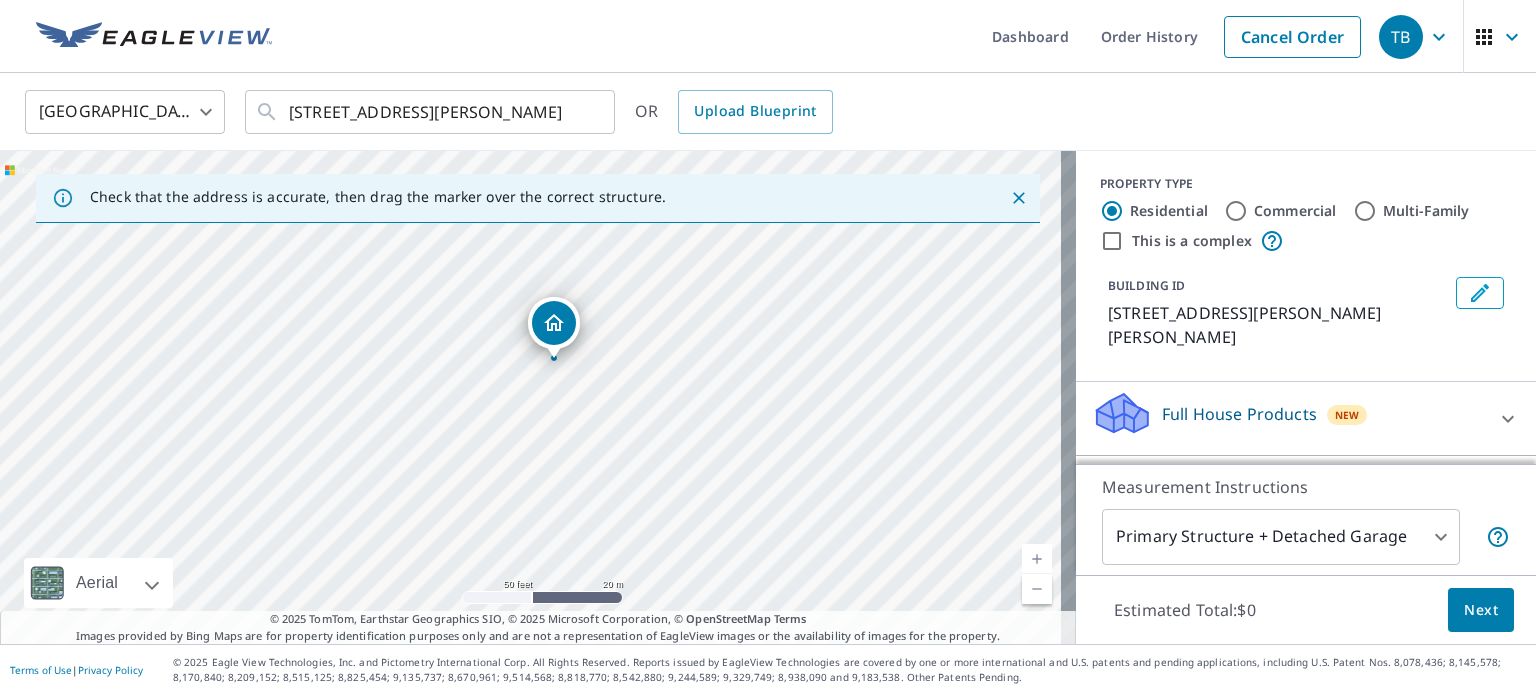drag, startPoint x: 565, startPoint y: 494, endPoint x: 552, endPoint y: 313, distance: 181.46625 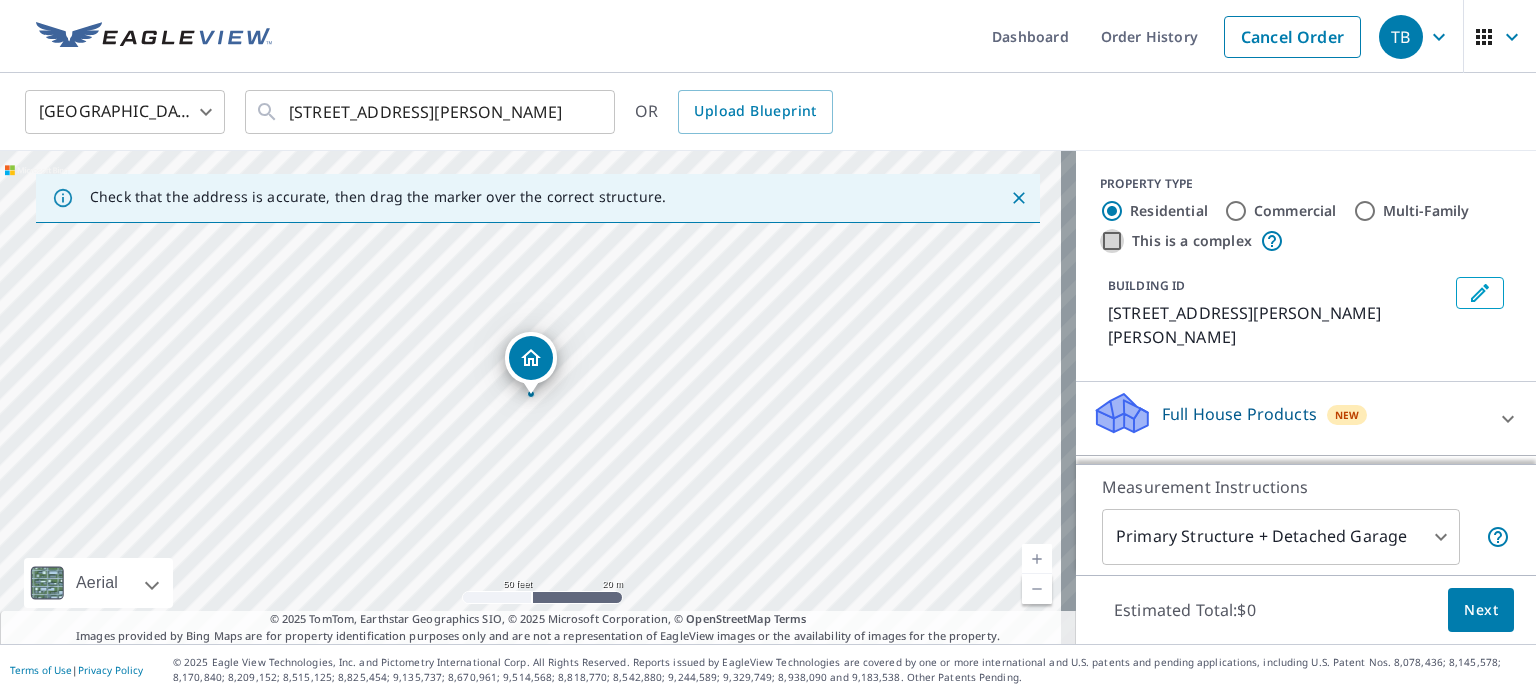click on "This is a complex" at bounding box center [1112, 241] 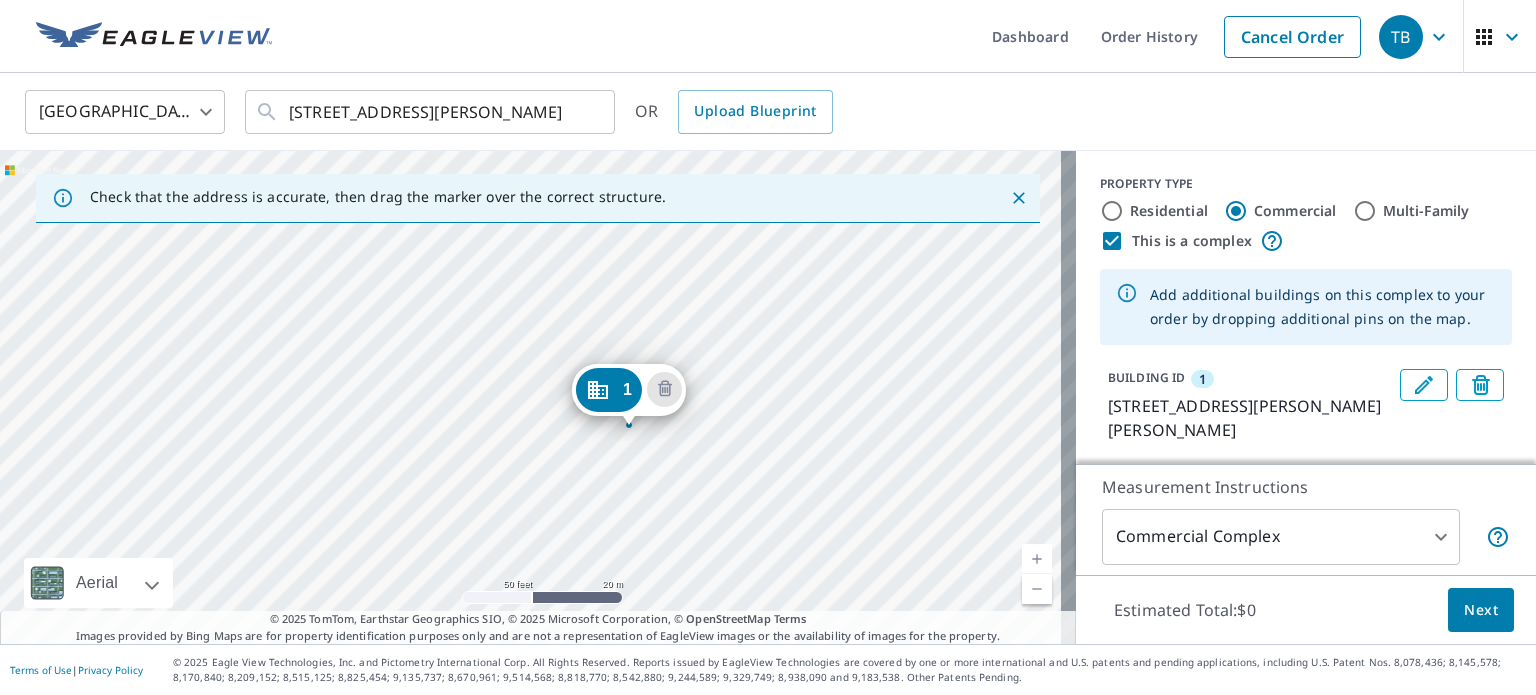 drag, startPoint x: 534, startPoint y: 351, endPoint x: 632, endPoint y: 382, distance: 102.78619 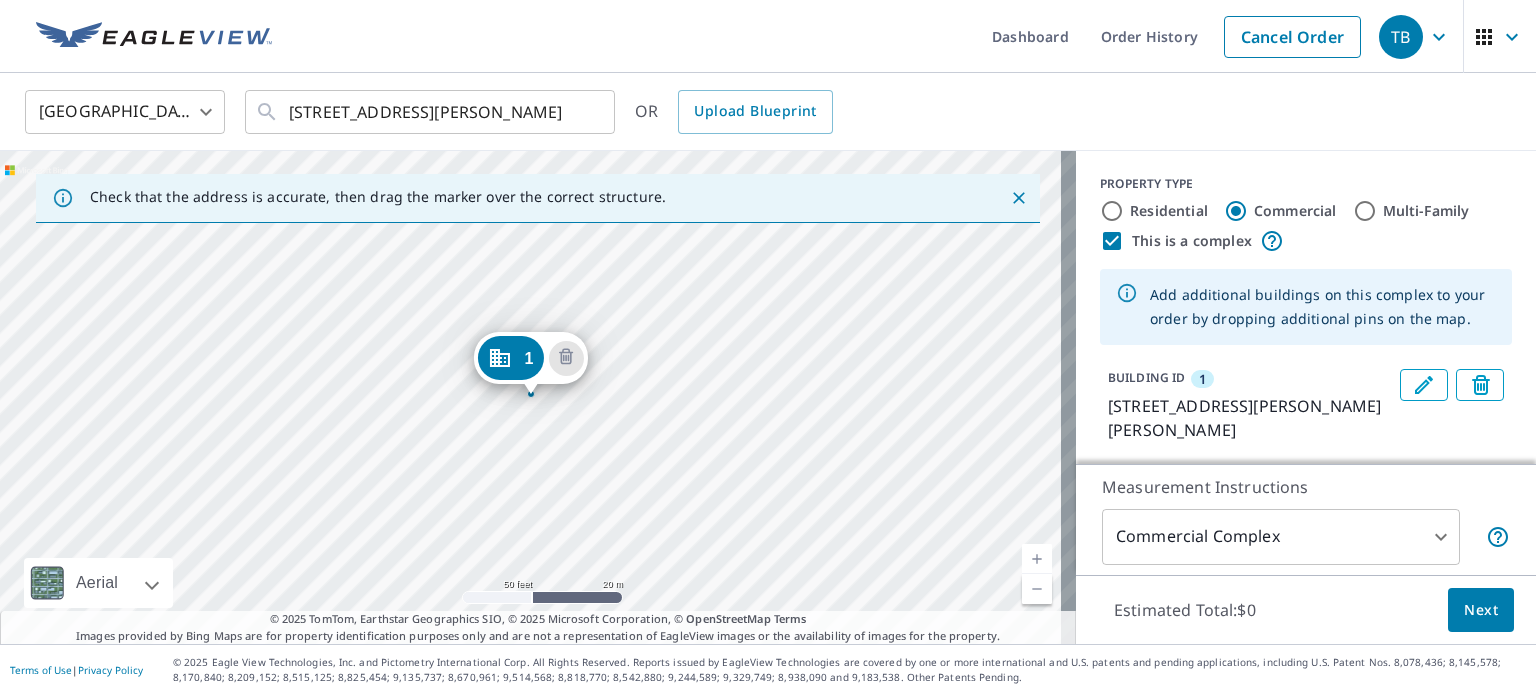 click at bounding box center (1037, 559) 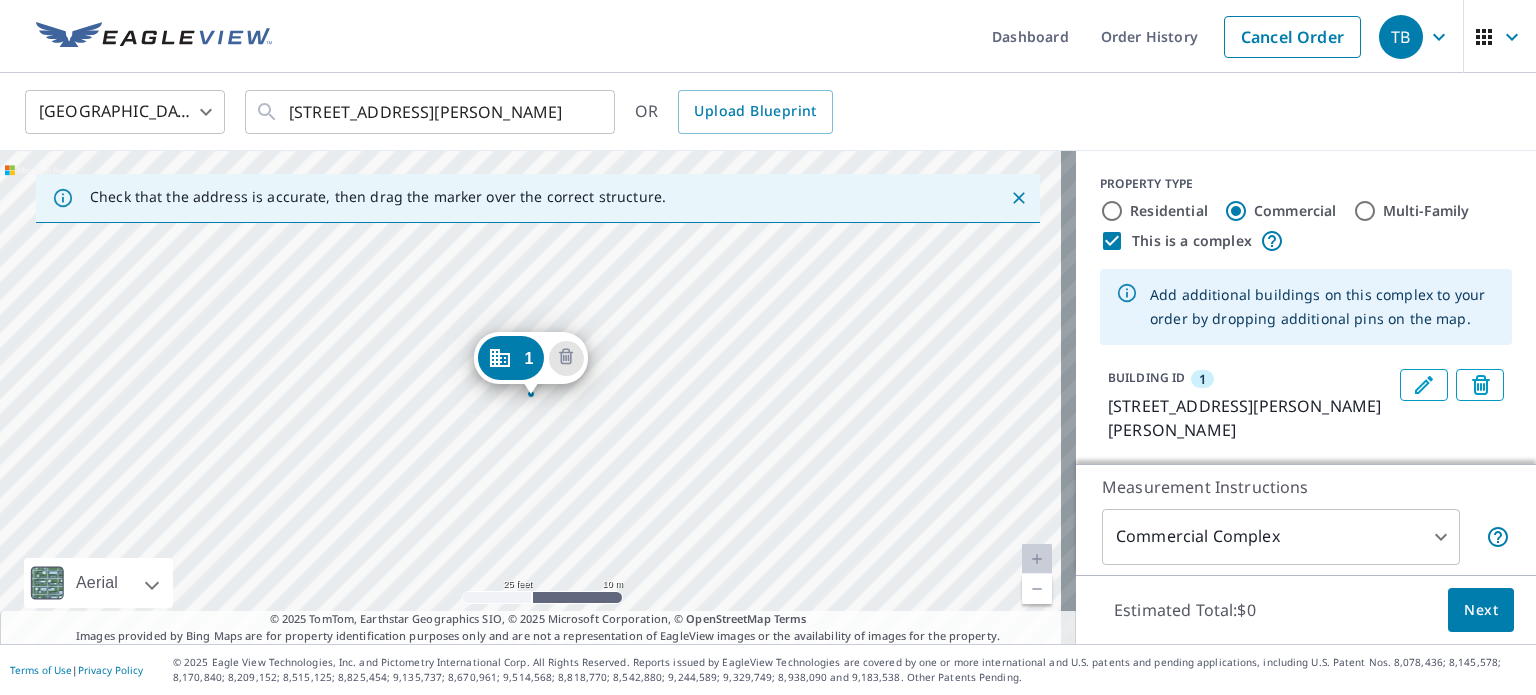 click at bounding box center [1037, 559] 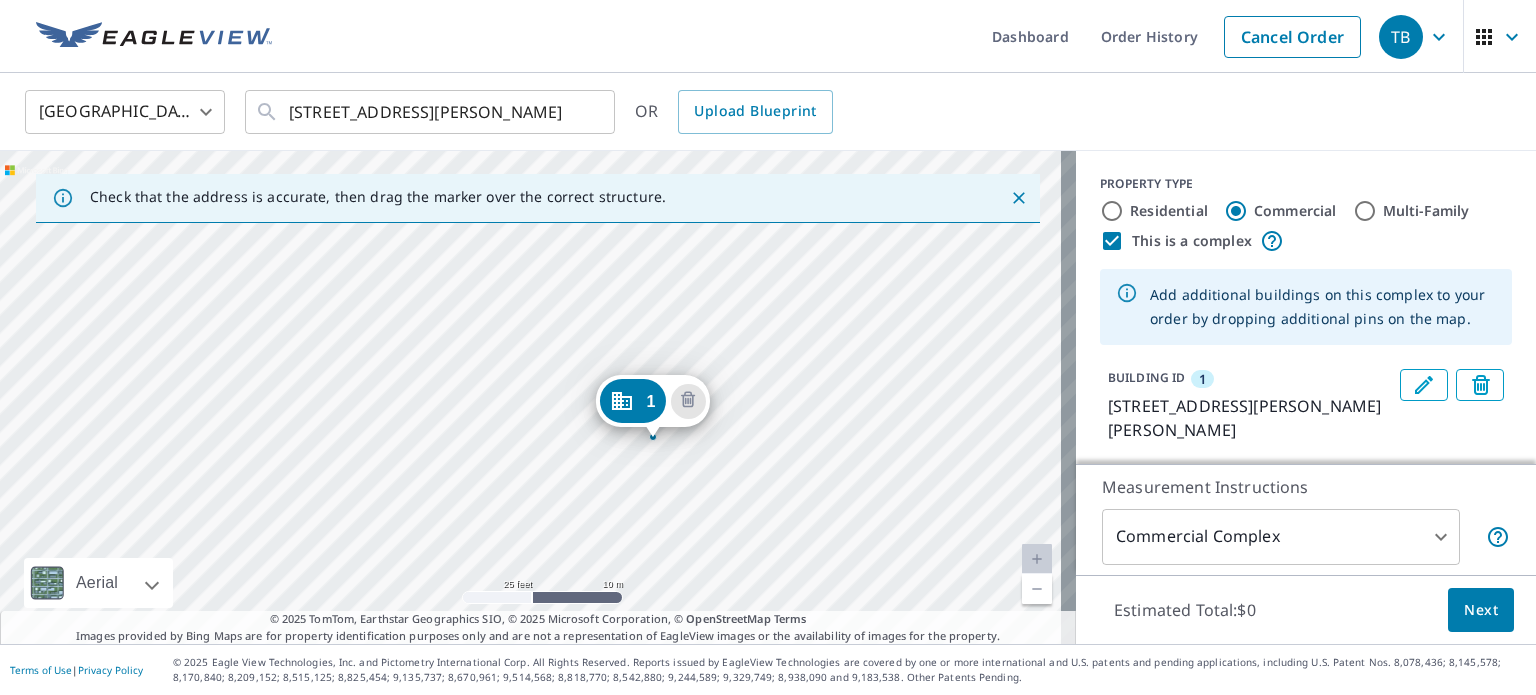 drag, startPoint x: 662, startPoint y: 403, endPoint x: 784, endPoint y: 446, distance: 129.3561 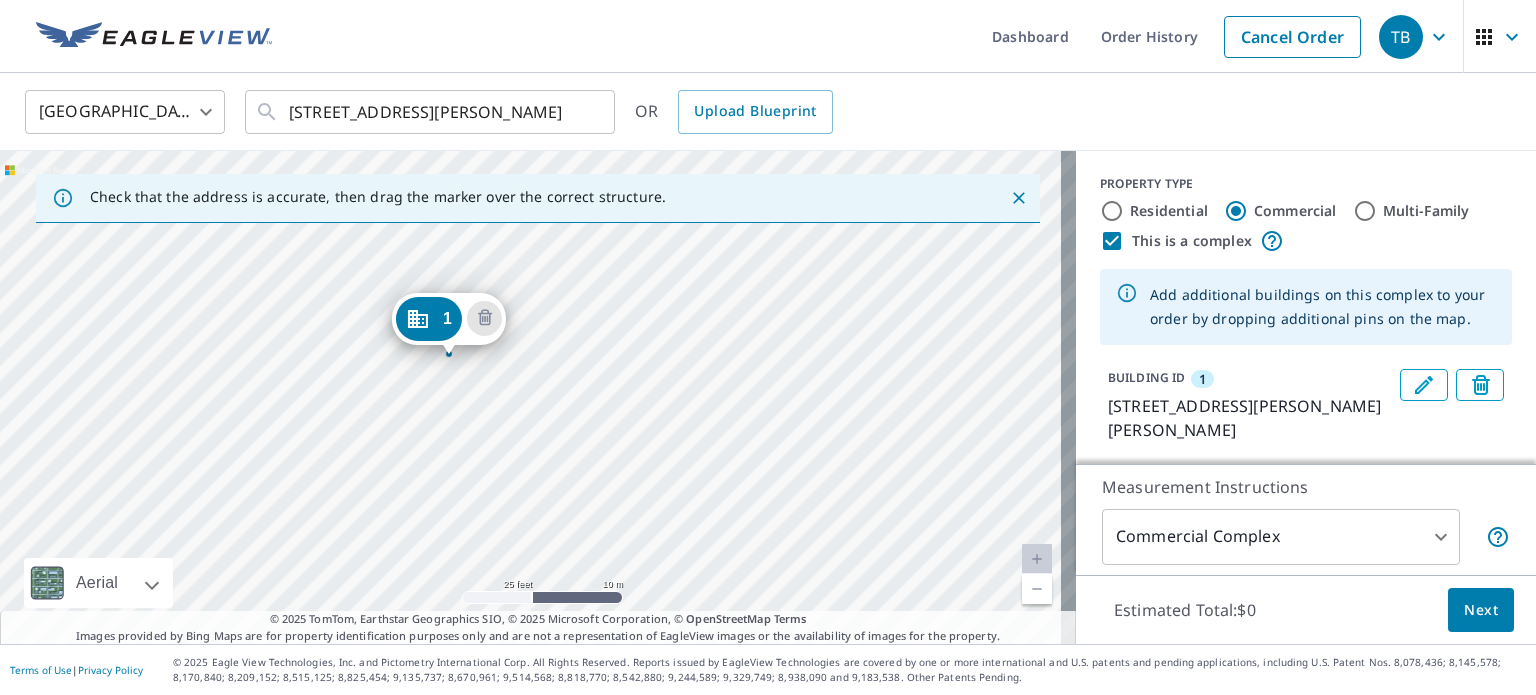 drag, startPoint x: 648, startPoint y: 400, endPoint x: 444, endPoint y: 317, distance: 220.23851 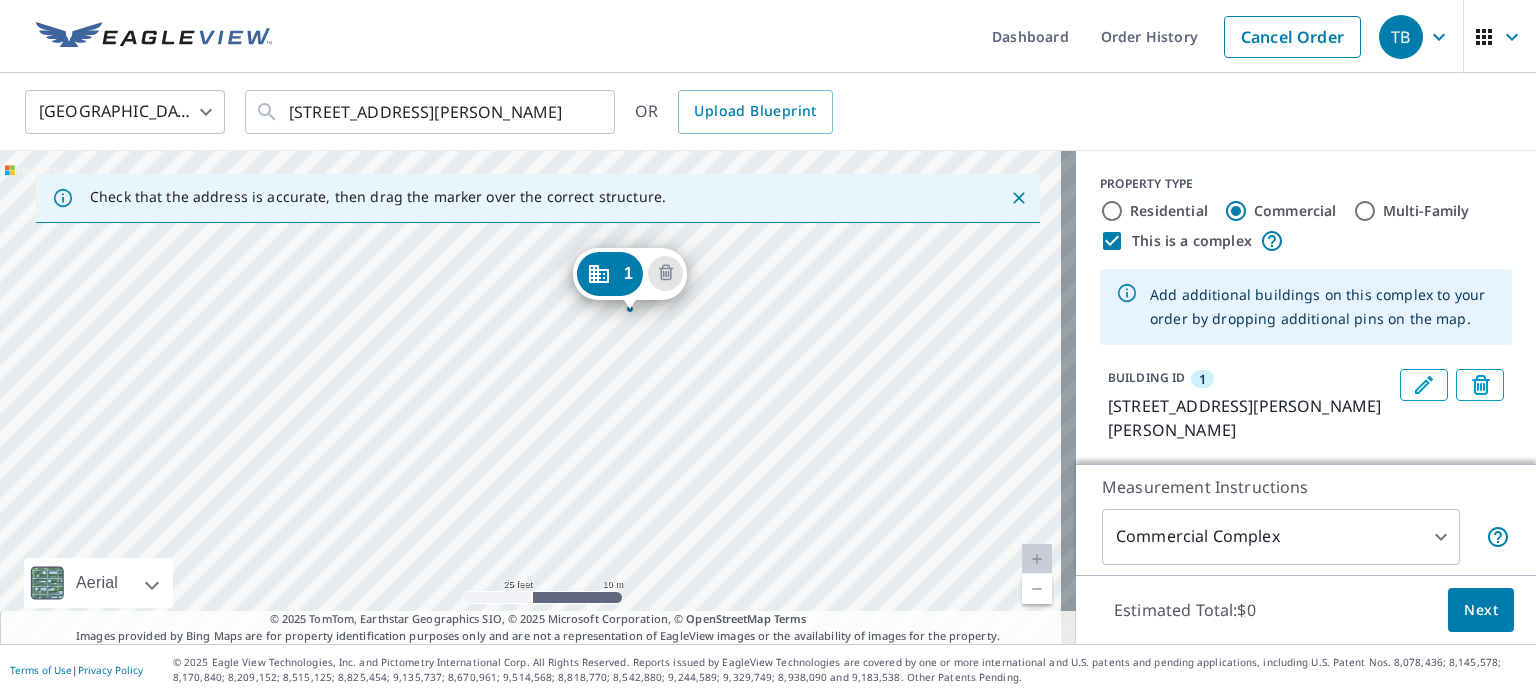 drag, startPoint x: 522, startPoint y: 349, endPoint x: 621, endPoint y: 264, distance: 130.48372 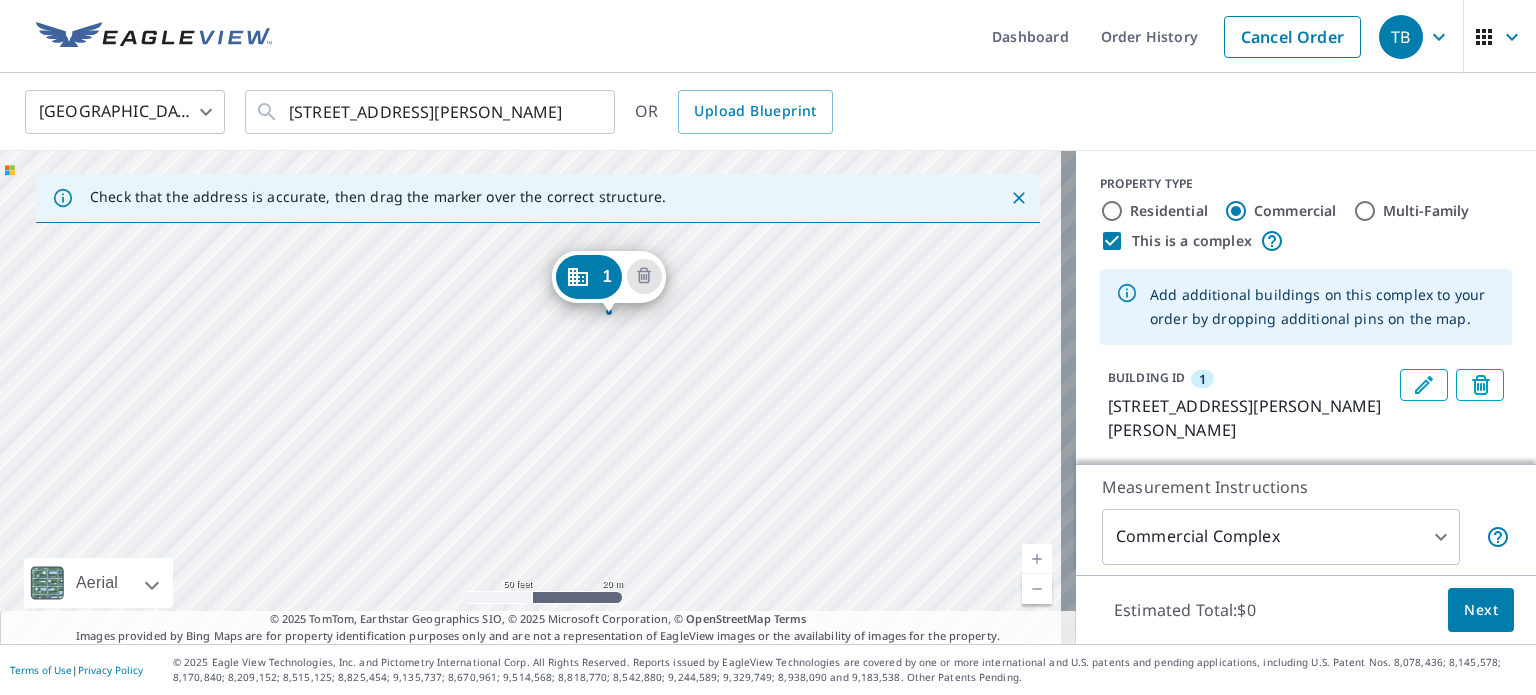 drag, startPoint x: 809, startPoint y: 451, endPoint x: 774, endPoint y: 314, distance: 141.40015 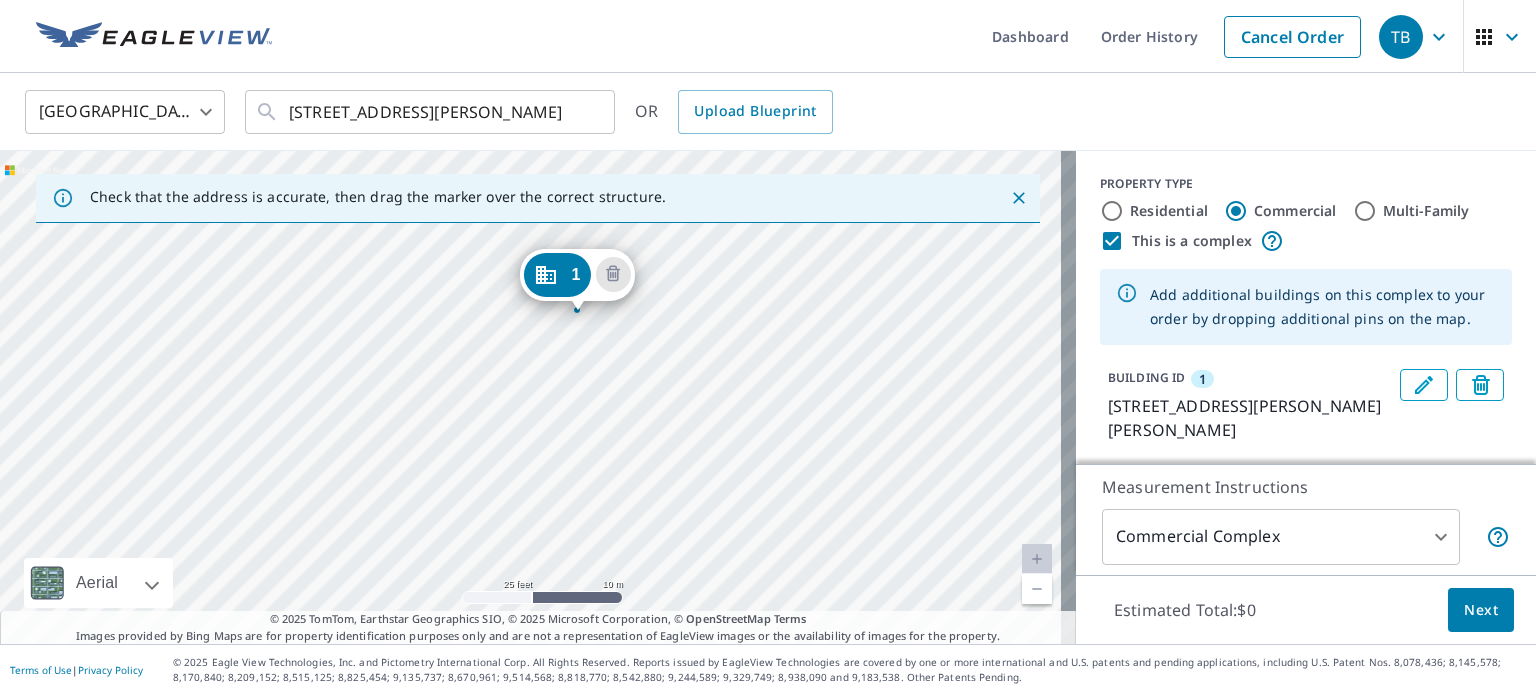 drag, startPoint x: 724, startPoint y: 367, endPoint x: 884, endPoint y: 427, distance: 170.88008 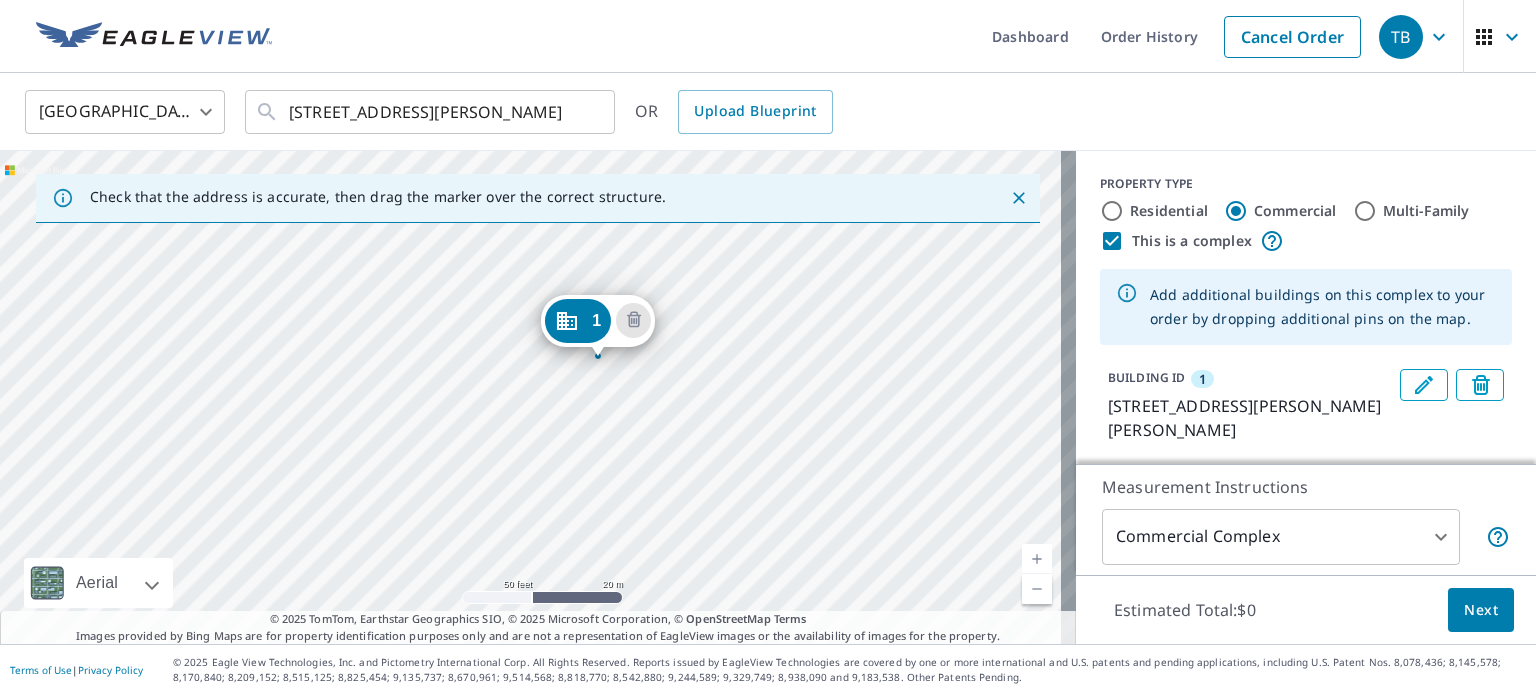 drag, startPoint x: 709, startPoint y: 437, endPoint x: 528, endPoint y: 427, distance: 181.27603 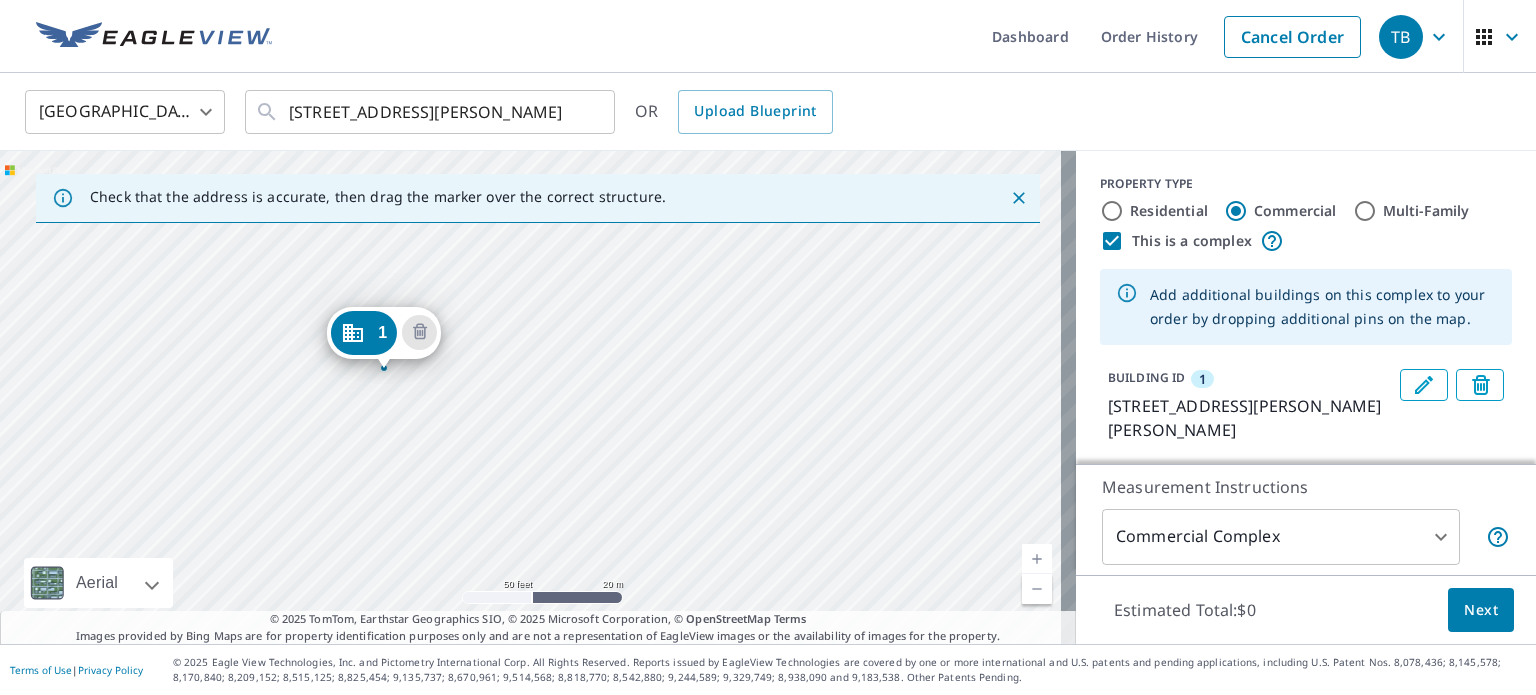drag, startPoint x: 902, startPoint y: 415, endPoint x: 708, endPoint y: 427, distance: 194.37077 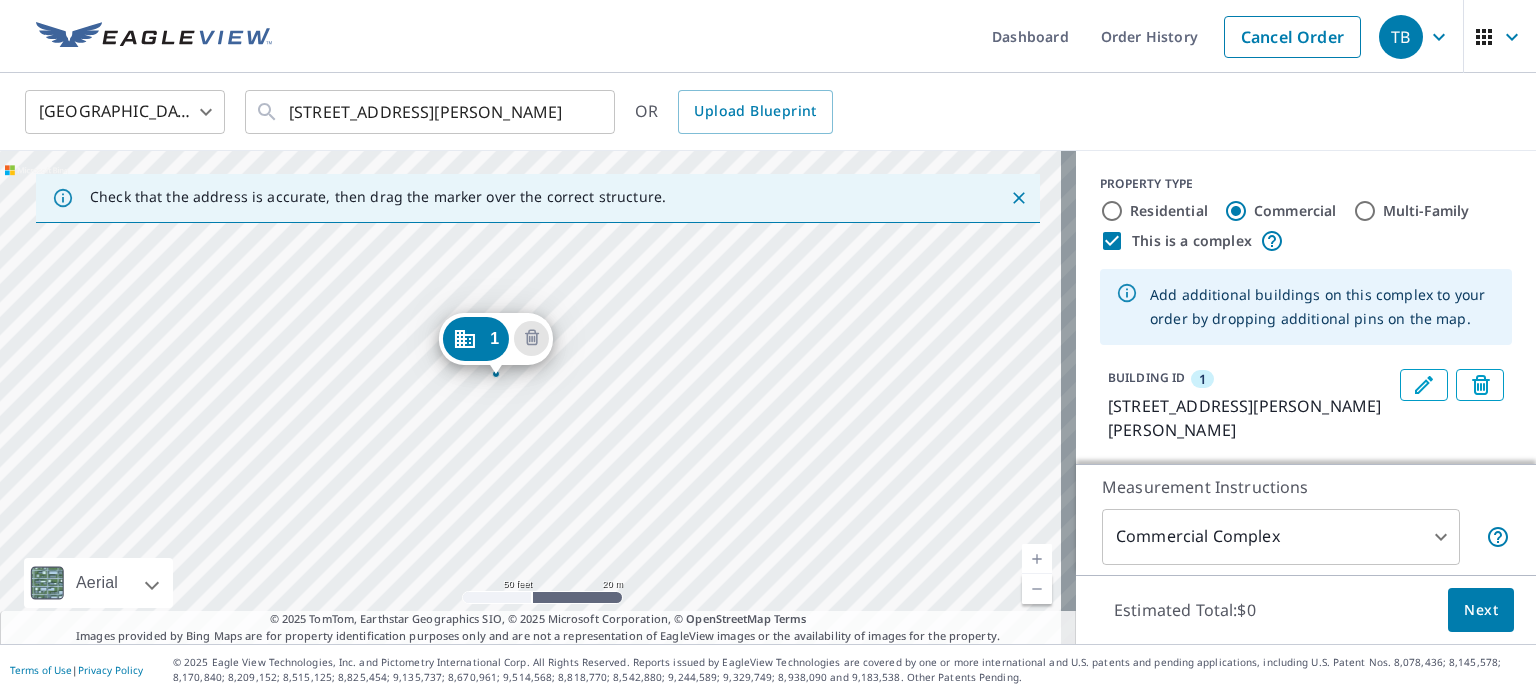 drag, startPoint x: 597, startPoint y: 417, endPoint x: 689, endPoint y: 423, distance: 92.19544 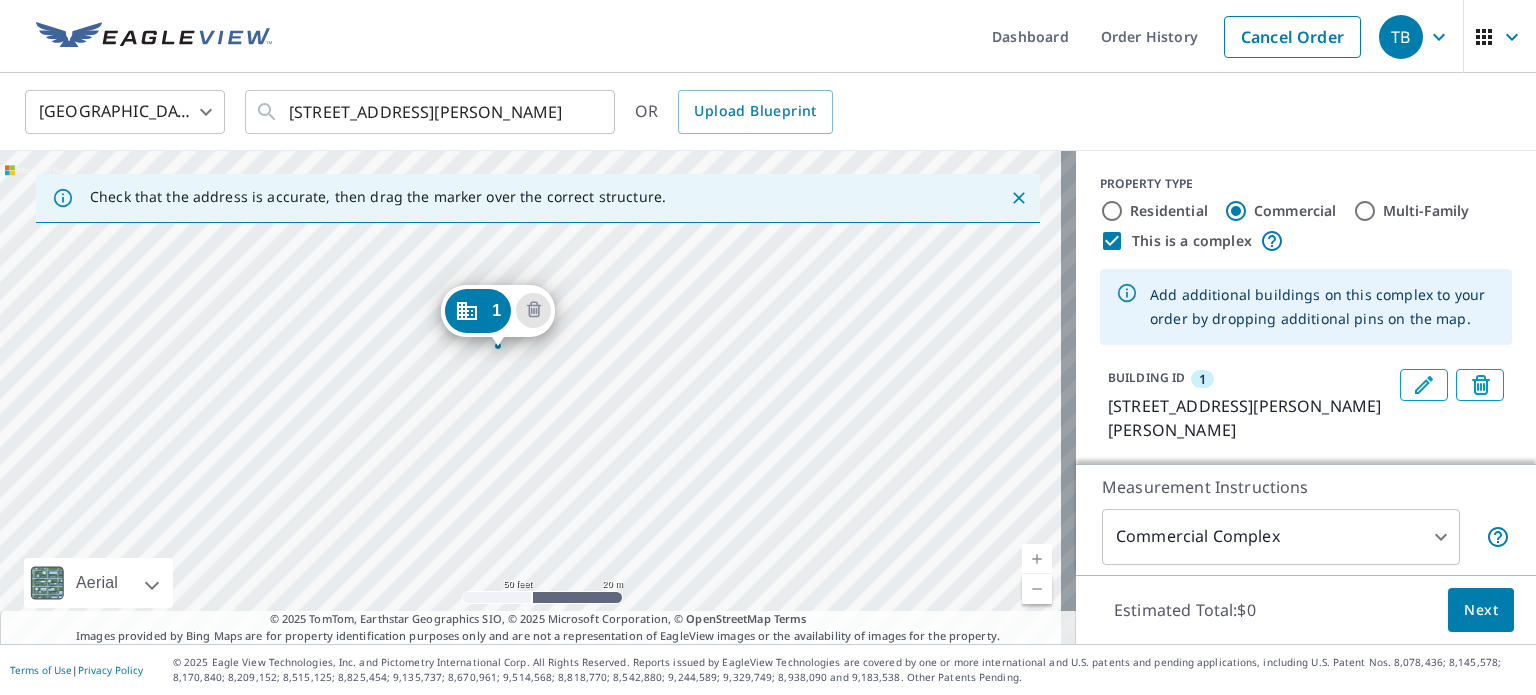 drag, startPoint x: 697, startPoint y: 451, endPoint x: 699, endPoint y: 423, distance: 28.071337 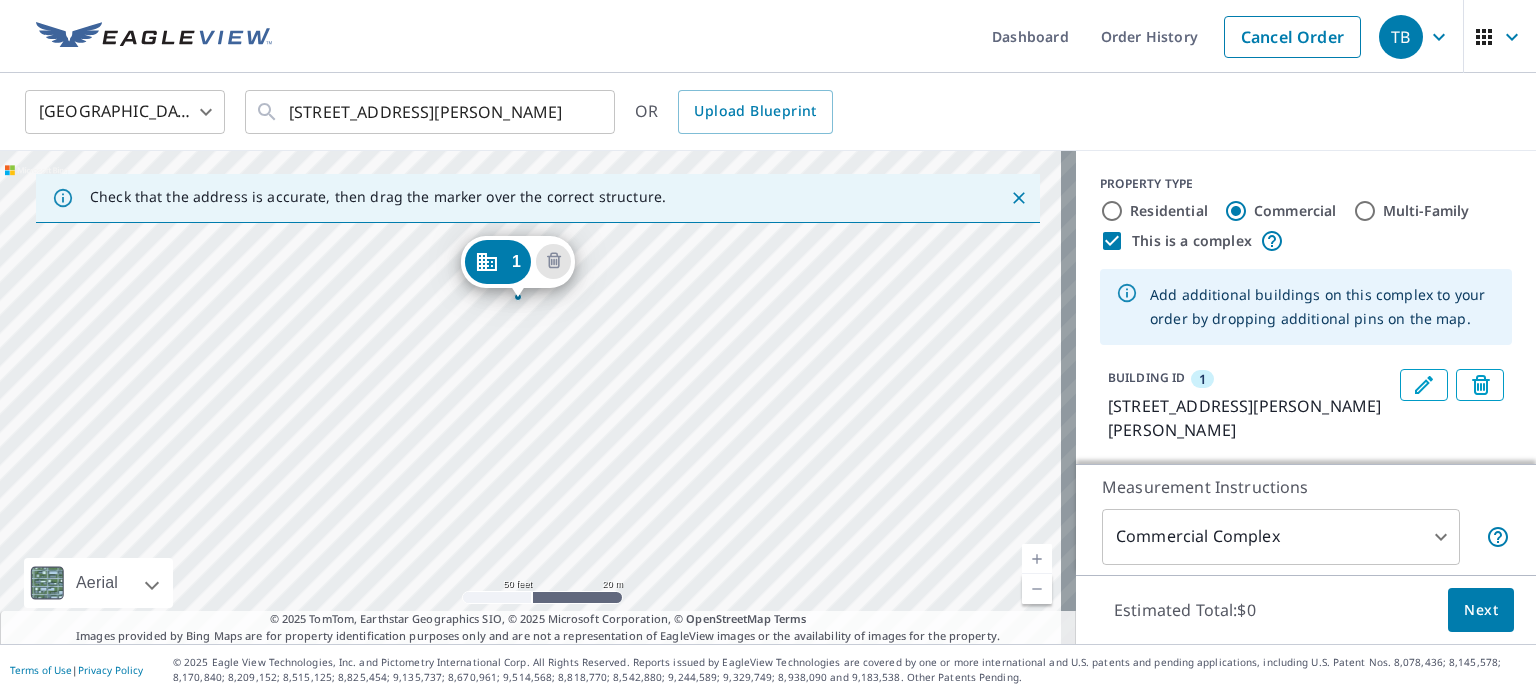 drag, startPoint x: 491, startPoint y: 314, endPoint x: 511, endPoint y: 265, distance: 52.924473 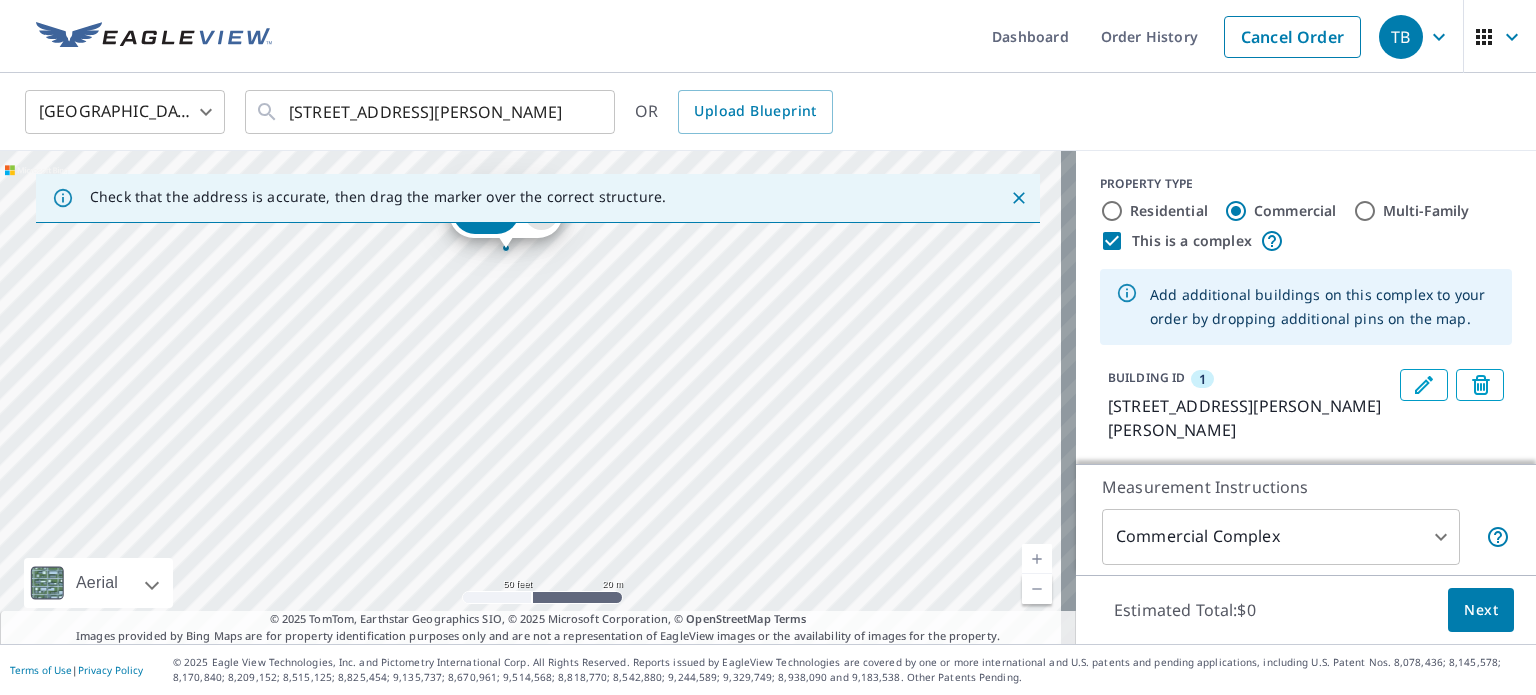 drag, startPoint x: 657, startPoint y: 463, endPoint x: 632, endPoint y: 317, distance: 148.12495 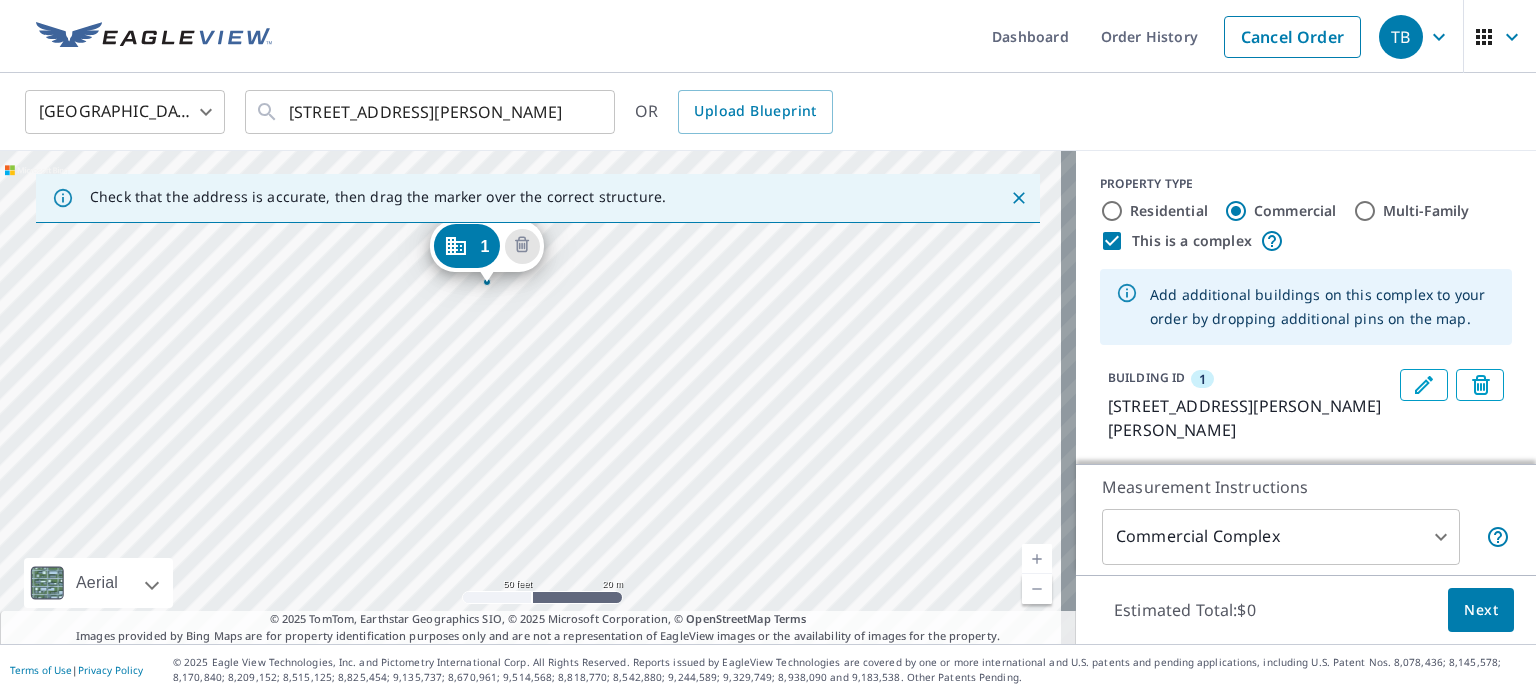 drag, startPoint x: 829, startPoint y: 421, endPoint x: 810, endPoint y: 455, distance: 38.948685 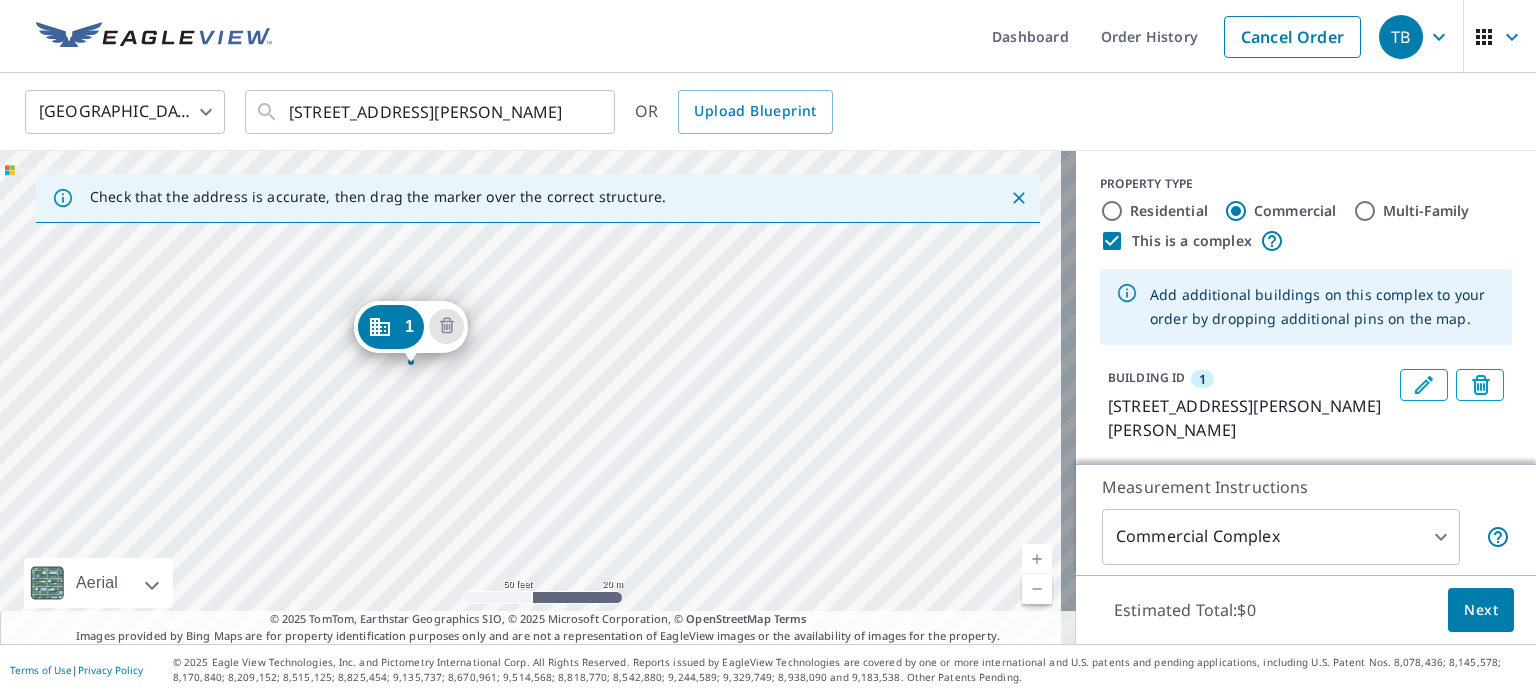 drag, startPoint x: 485, startPoint y: 259, endPoint x: 409, endPoint y: 339, distance: 110.34492 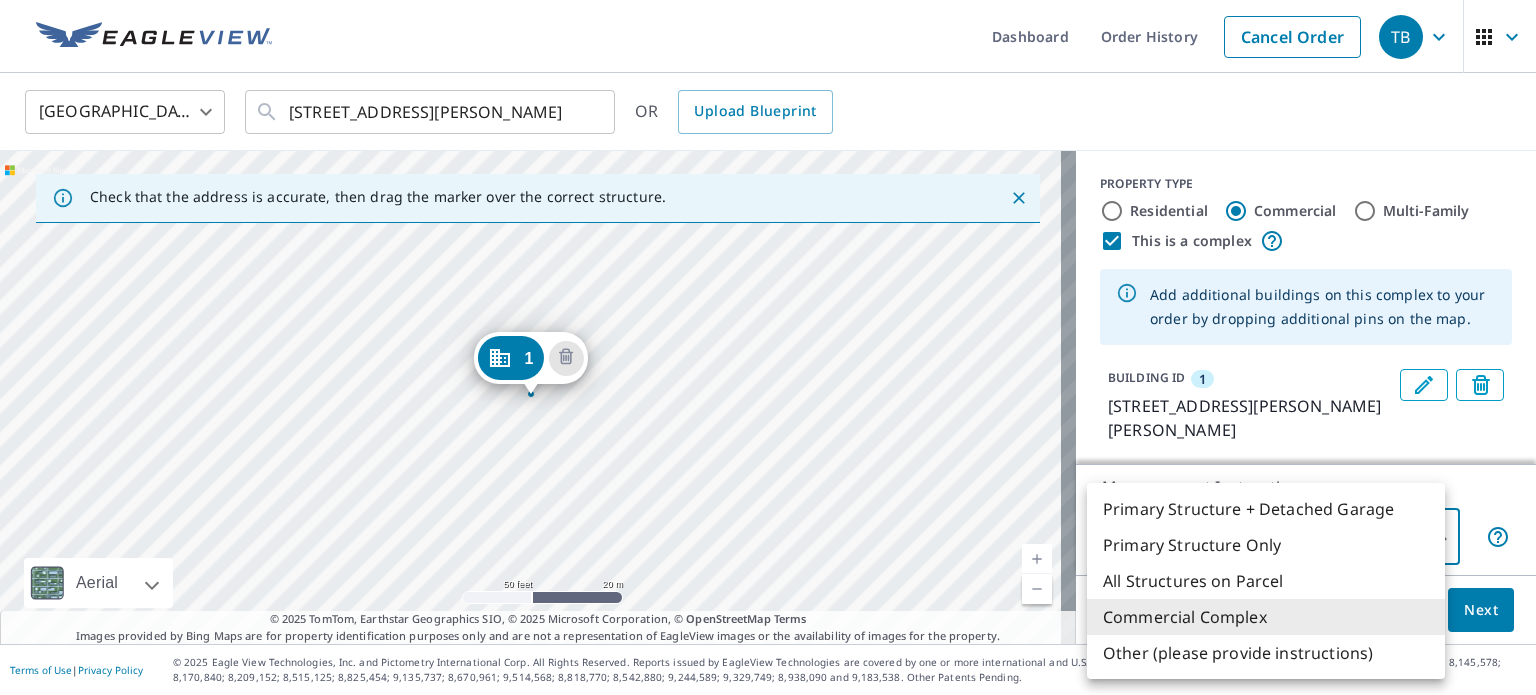 click on "TB TB
Dashboard Order History Cancel Order TB United States US ​ 2907 Main St Brewster, MA 02631 ​ OR Upload Blueprint Check that the address is accurate, then drag the marker over the correct structure. 1 100 Nickerson Ln Brewster, MA 02631 Aerial Road A standard road map Aerial A detailed look from above Labels Labels 50 feet 20 m © 2025 TomTom, © Vexcel Imaging, © 2025 Microsoft Corporation,  © OpenStreetMap Terms © 2025 TomTom, Earthstar Geographics SIO, © 2025 Microsoft Corporation, ©   OpenStreetMap   Terms Images provided by Bing Maps are for property identification purposes only and are not a representation of EagleView images or the availability of images for the property. PROPERTY TYPE Residential Commercial Multi-Family This is a complex Add additional buildings on this complex to your order by dropping additional pins on the map. BUILDING ID 1 100 Nickerson Ln, Brewster, MA, 02631 Roof Products New Premium $89.5 Gutter $23.25 Bid Perfect™ $49 Walls Products New Walls $221.25 4" at bounding box center [768, 347] 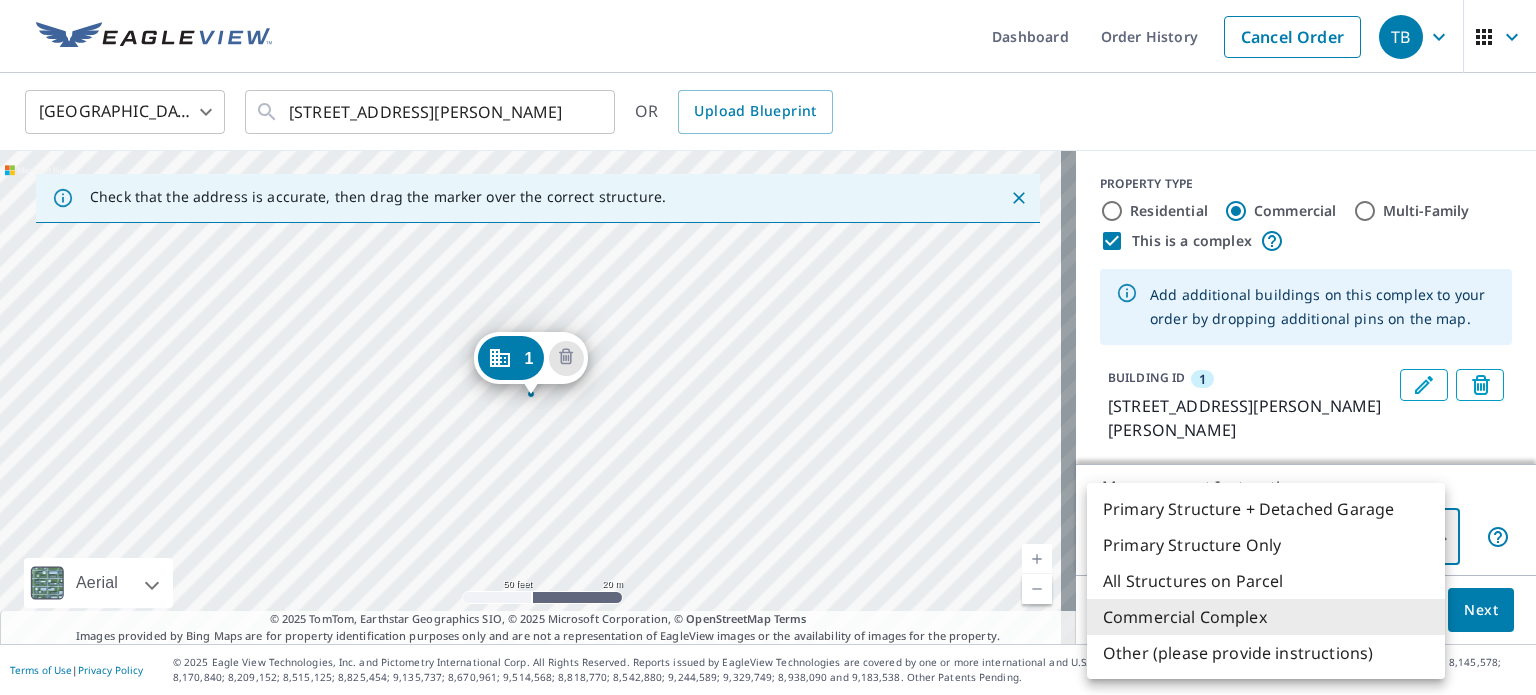 type on "5" 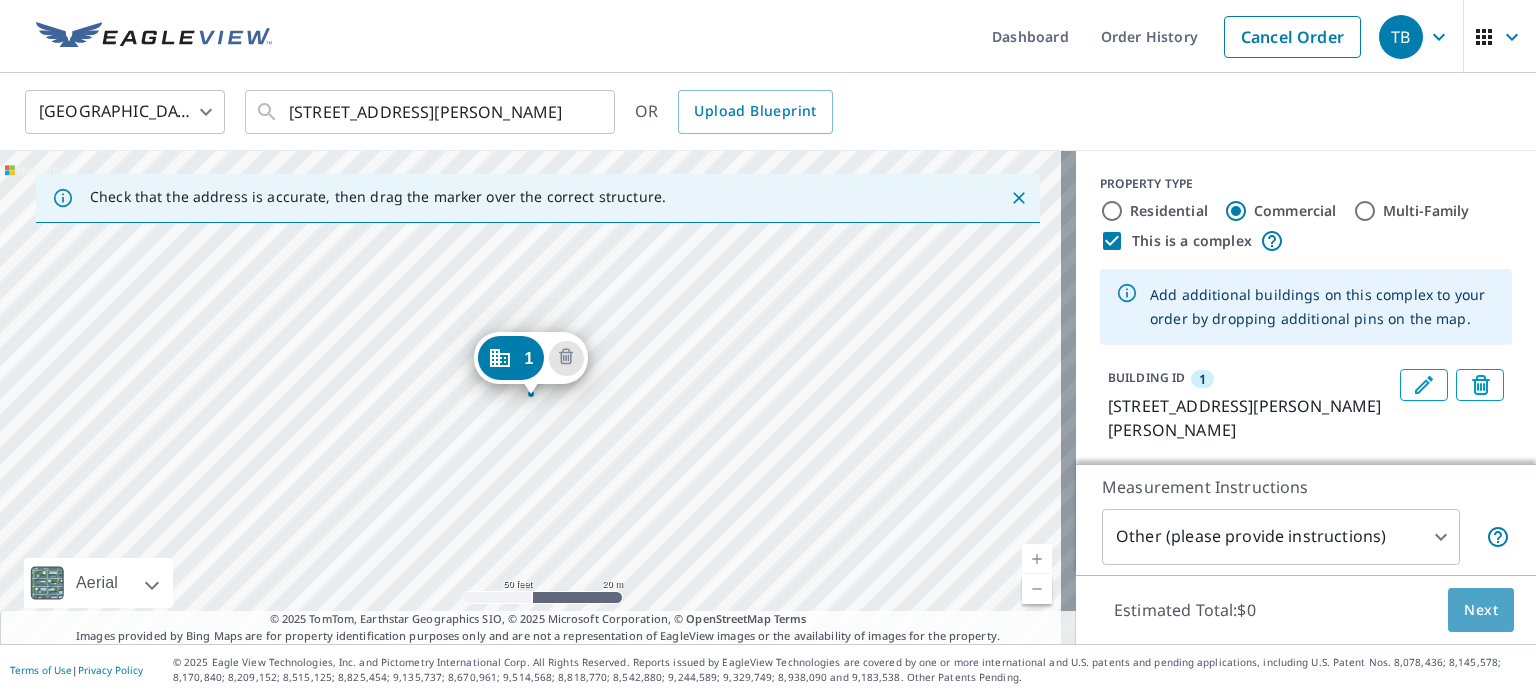 click on "Next" at bounding box center (1481, 610) 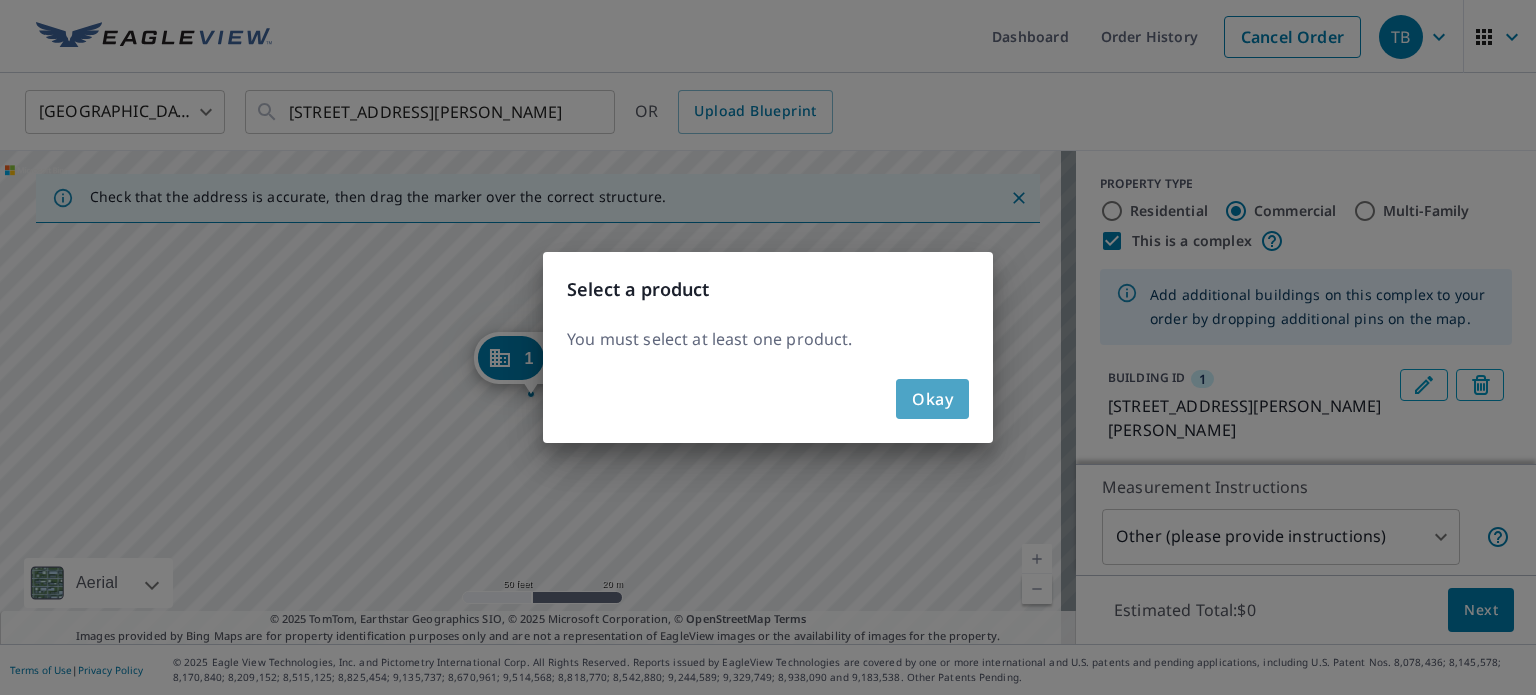 click on "Okay" at bounding box center [932, 399] 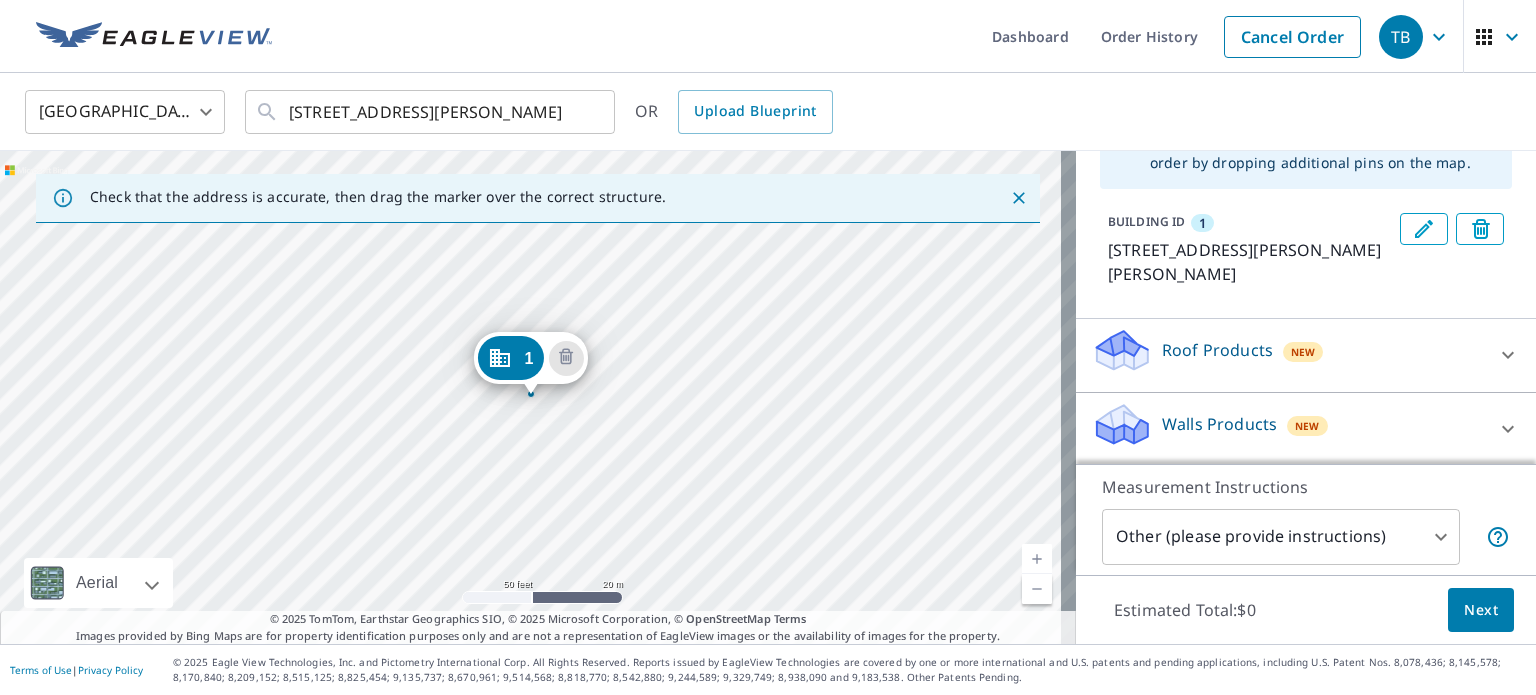 scroll, scrollTop: 158, scrollLeft: 0, axis: vertical 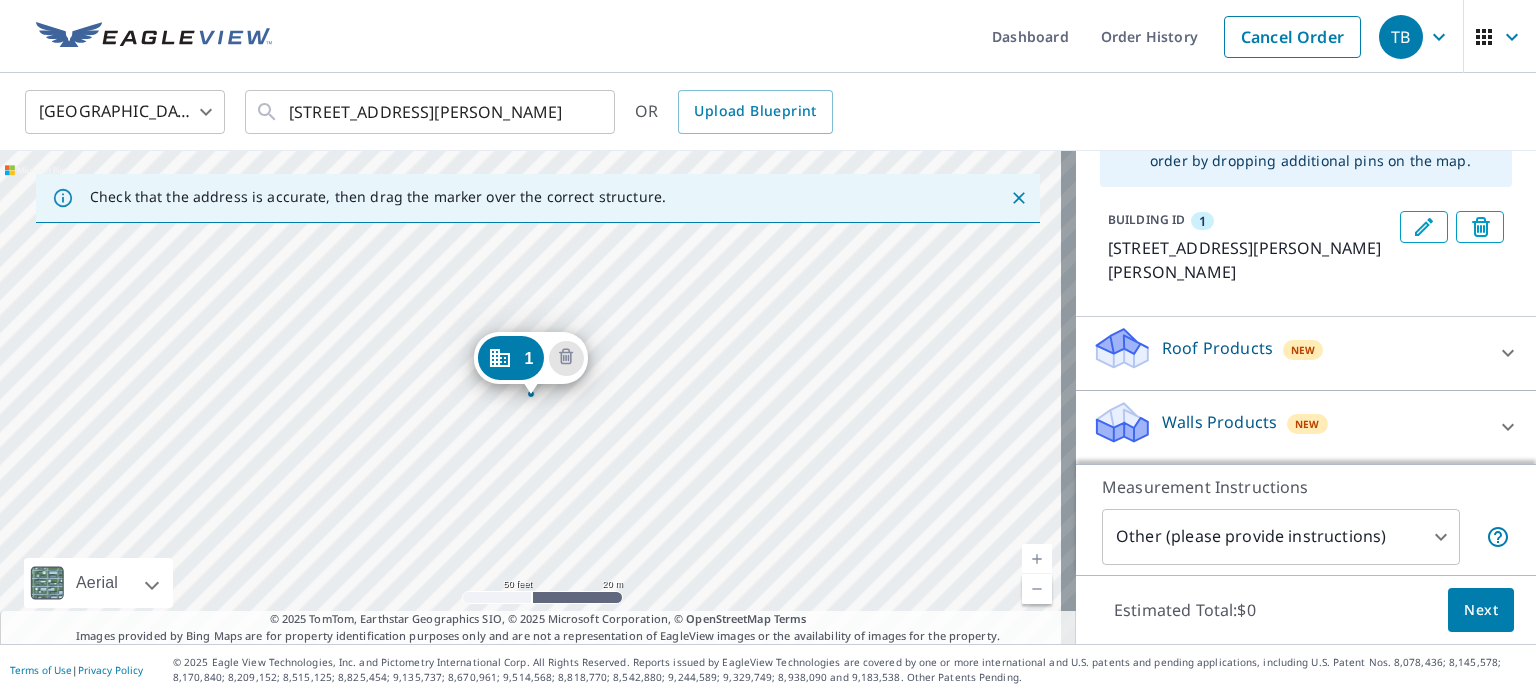 click on "Roof Products New" at bounding box center [1288, 353] 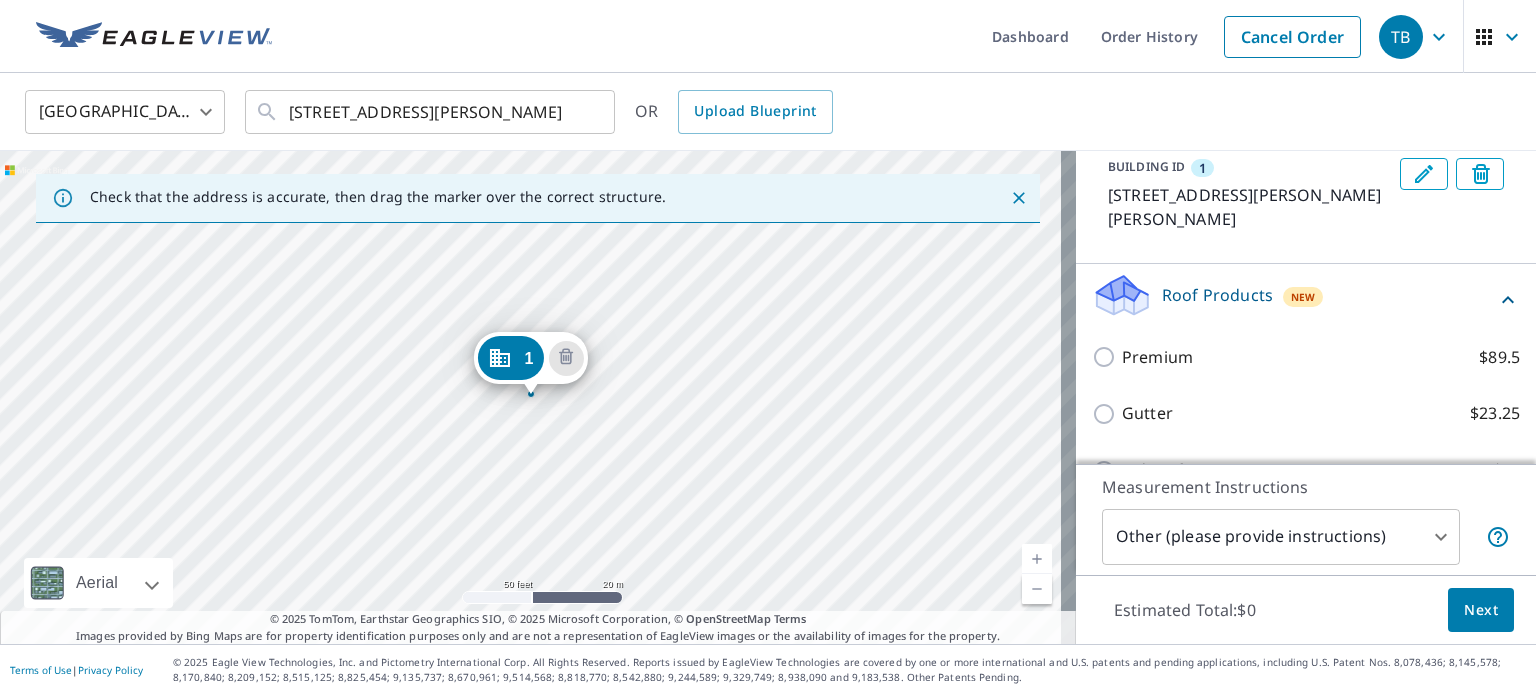 scroll, scrollTop: 258, scrollLeft: 0, axis: vertical 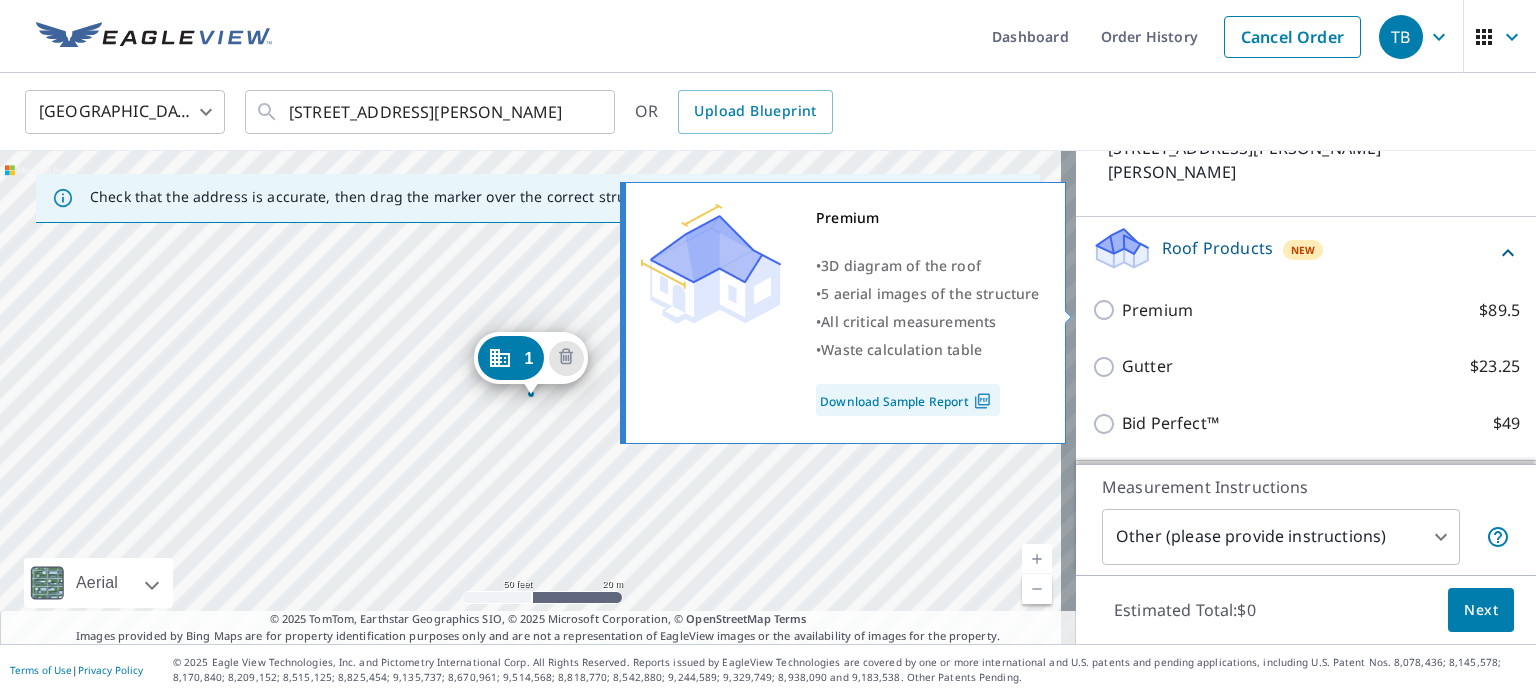 click on "Premium $89.5" at bounding box center (1107, 310) 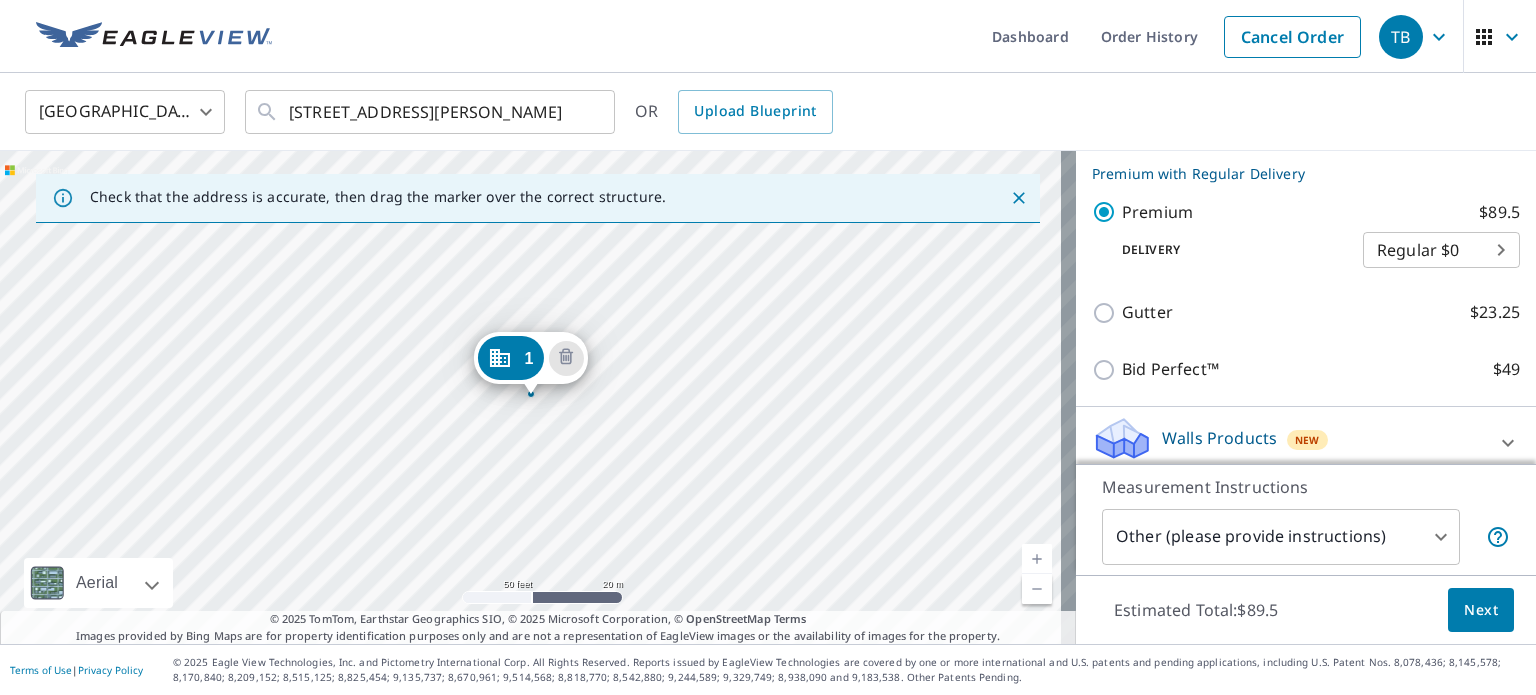 scroll, scrollTop: 392, scrollLeft: 0, axis: vertical 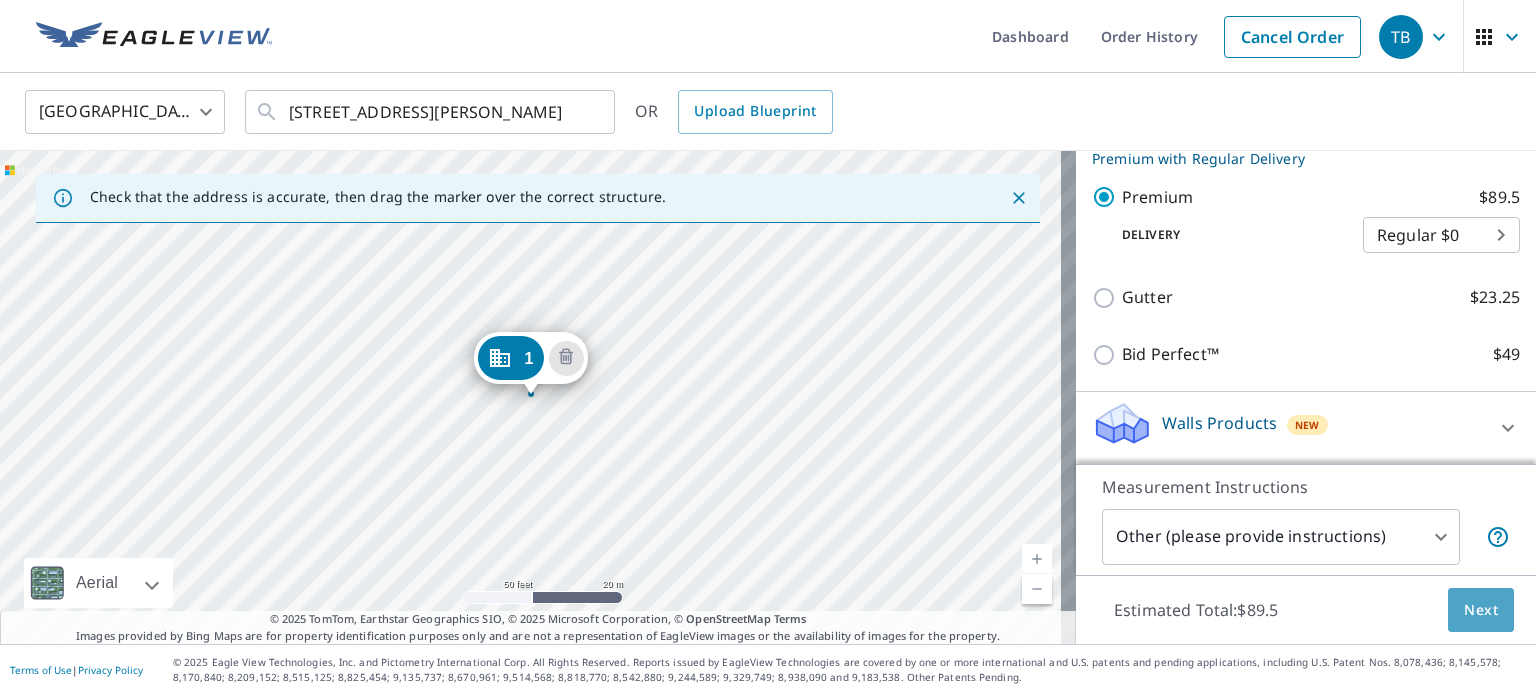 click on "Next" at bounding box center [1481, 610] 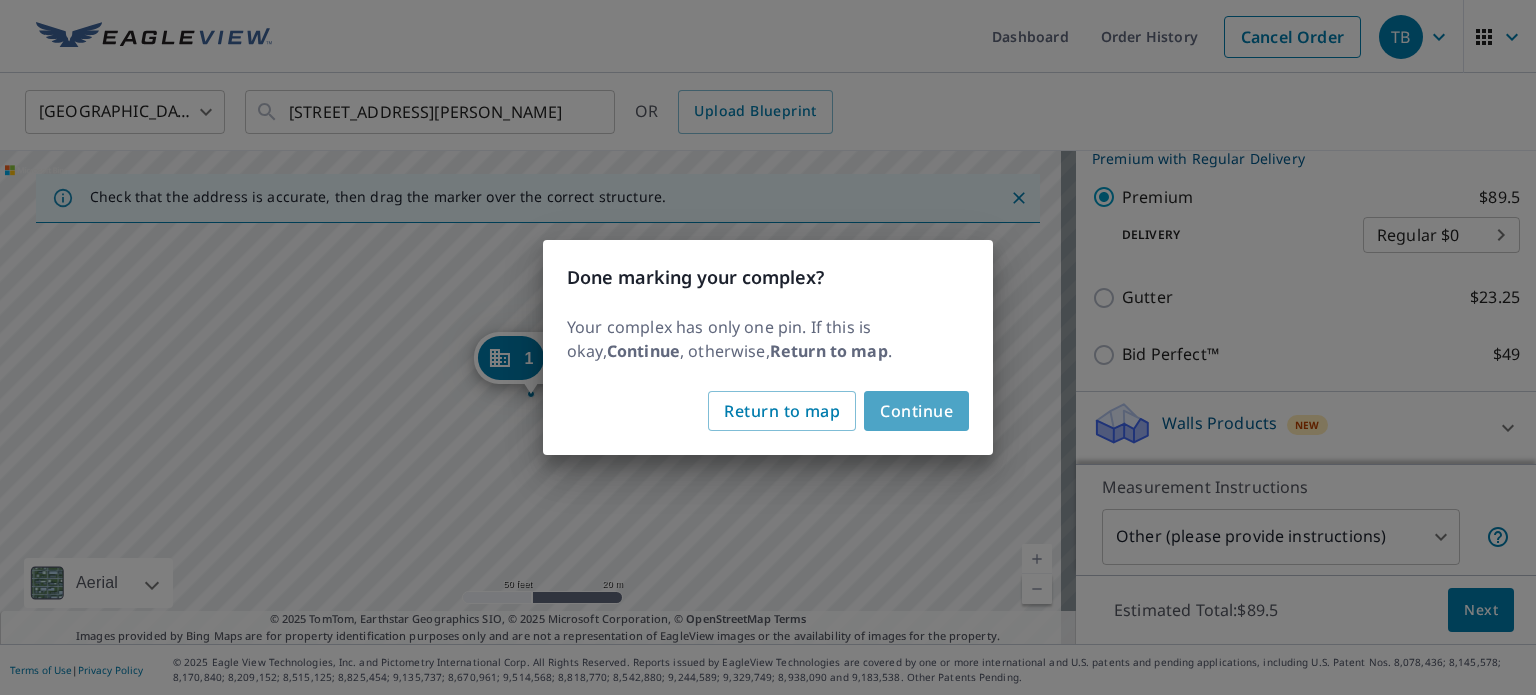 click on "Continue" at bounding box center [916, 411] 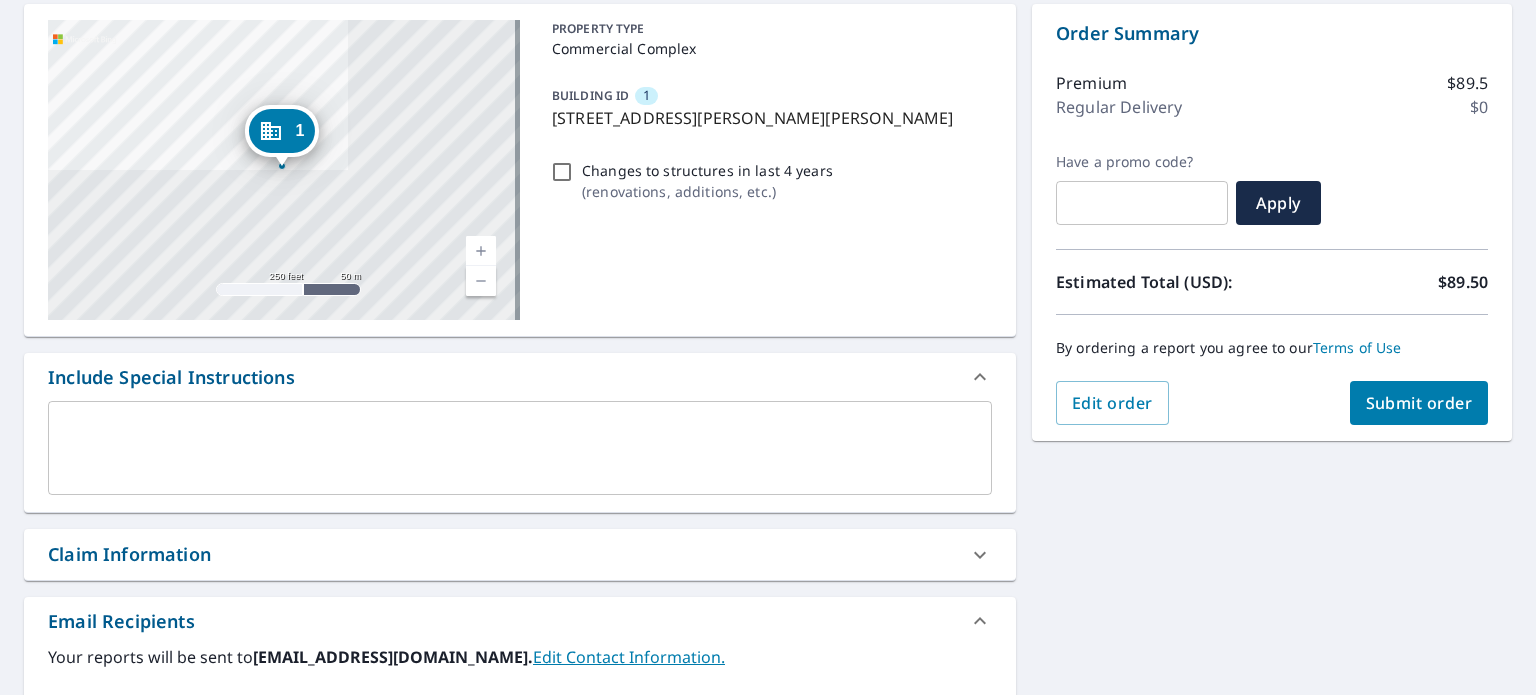 scroll, scrollTop: 200, scrollLeft: 0, axis: vertical 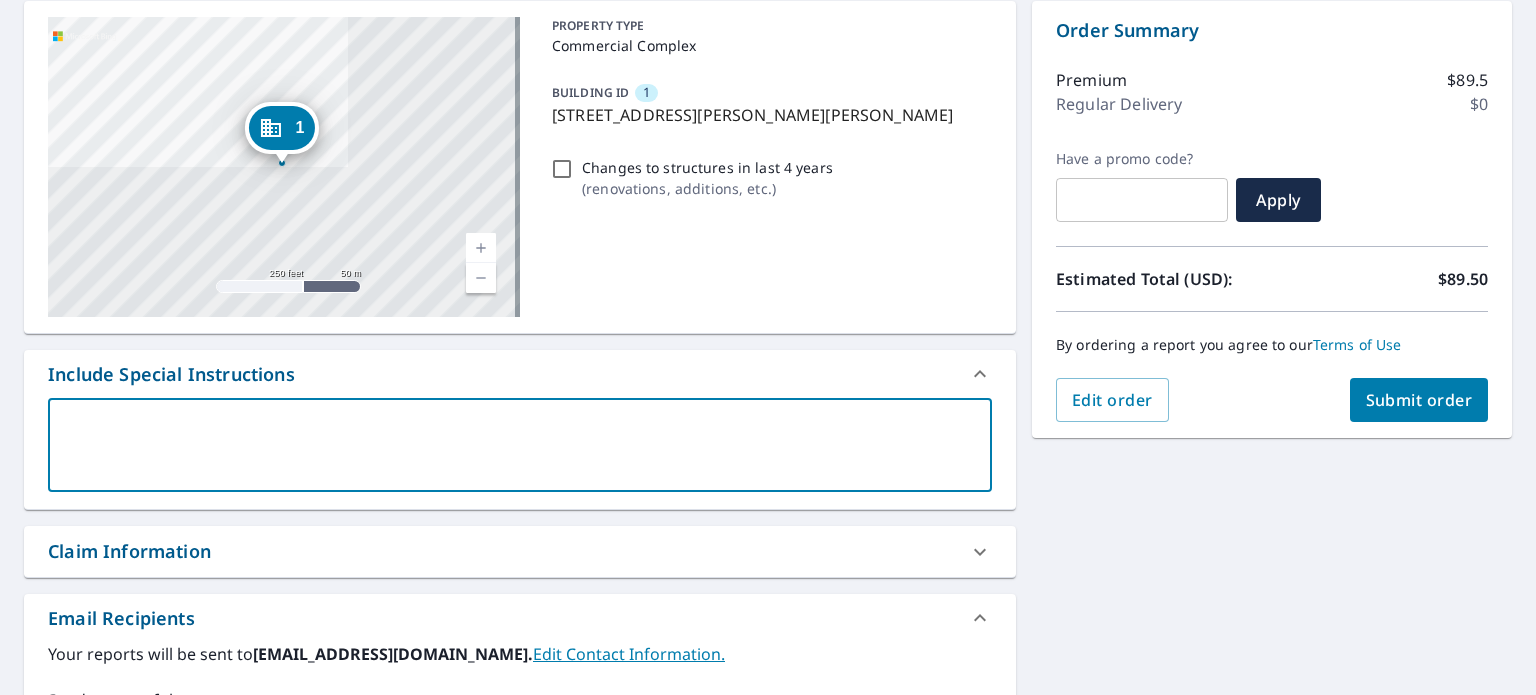 click at bounding box center [520, 445] 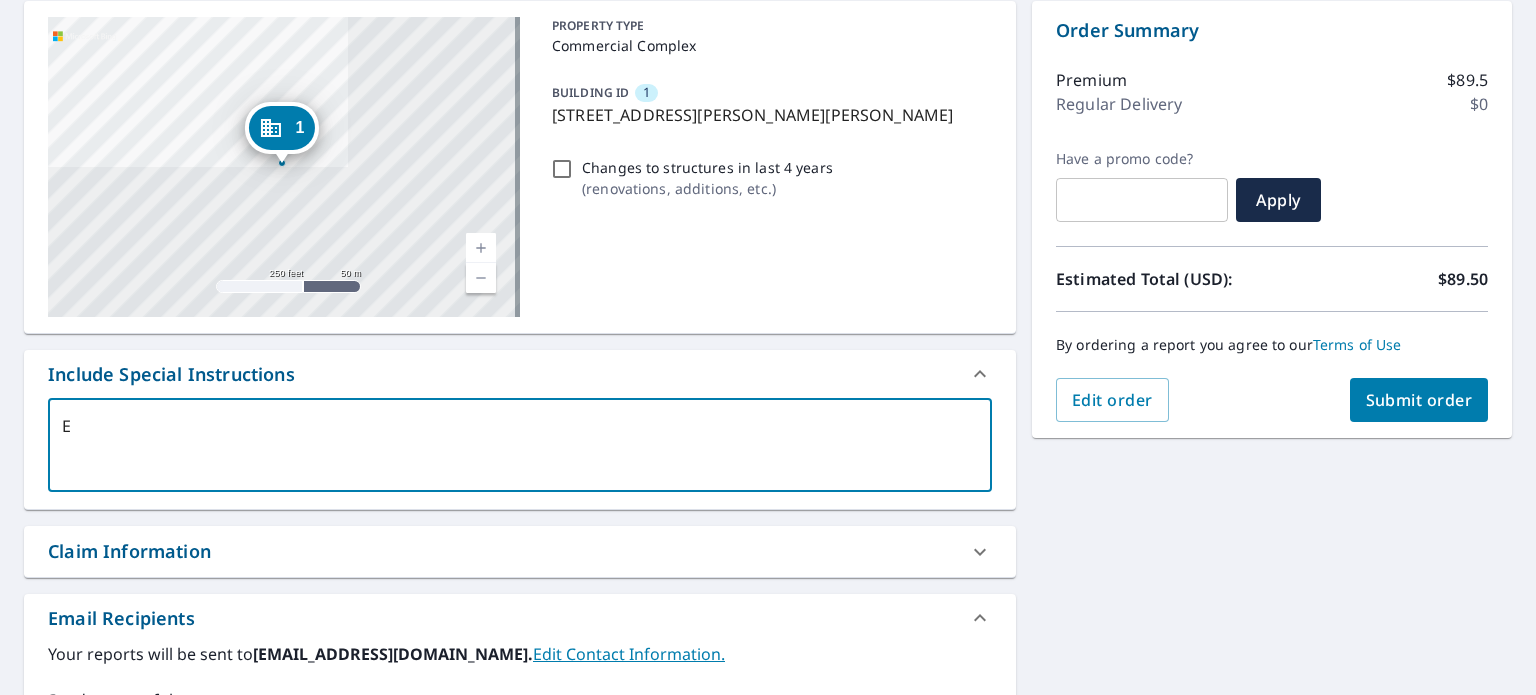 type on "Ea" 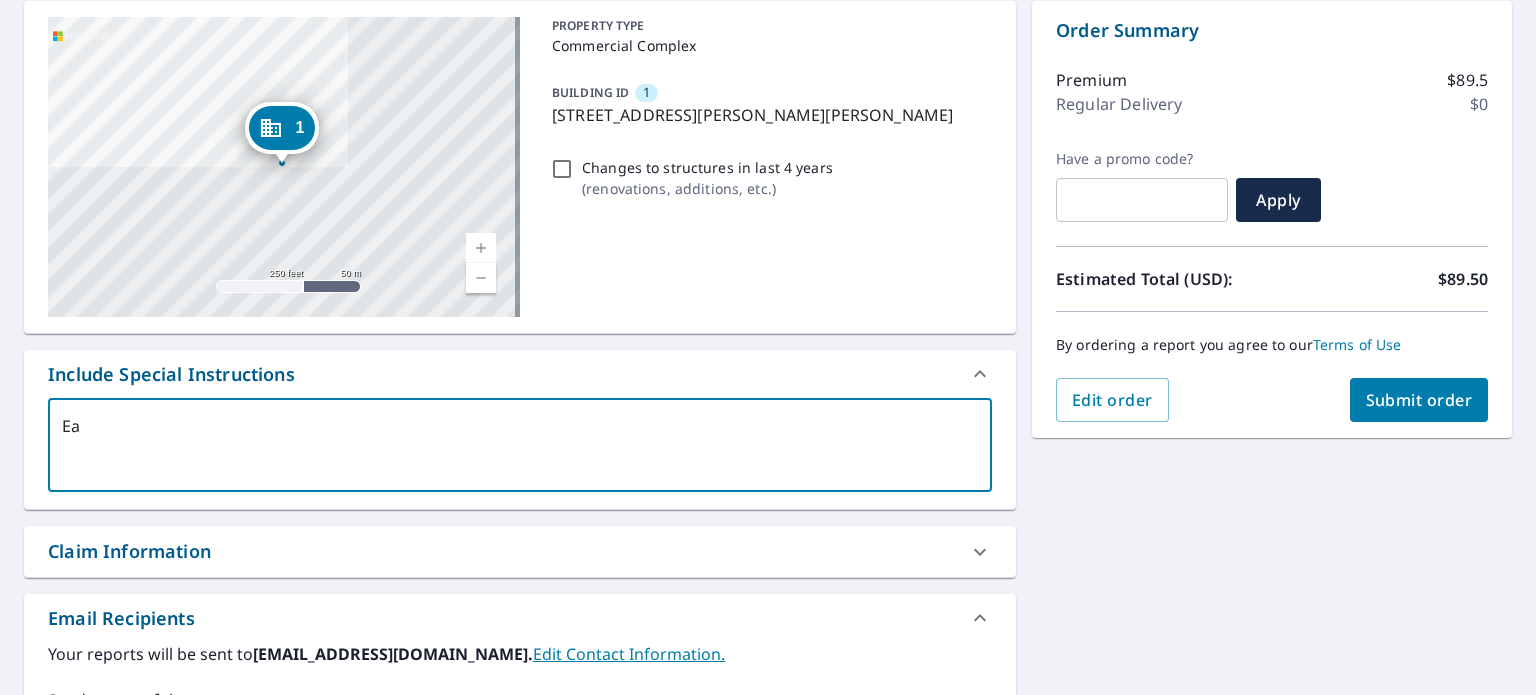 type on "Eag" 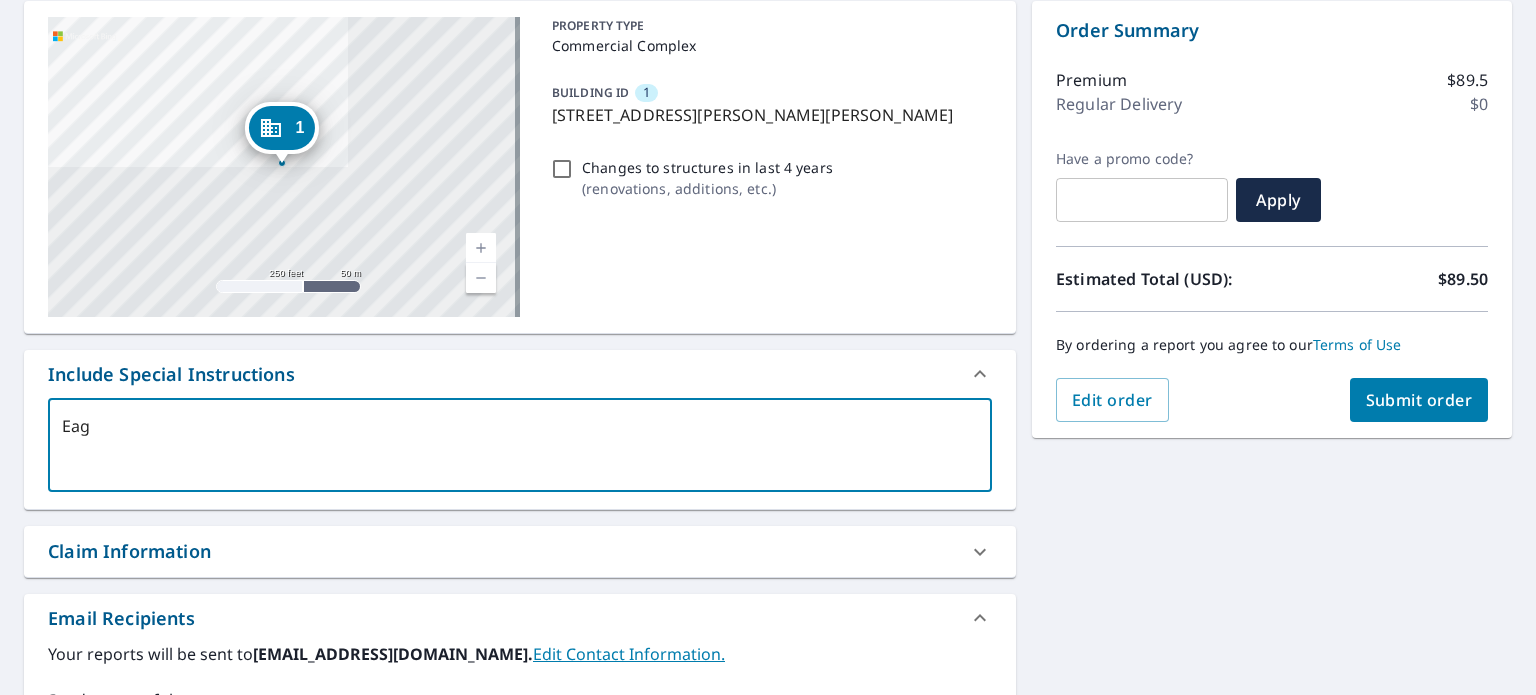 type on "Eagl" 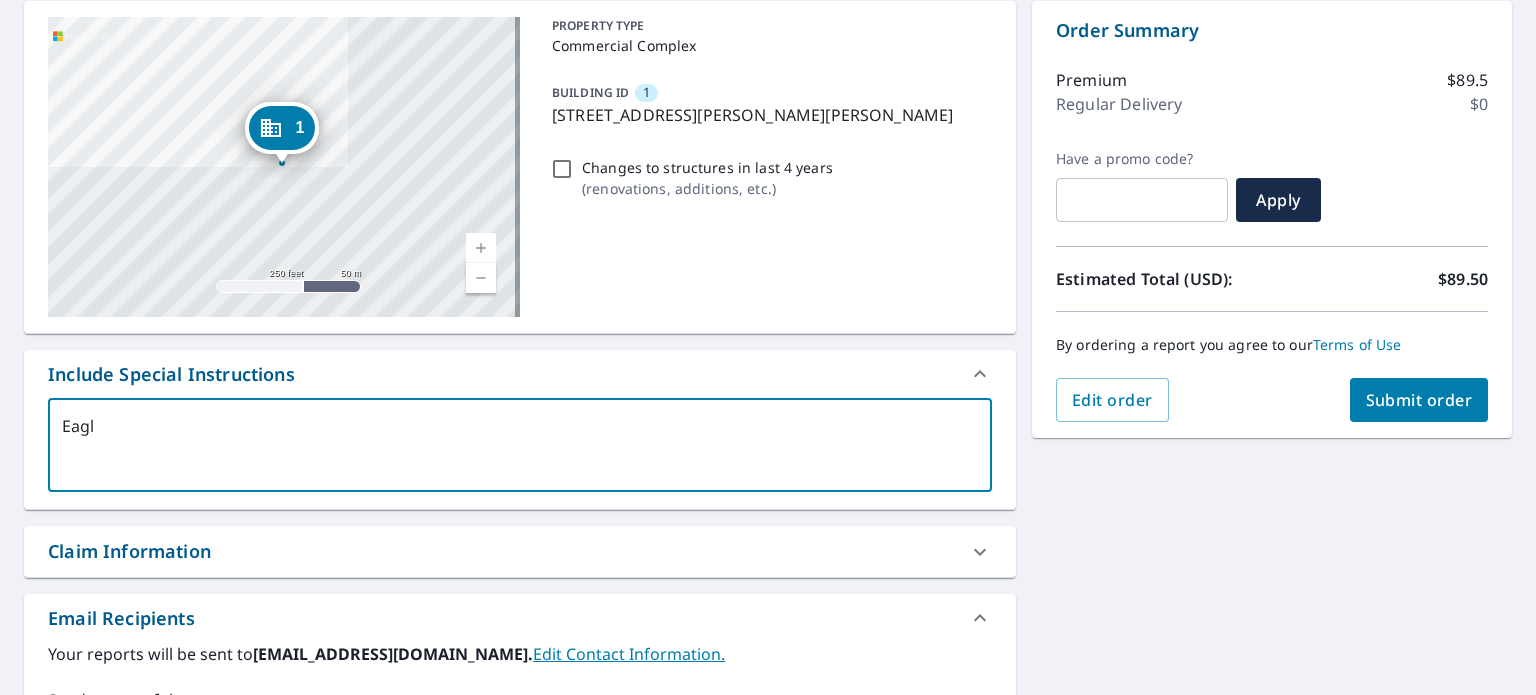 type on "Eagle" 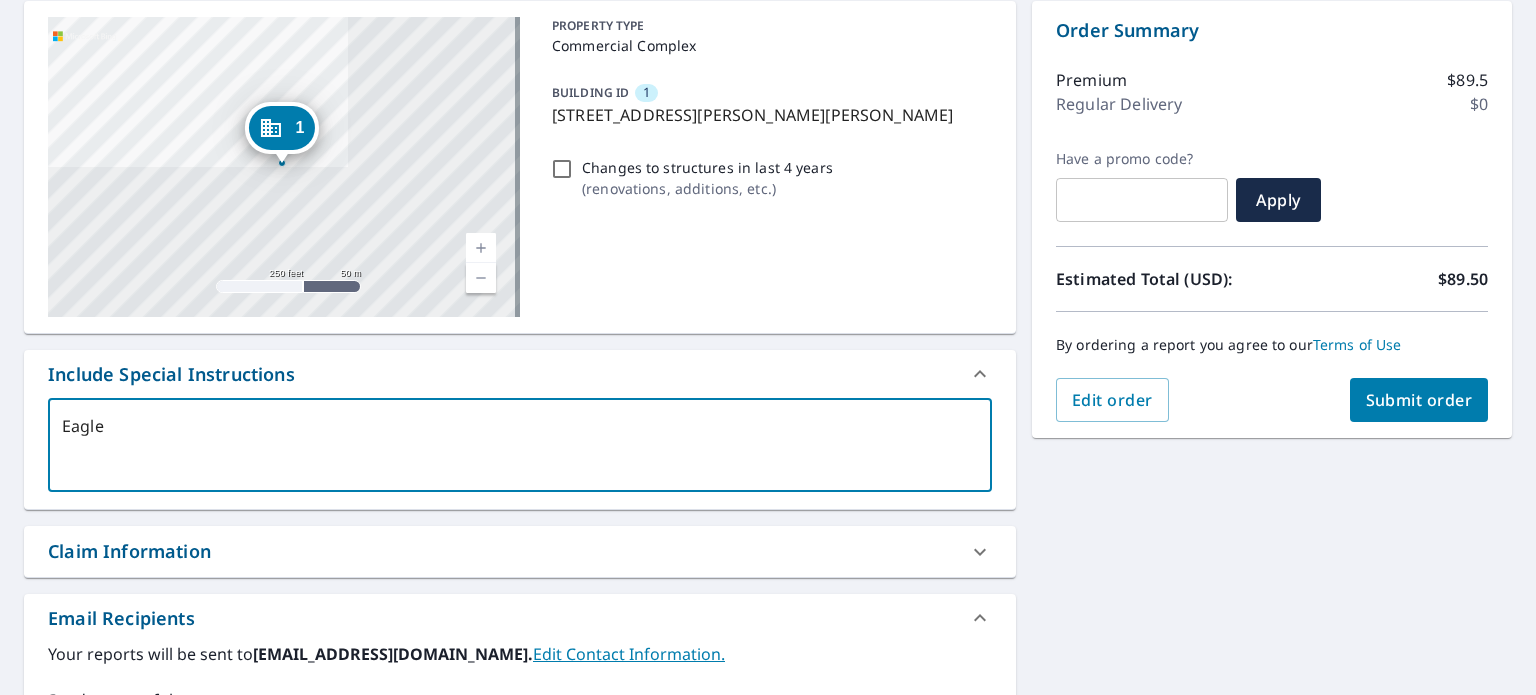 type on "x" 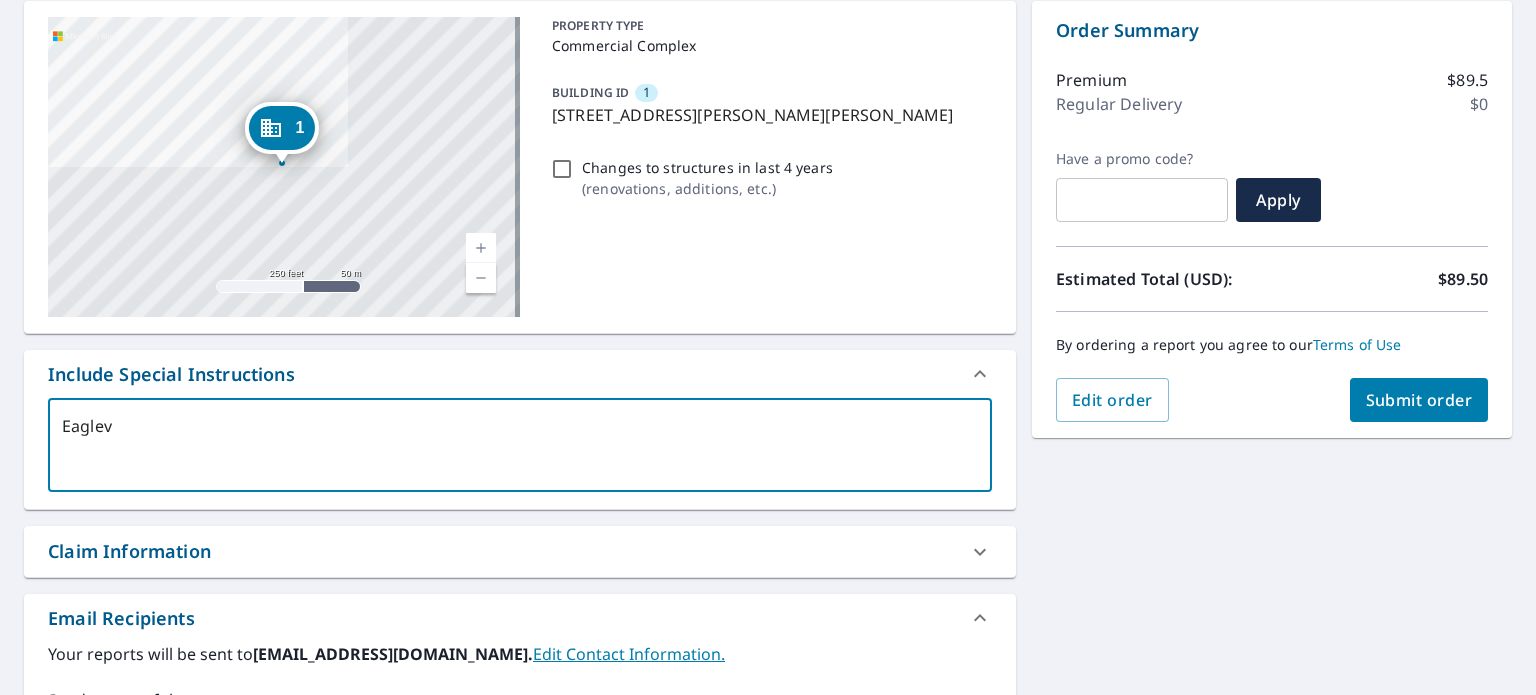 type on "Eaglevi" 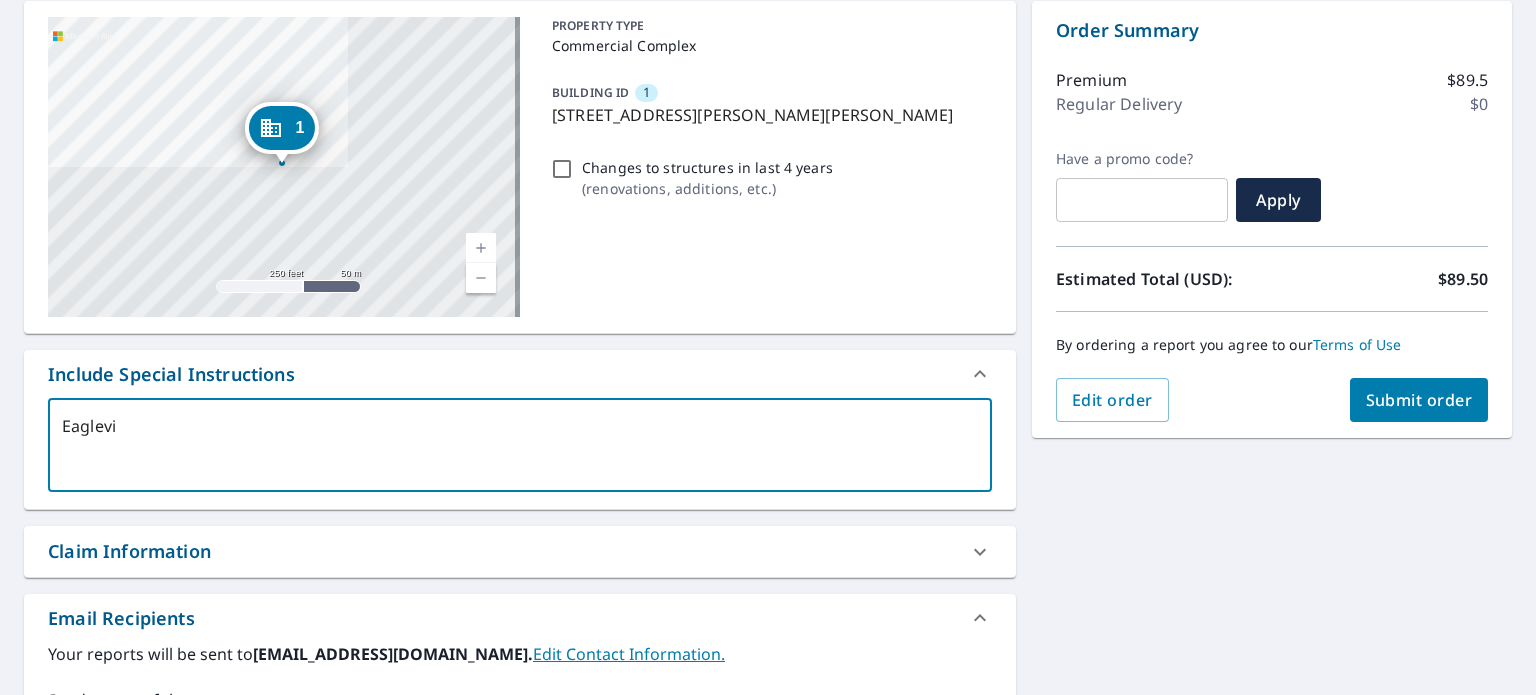 type on "Eaglevie" 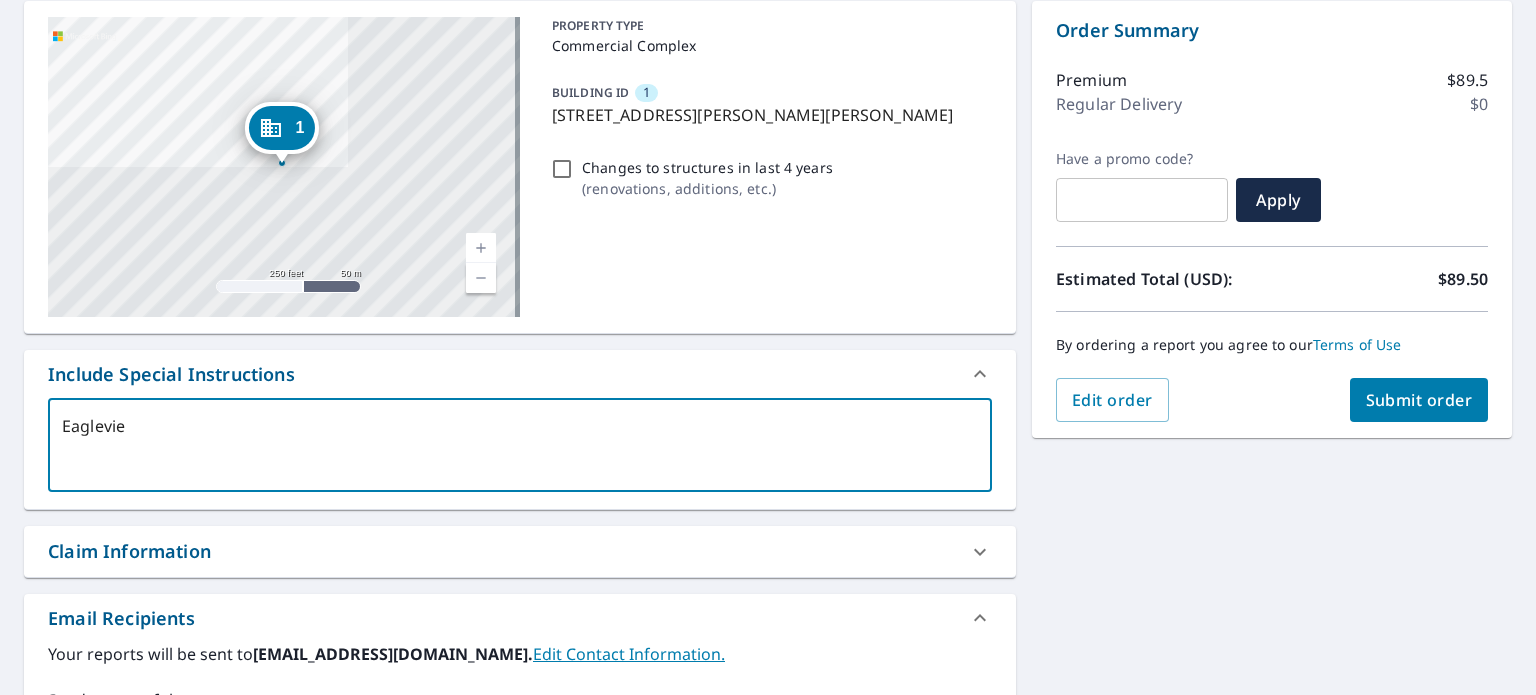 type on "Eagleview" 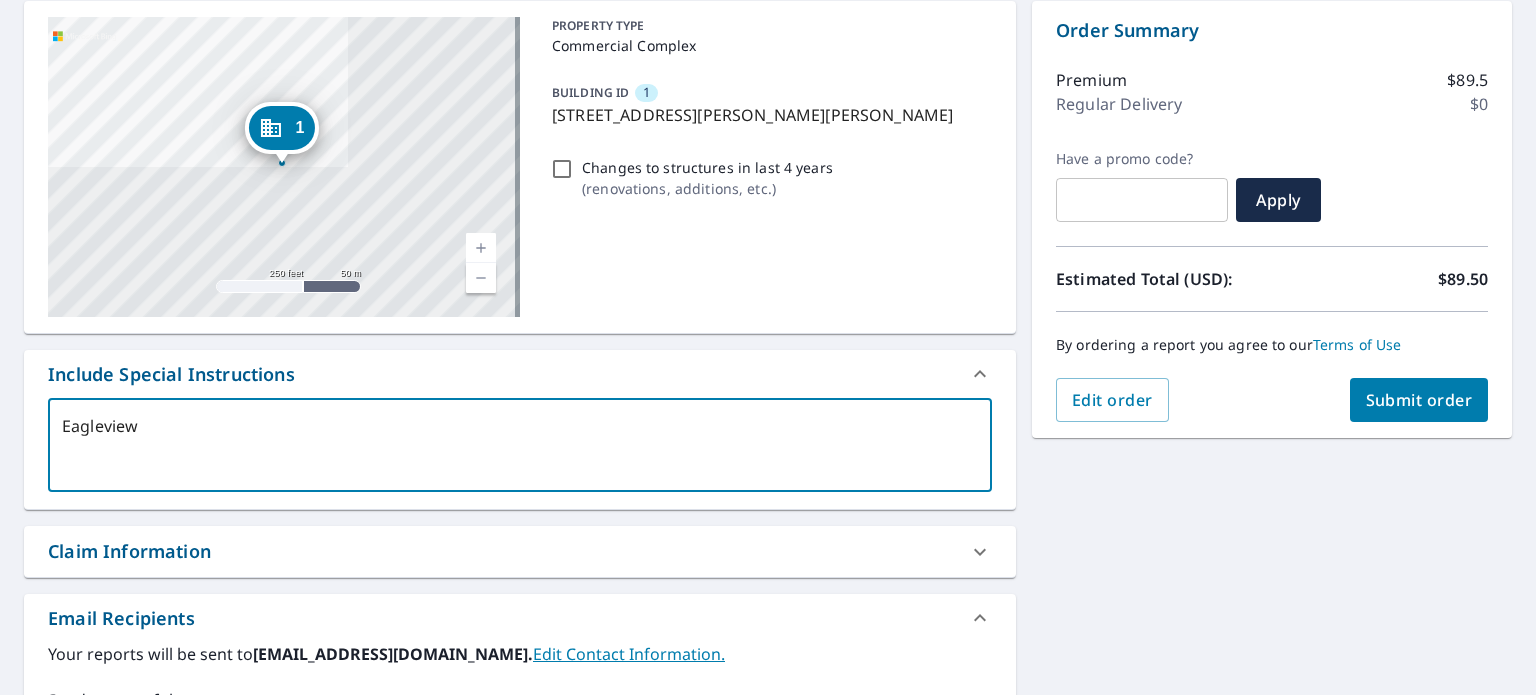 type on "Eagleview" 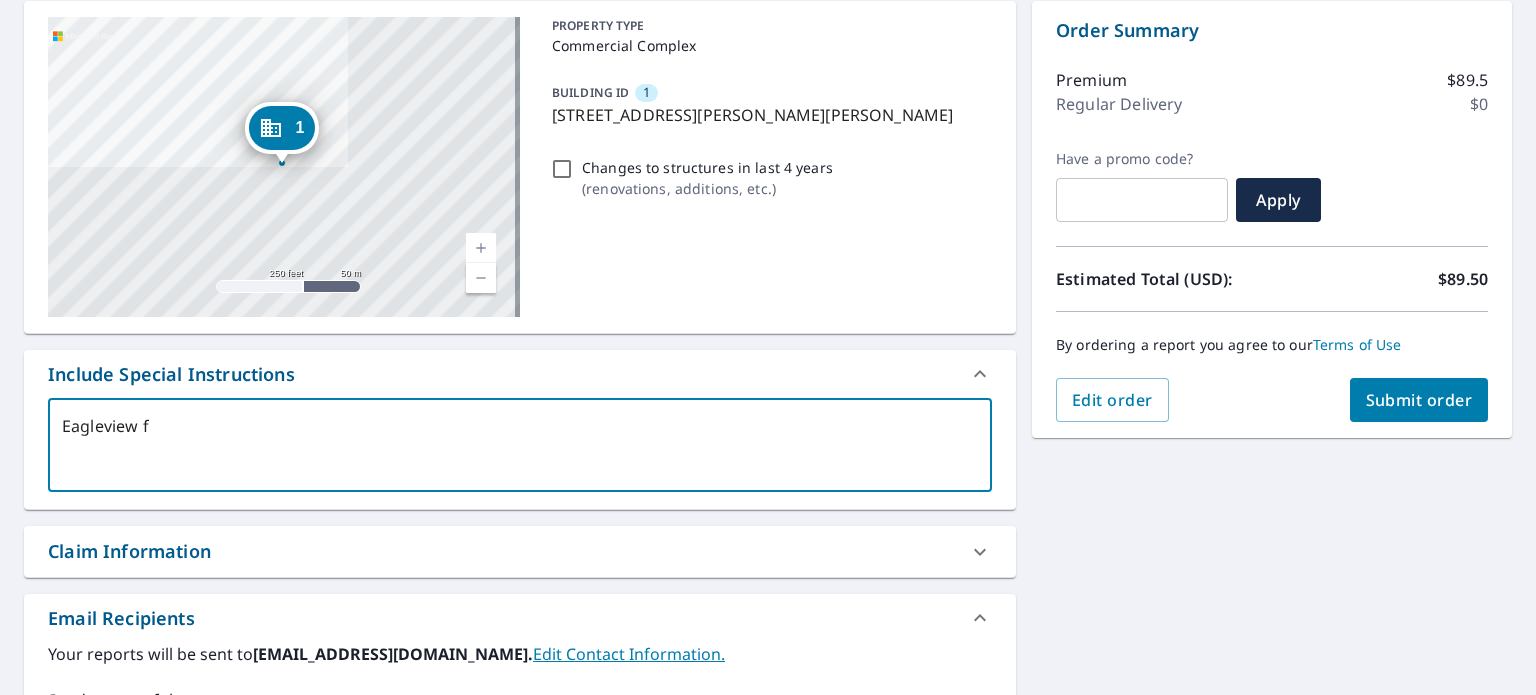 type on "Eagleview fo" 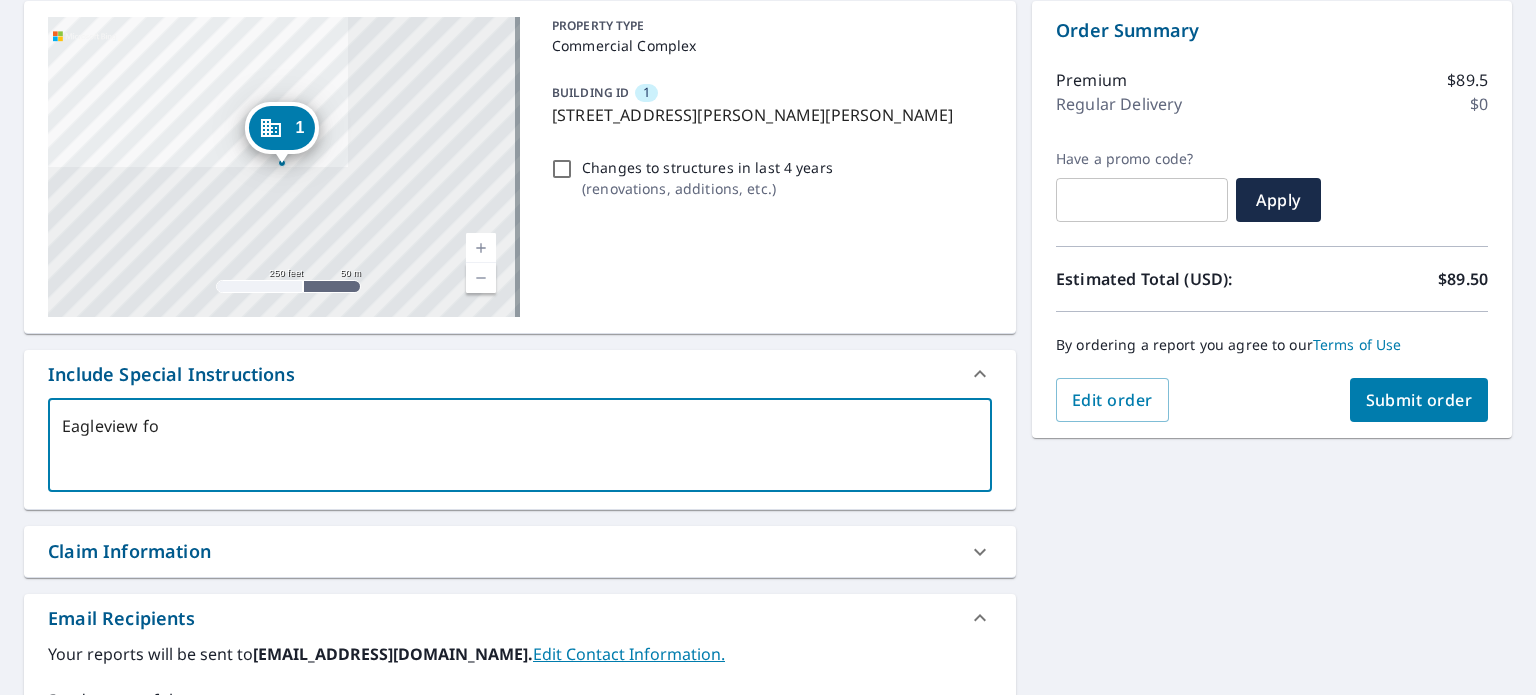type on "x" 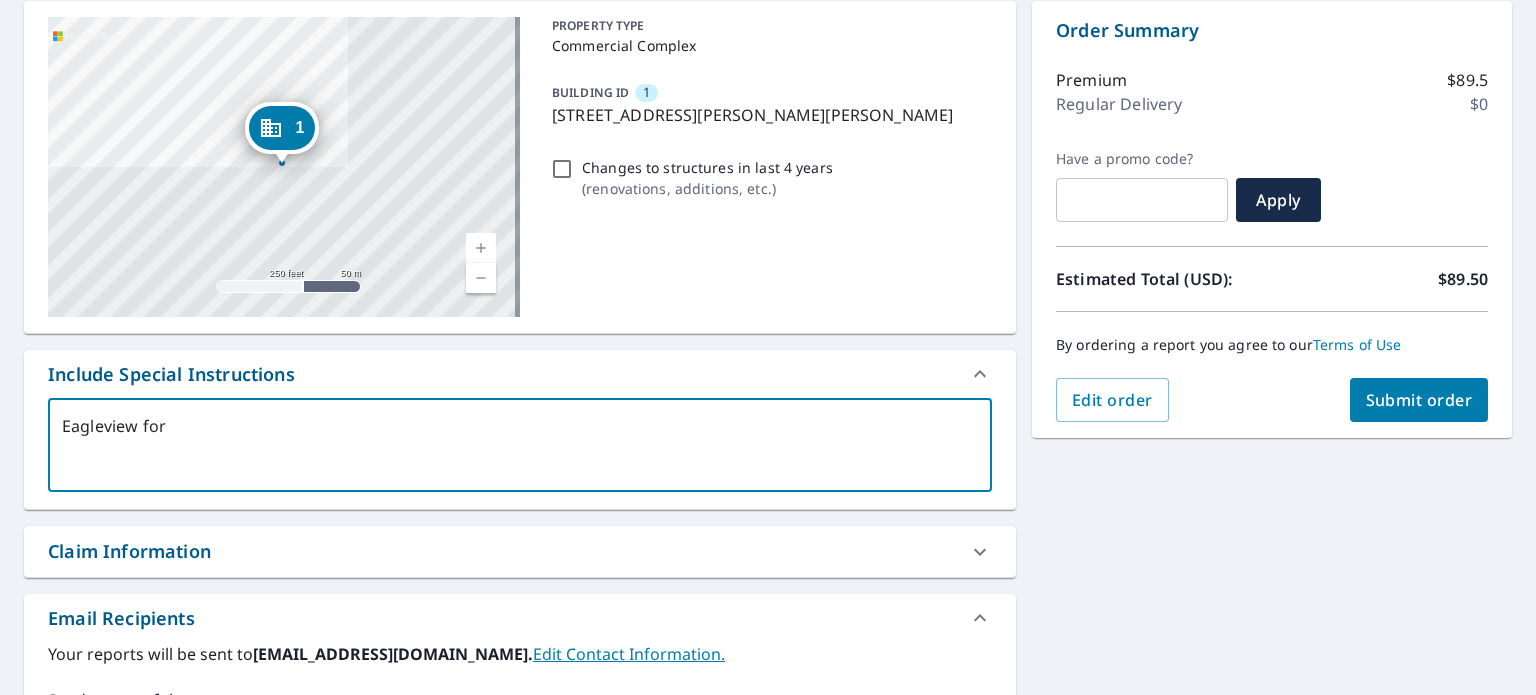type on "Eagleview fo" 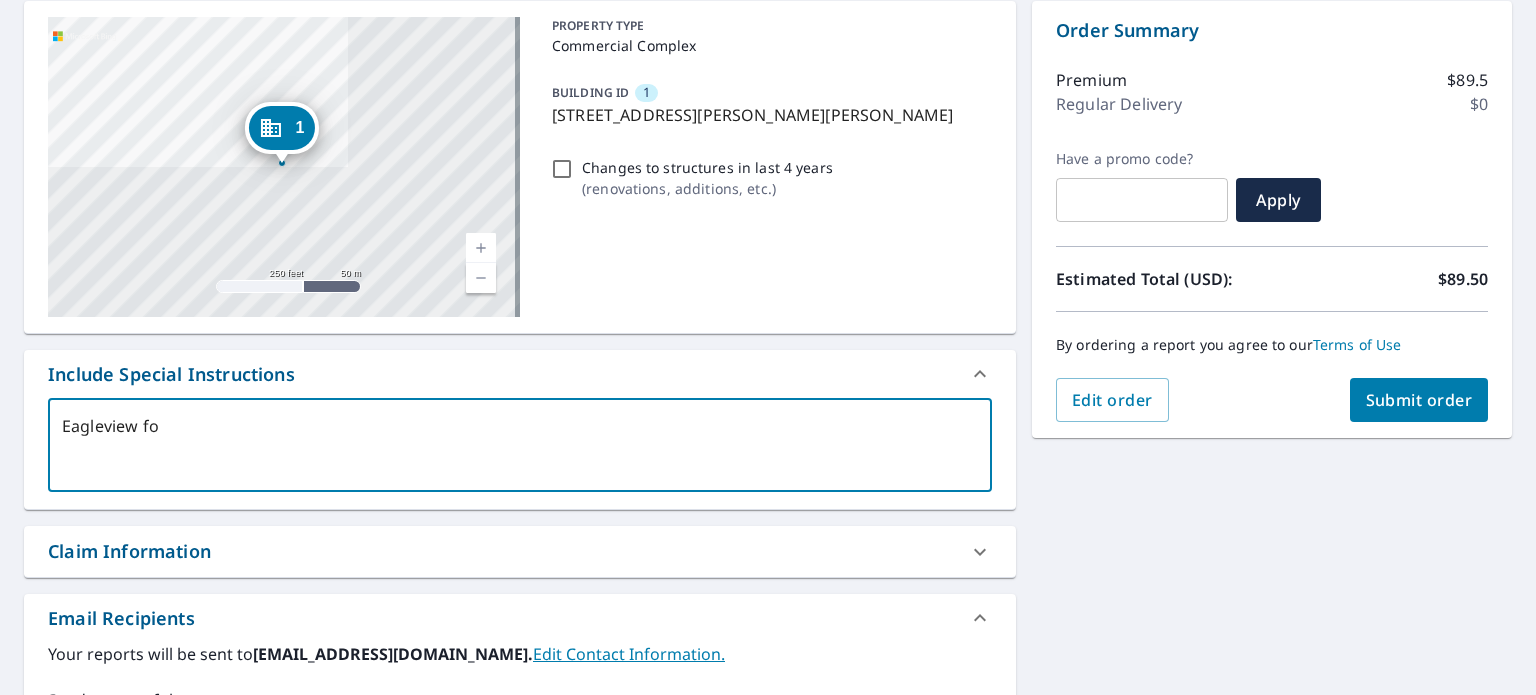 type on "Eagleview f" 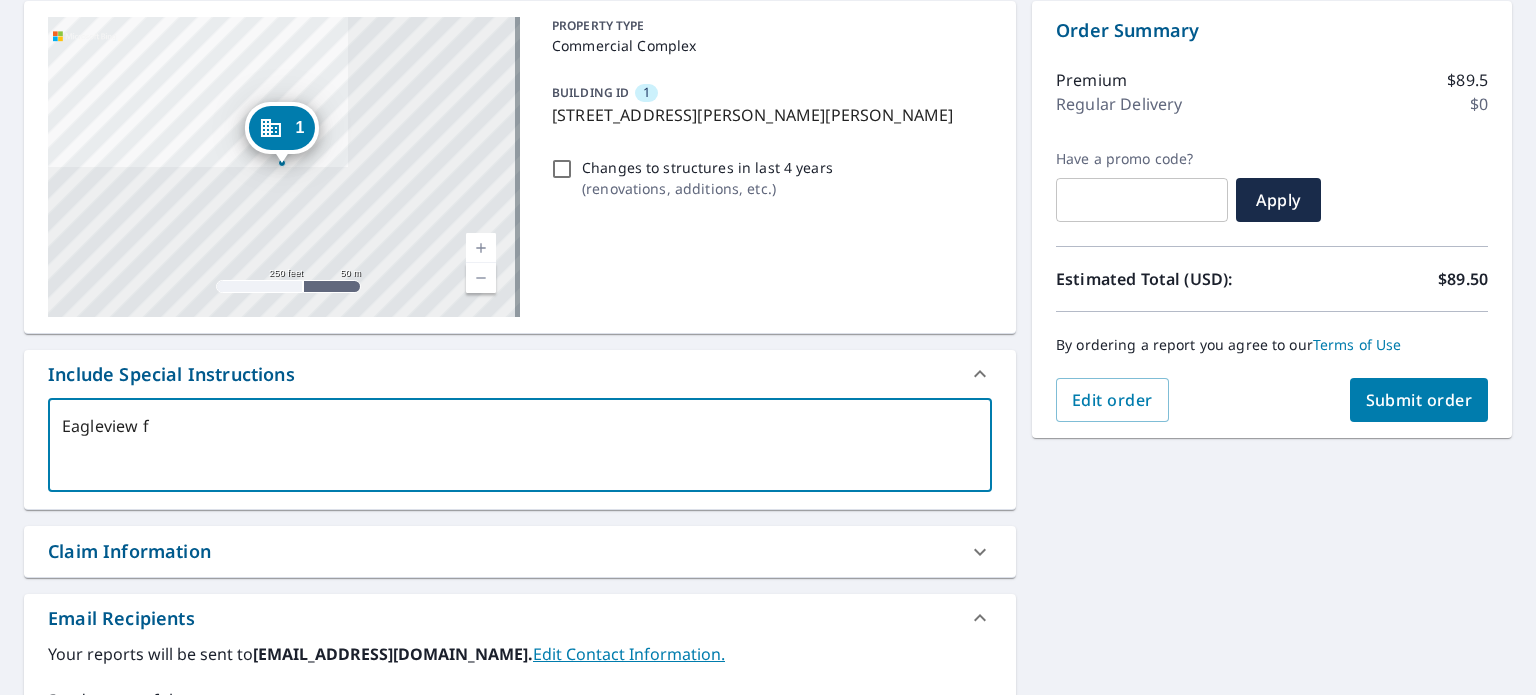 type on "Eagleview" 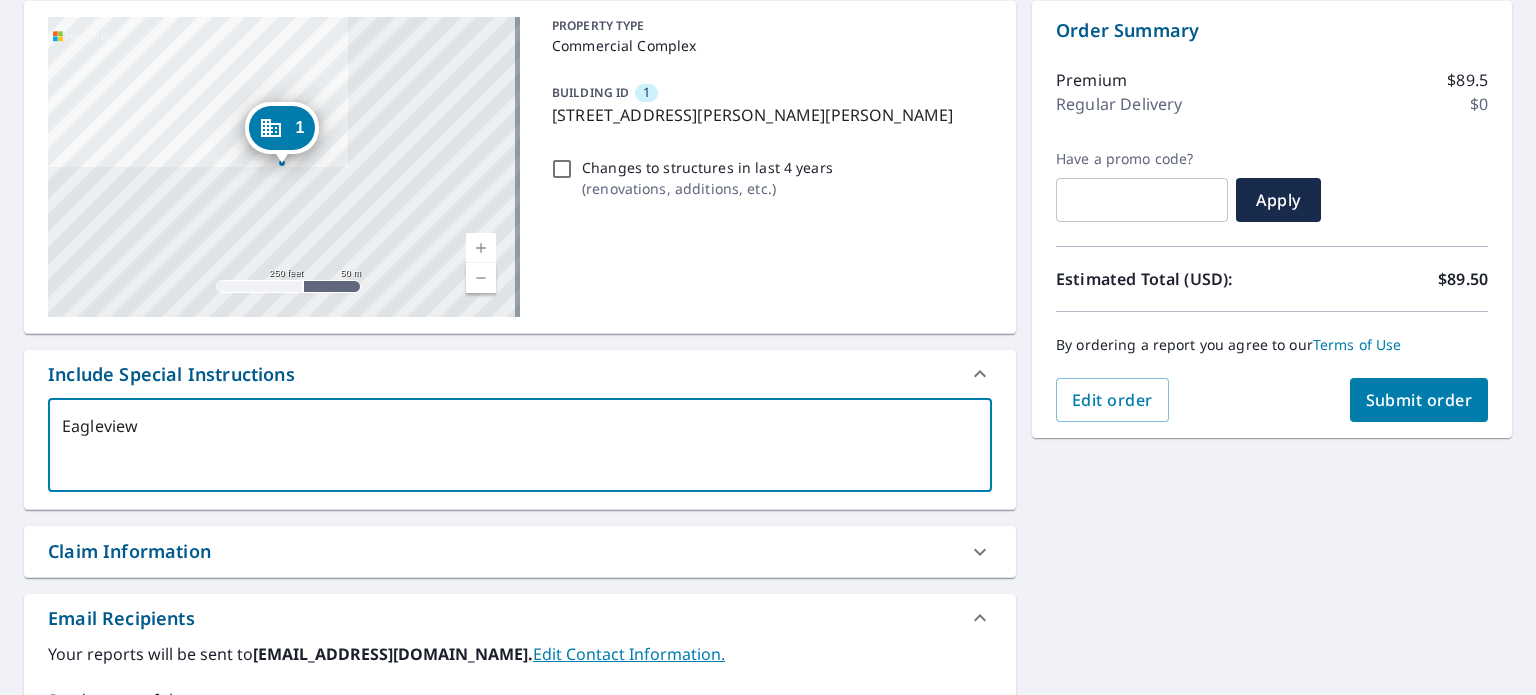 type on "Eagleview" 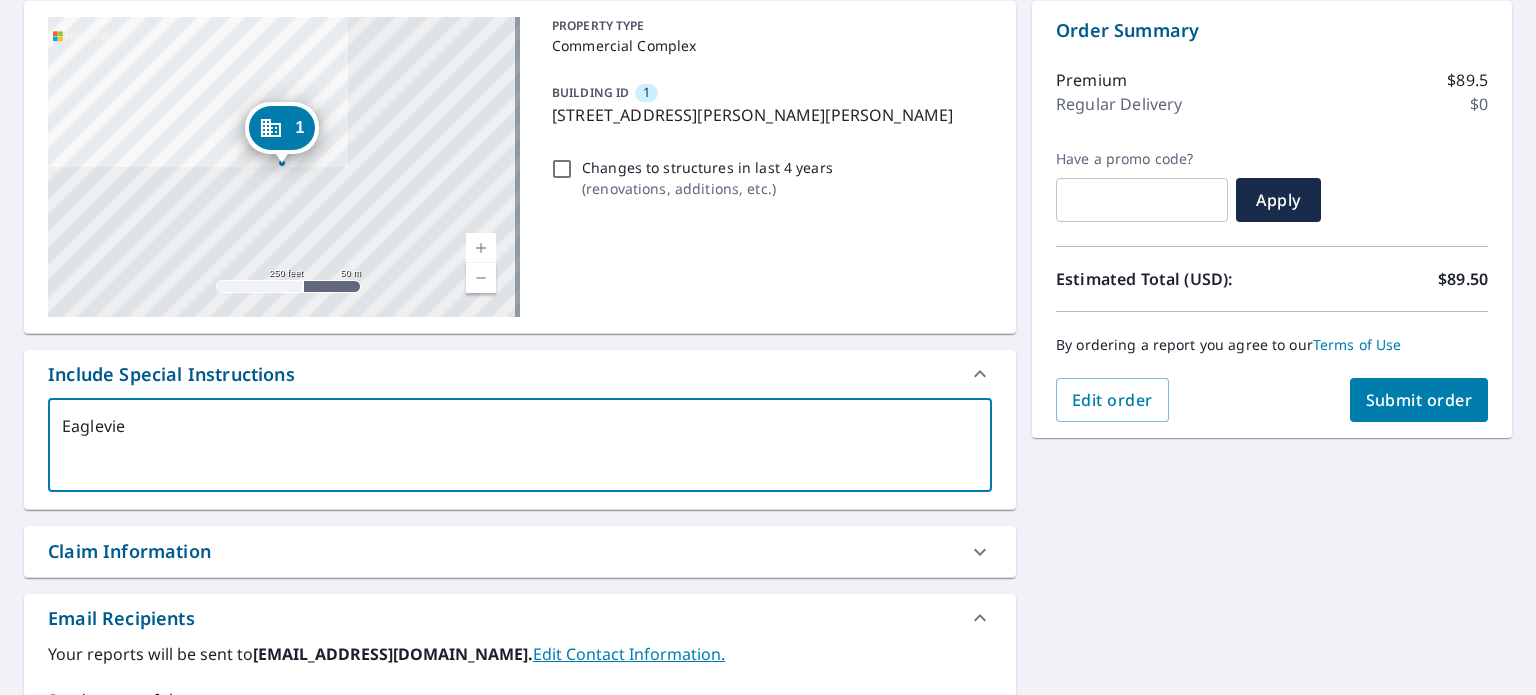 type on "Eaglevi" 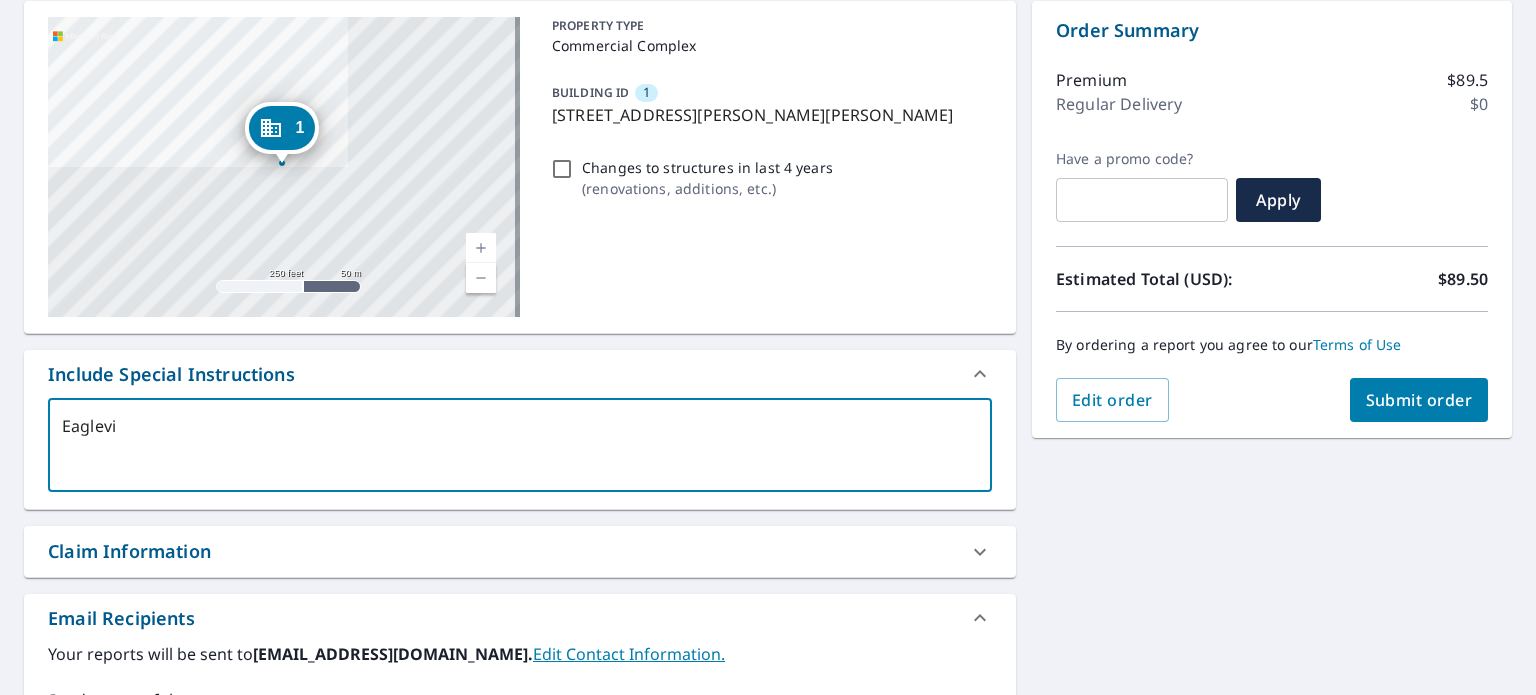 type on "Eaglev" 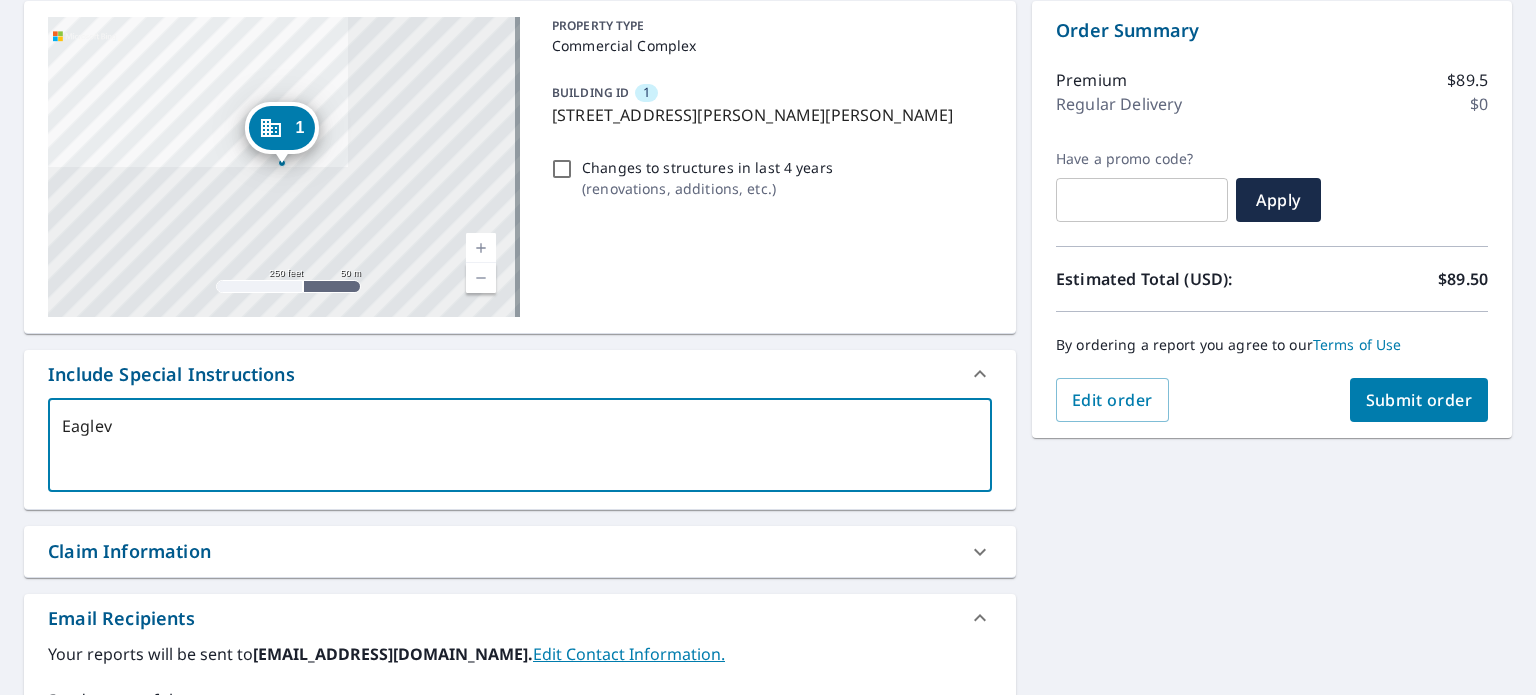 type on "Eagle" 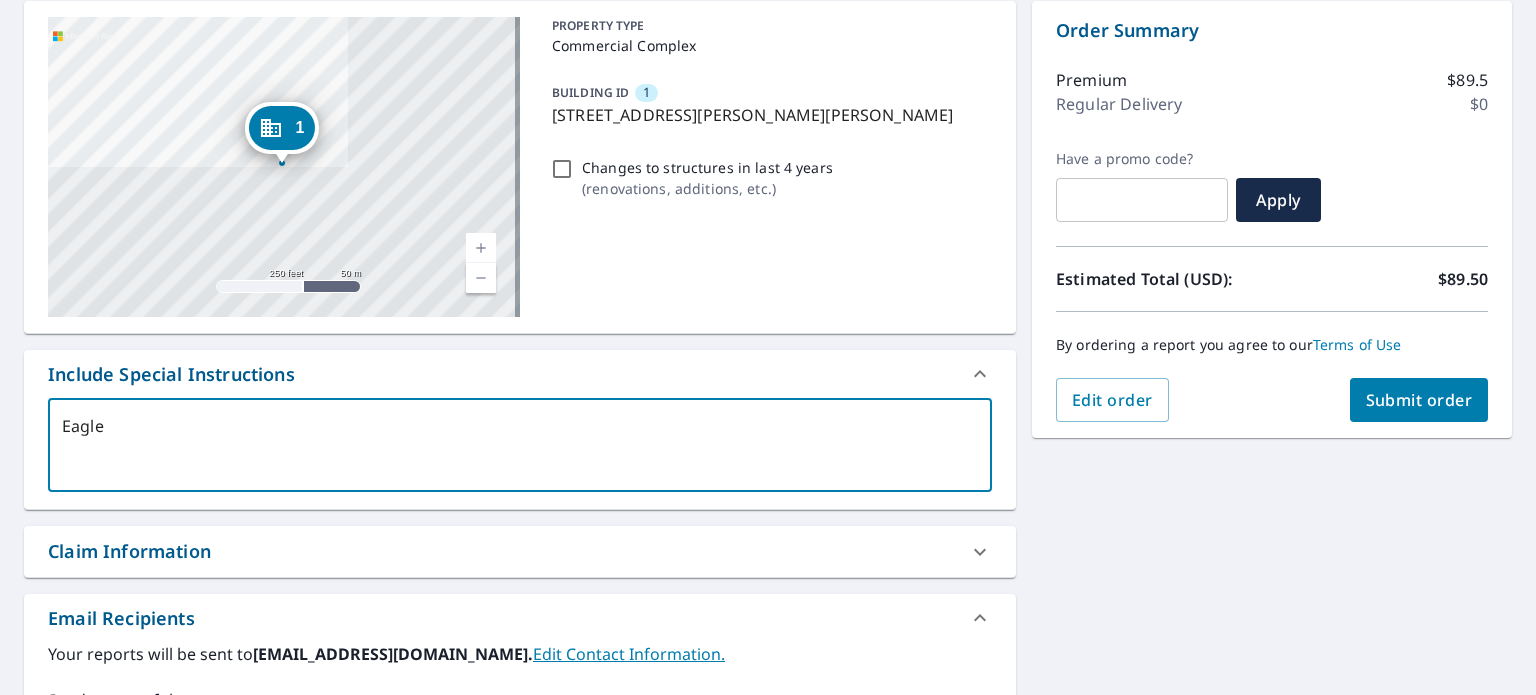 type on "Eagle" 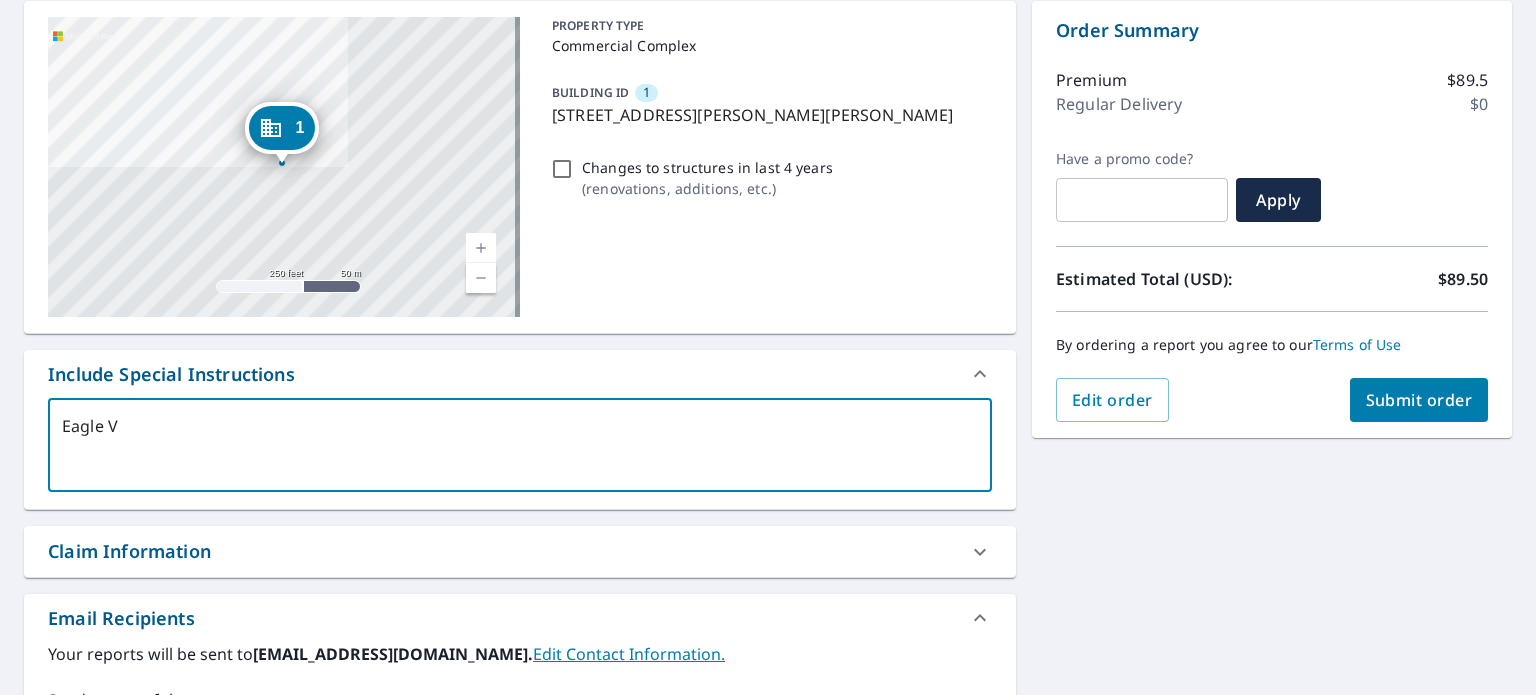 type on "x" 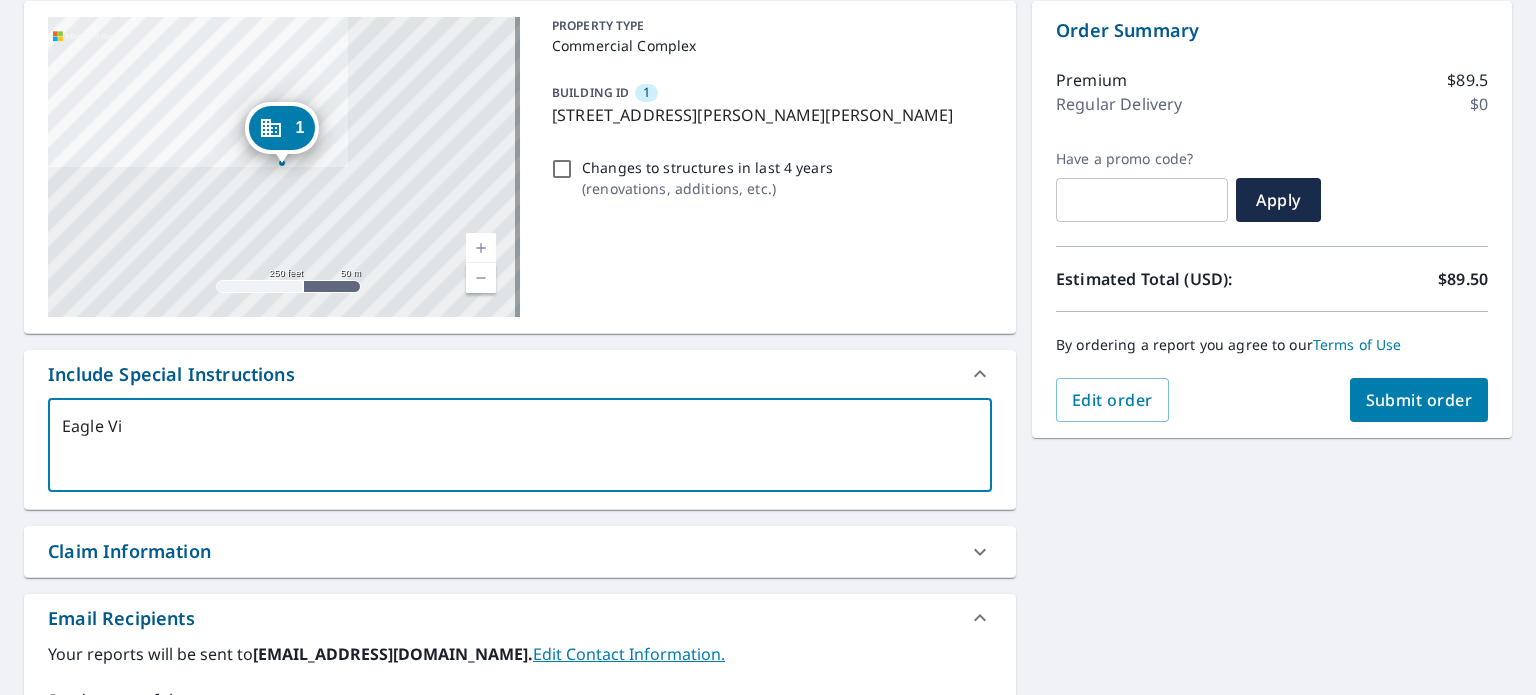 type on "Eagle Vie" 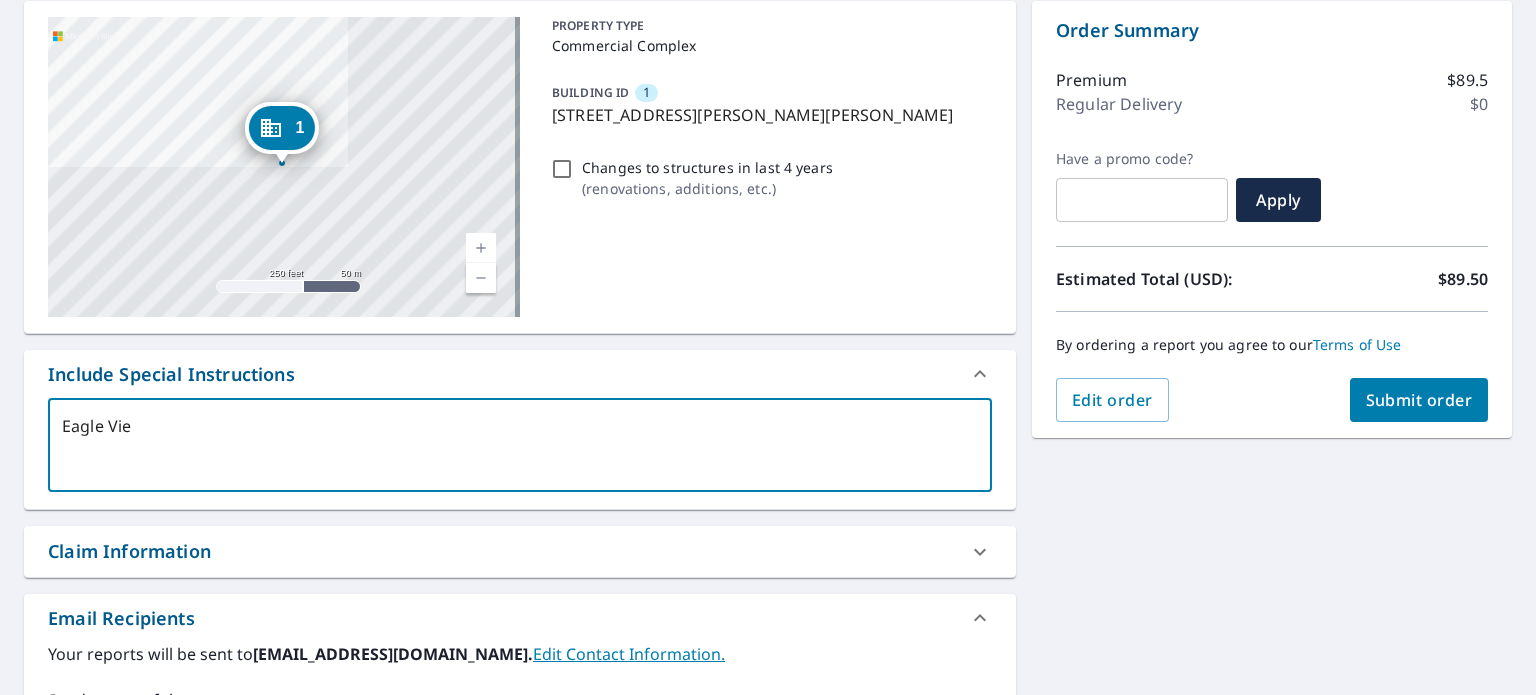 type on "Eagle View" 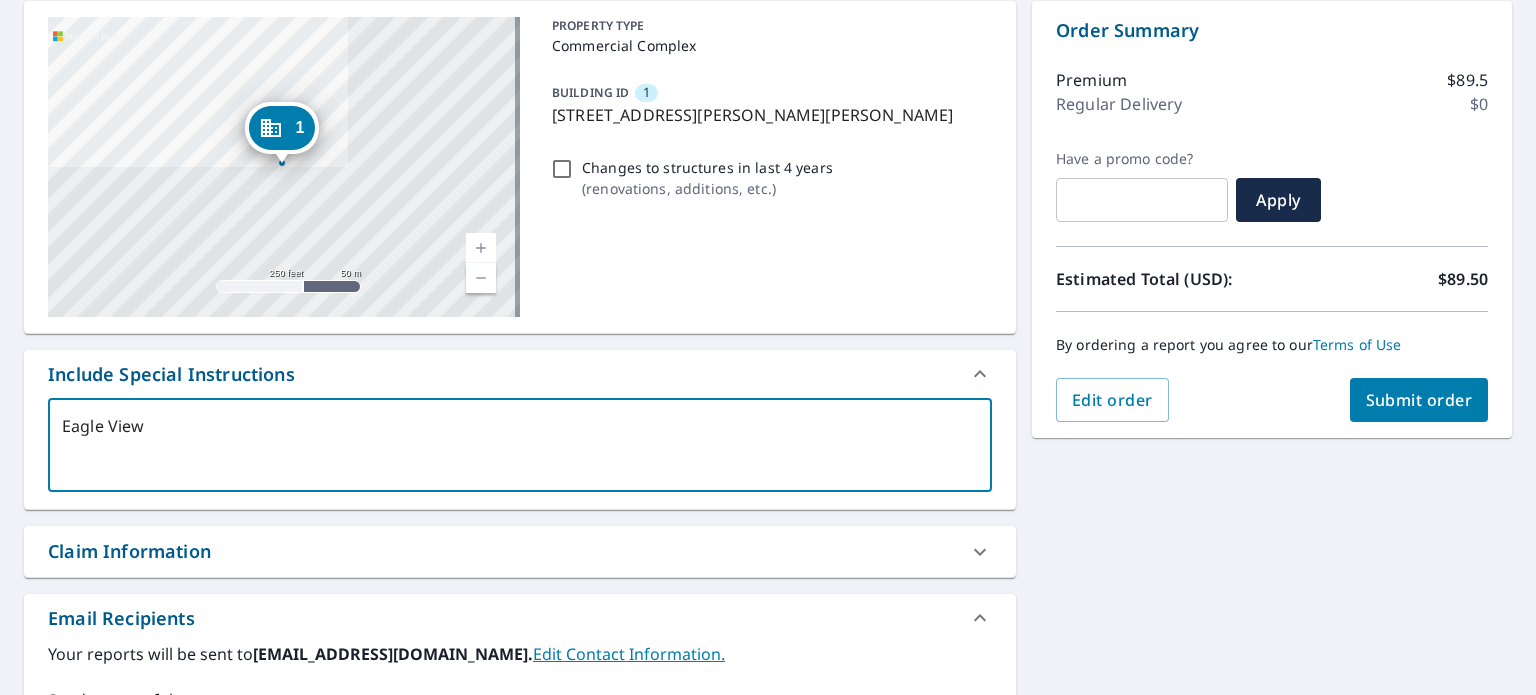 type on "Eagle View" 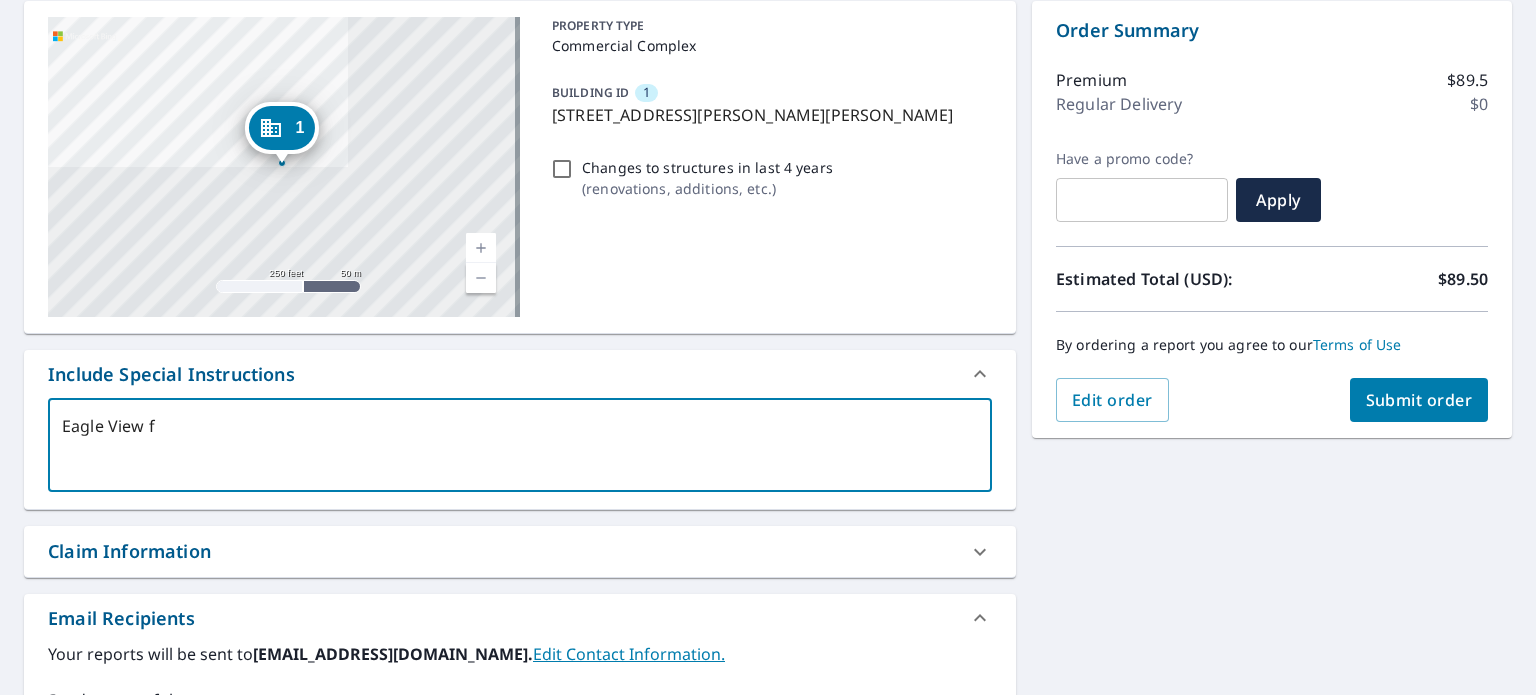 type on "Eagle View fo" 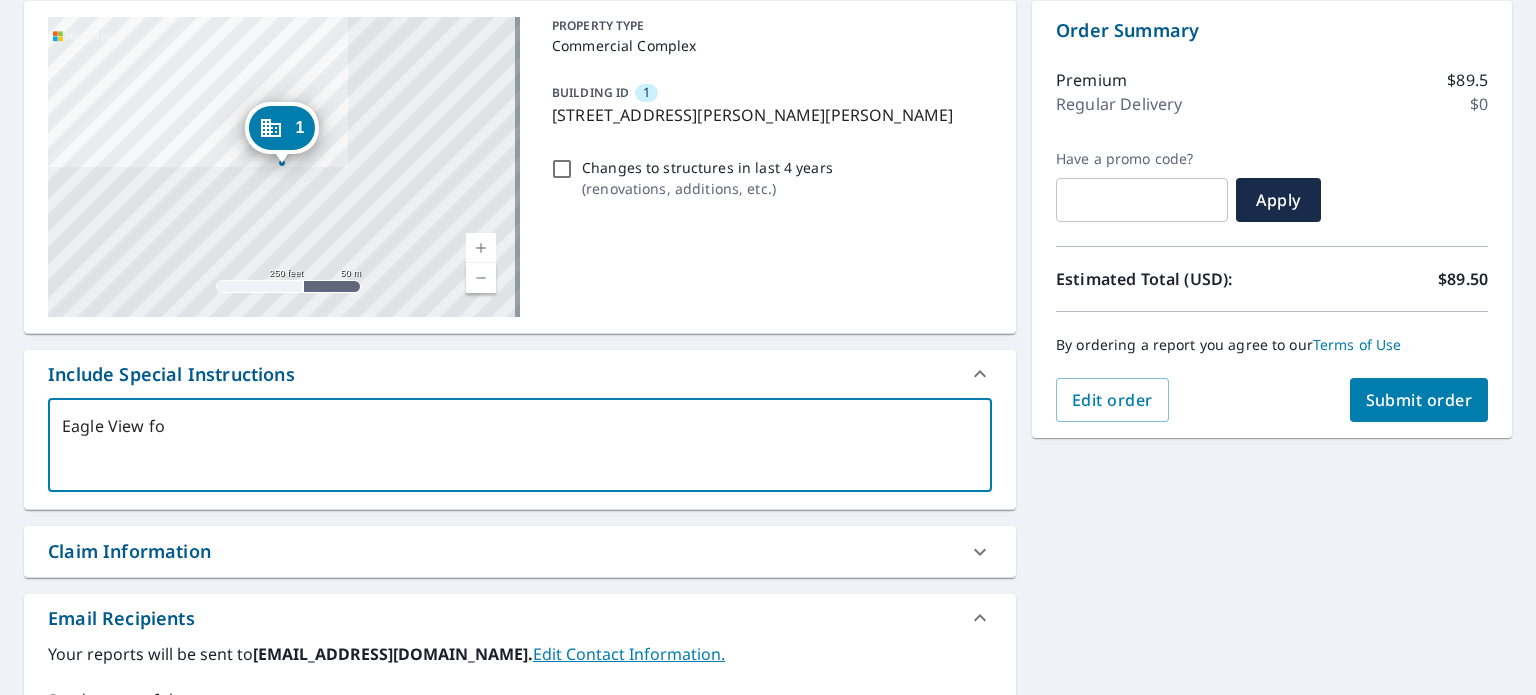 type on "Eagle View for" 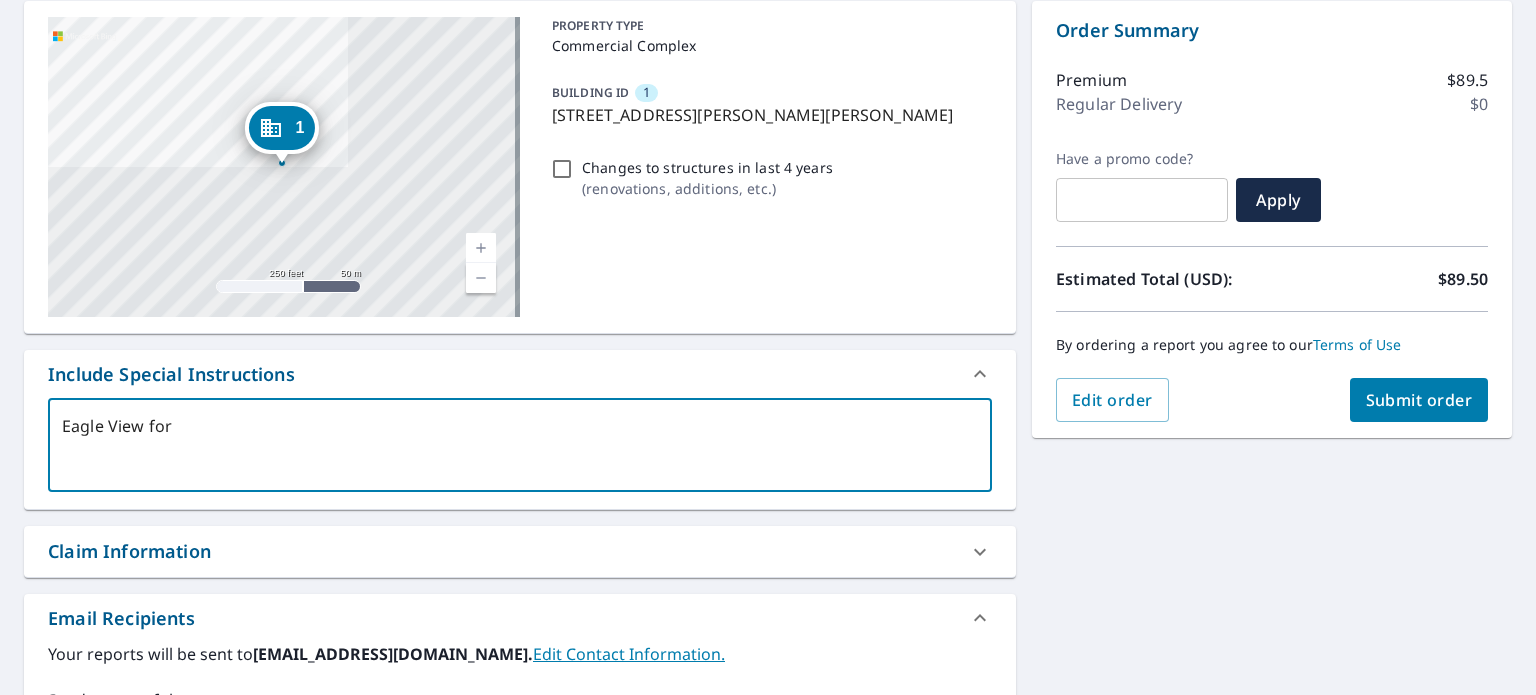 type on "Eagle View for" 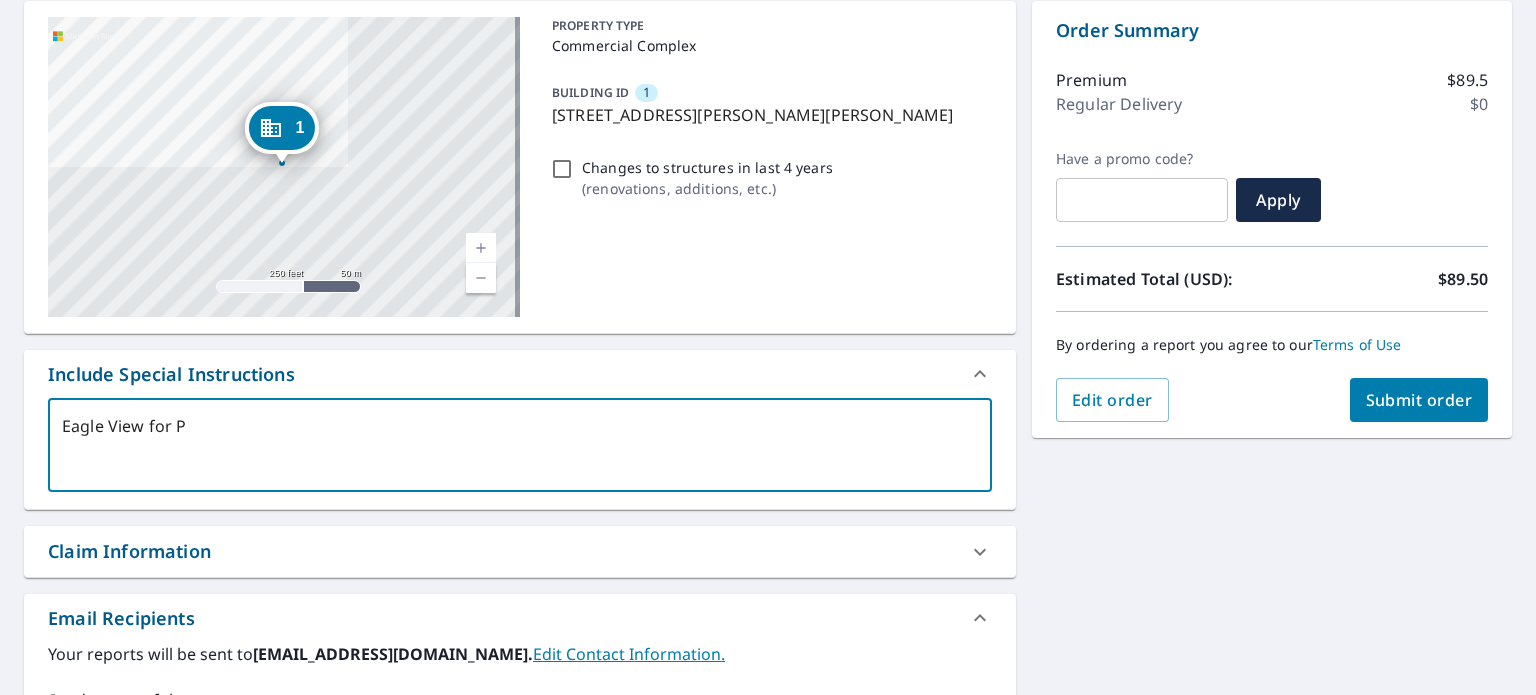 type on "Eagle View for Po" 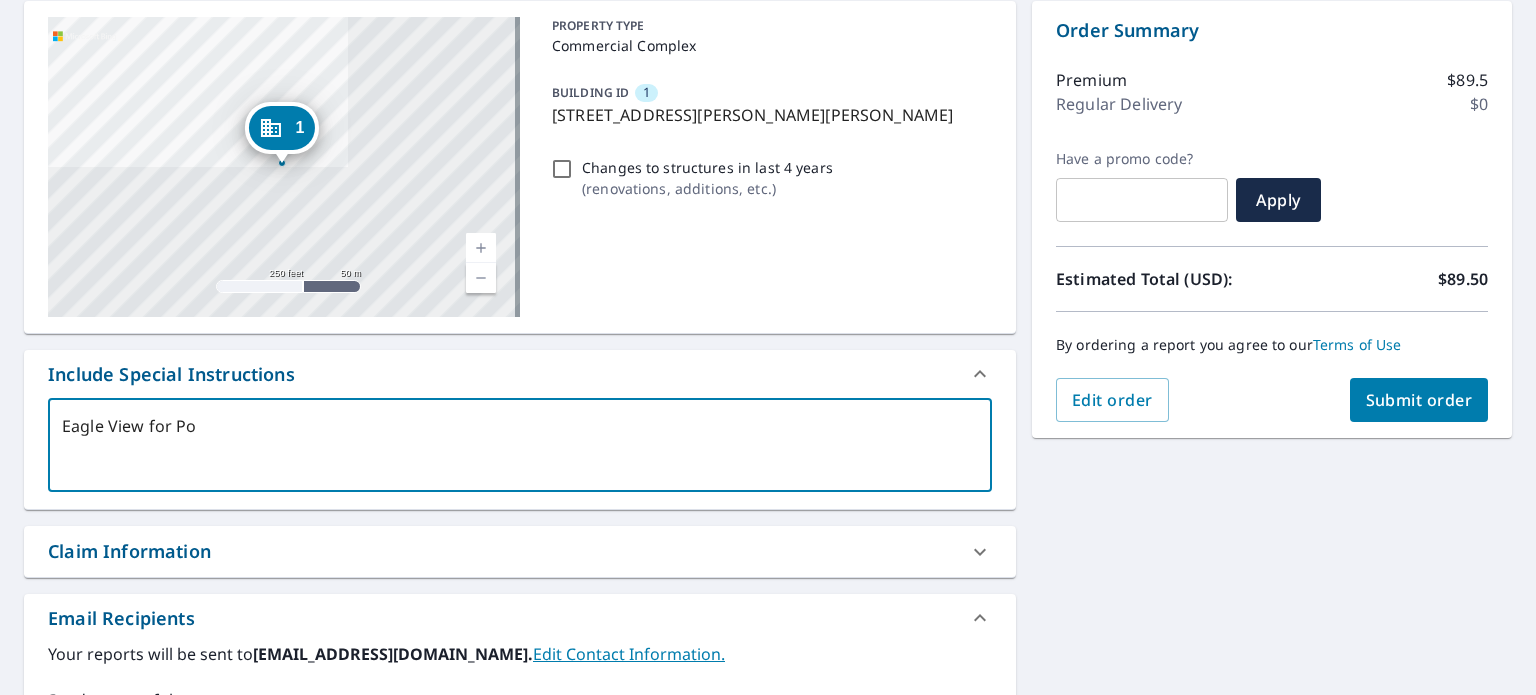 type on "x" 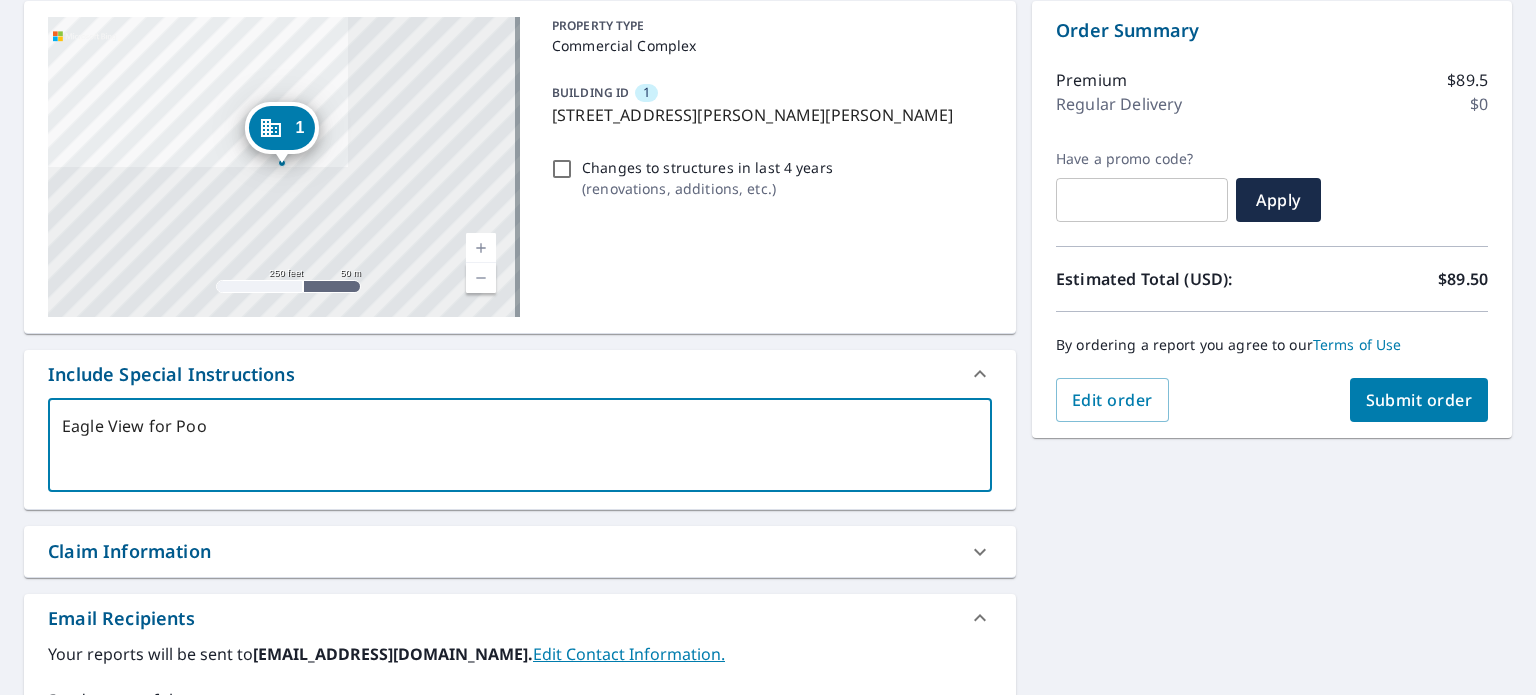 type on "Eagle View for Pool" 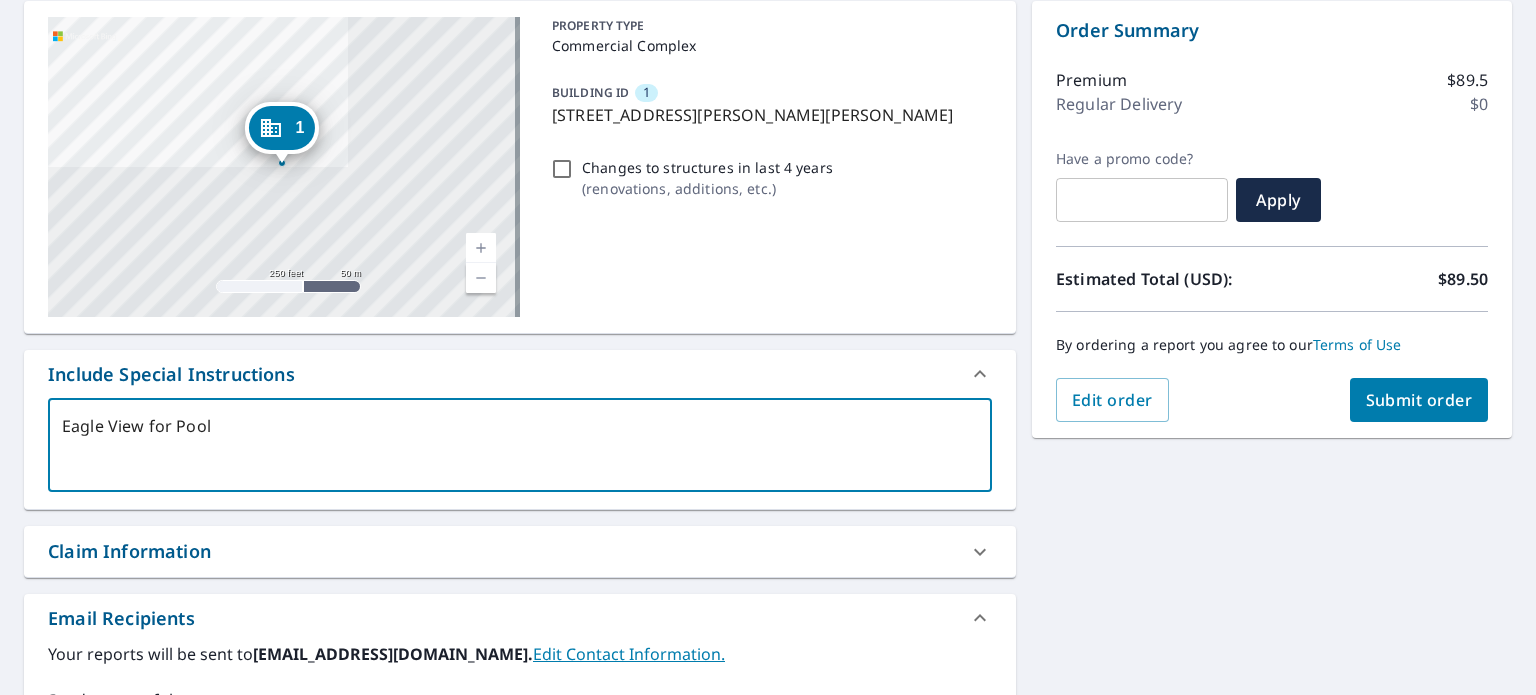 type on "Eagle View for Pool" 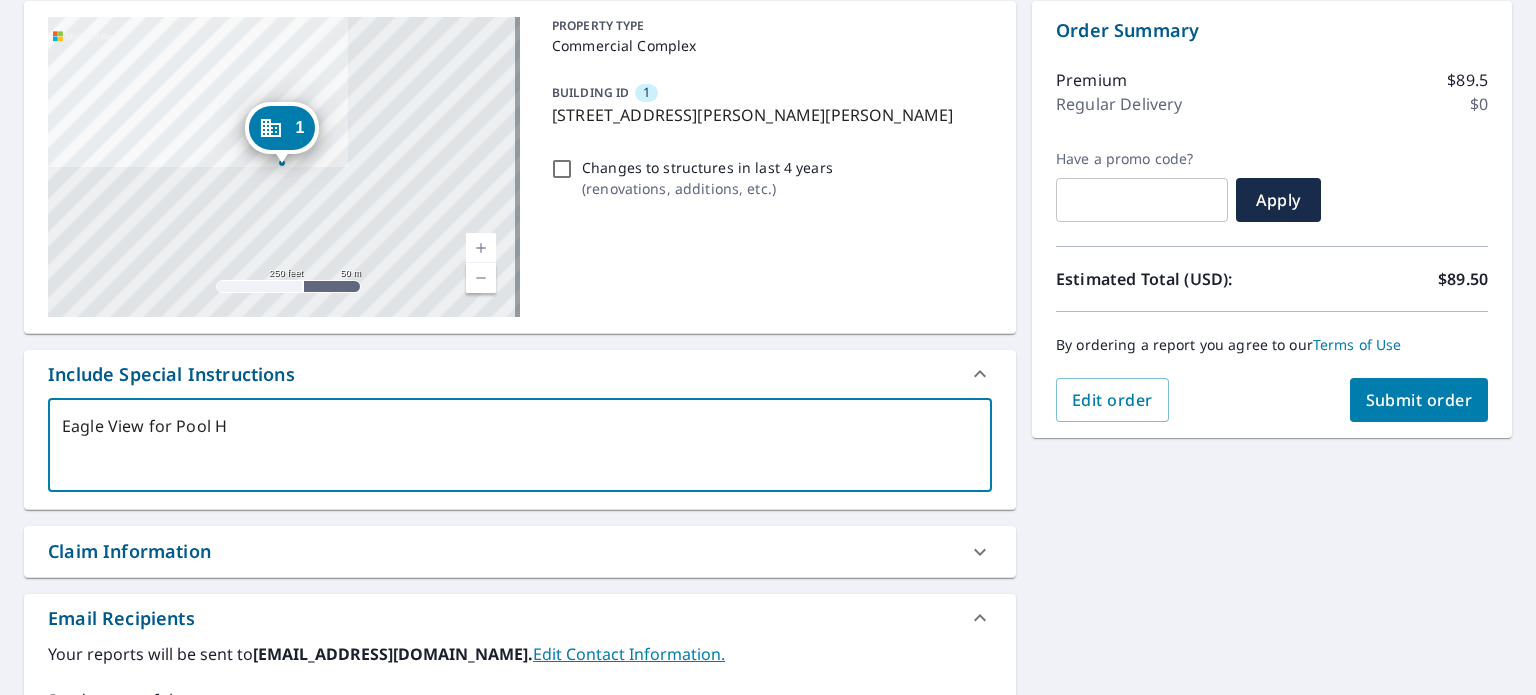 type on "Eagle View for Pool Ho" 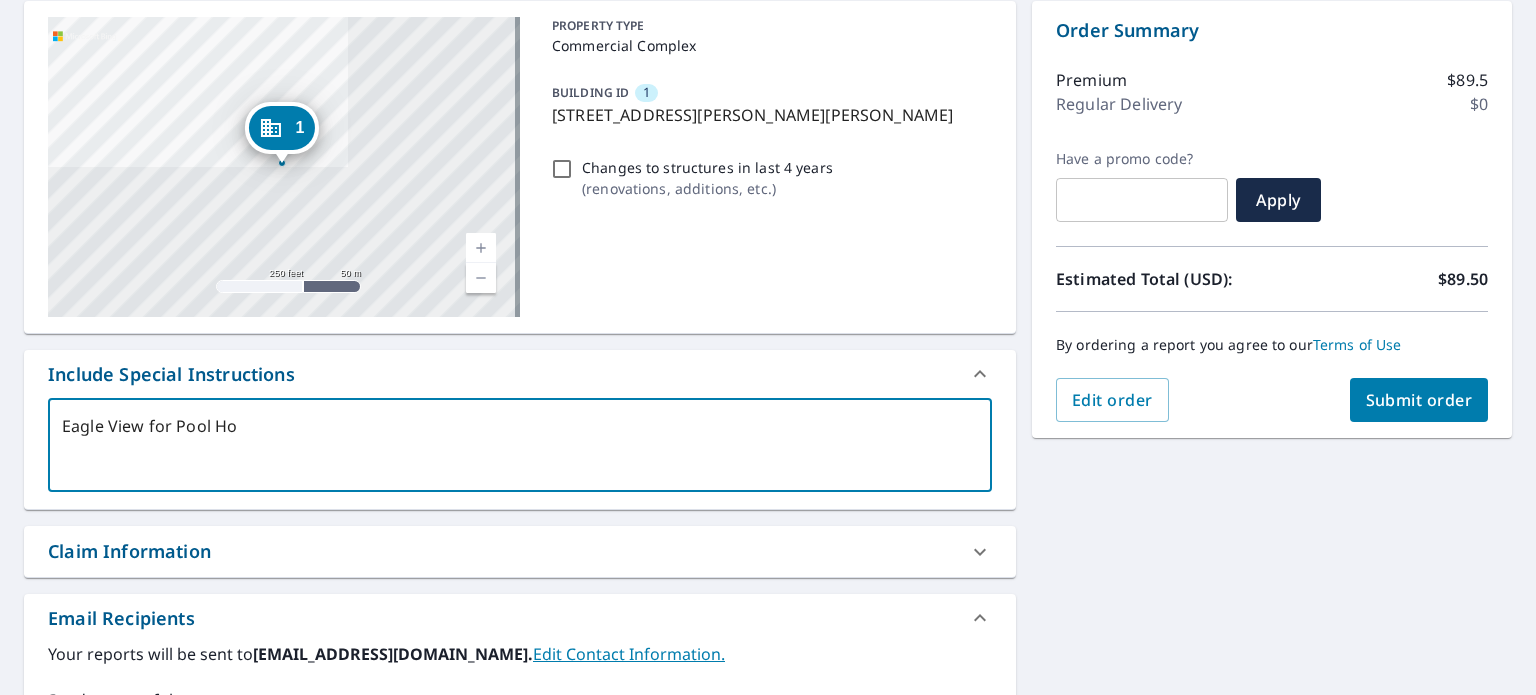 type on "Eagle View for Pool Hou" 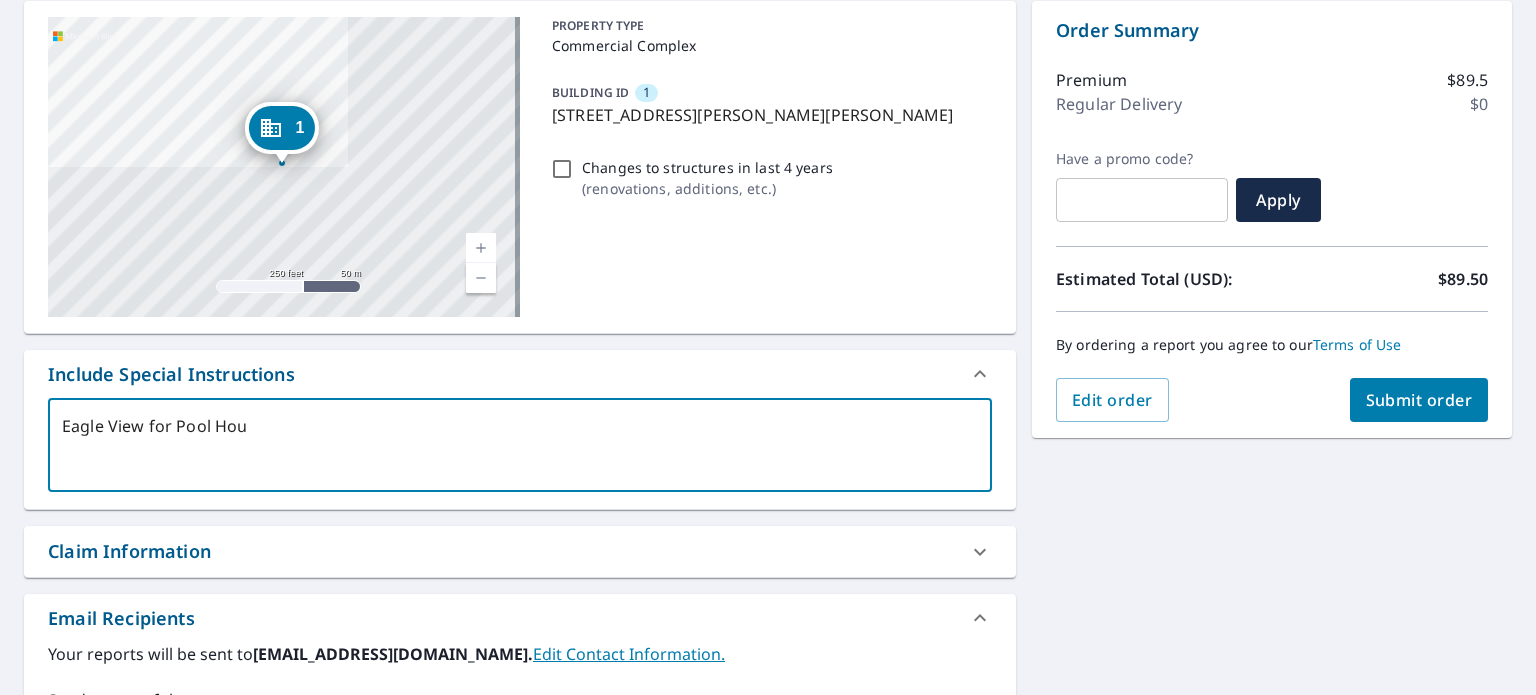 type on "x" 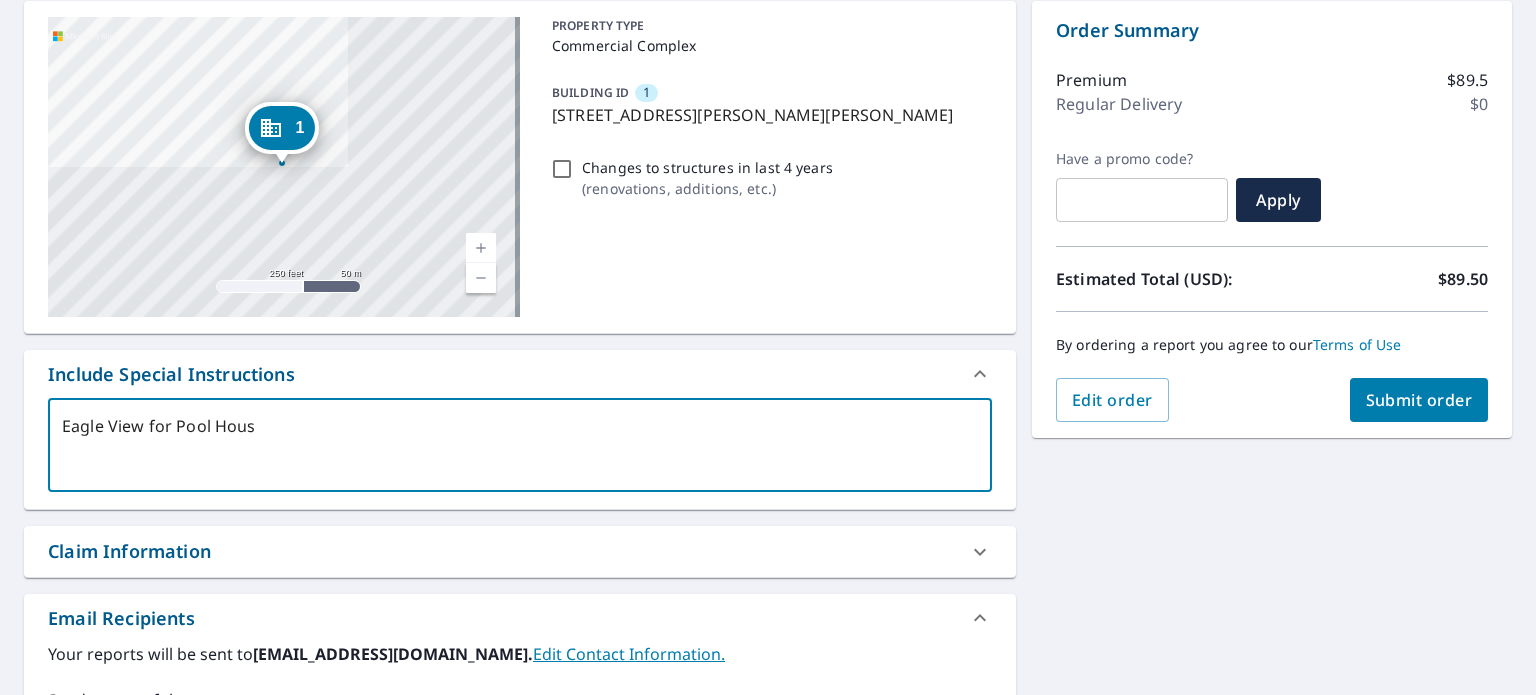 type on "Eagle View for Pool House" 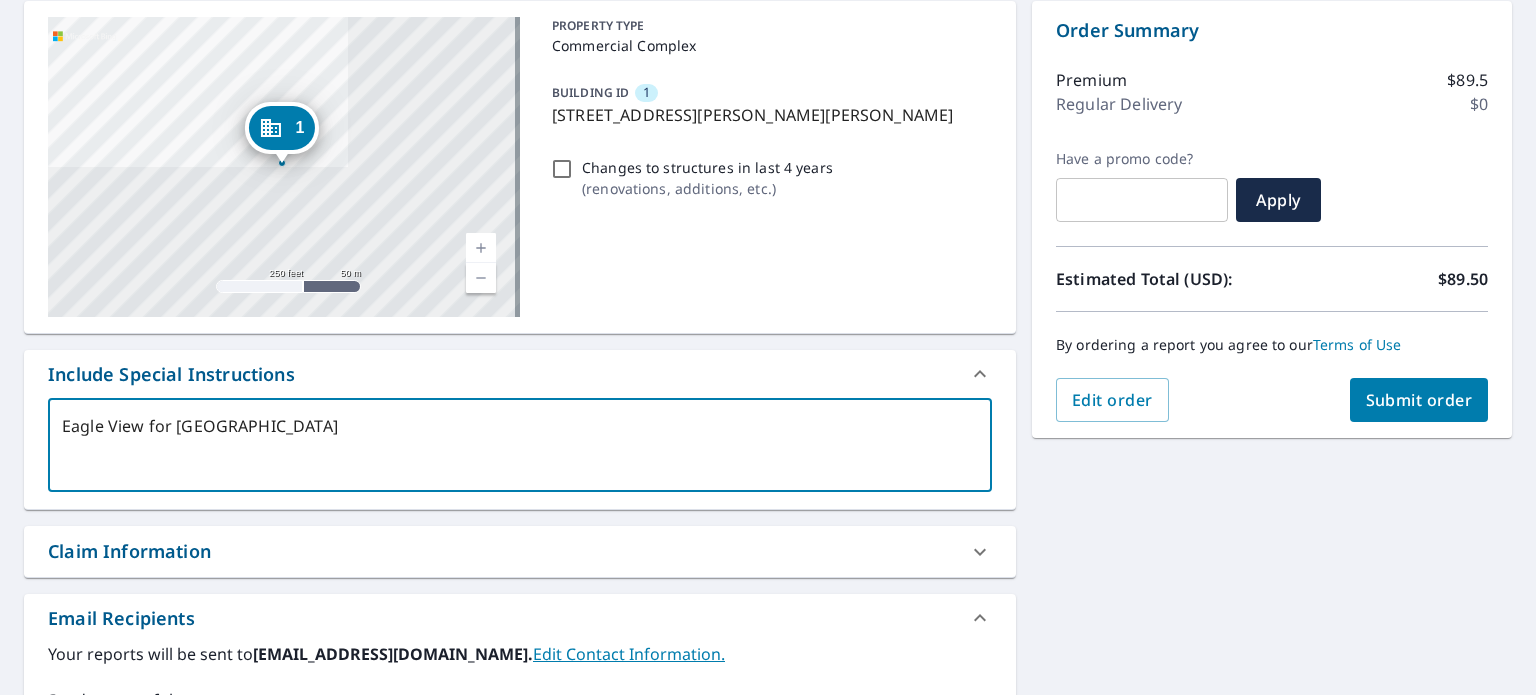type on "Eagle View for Pool House" 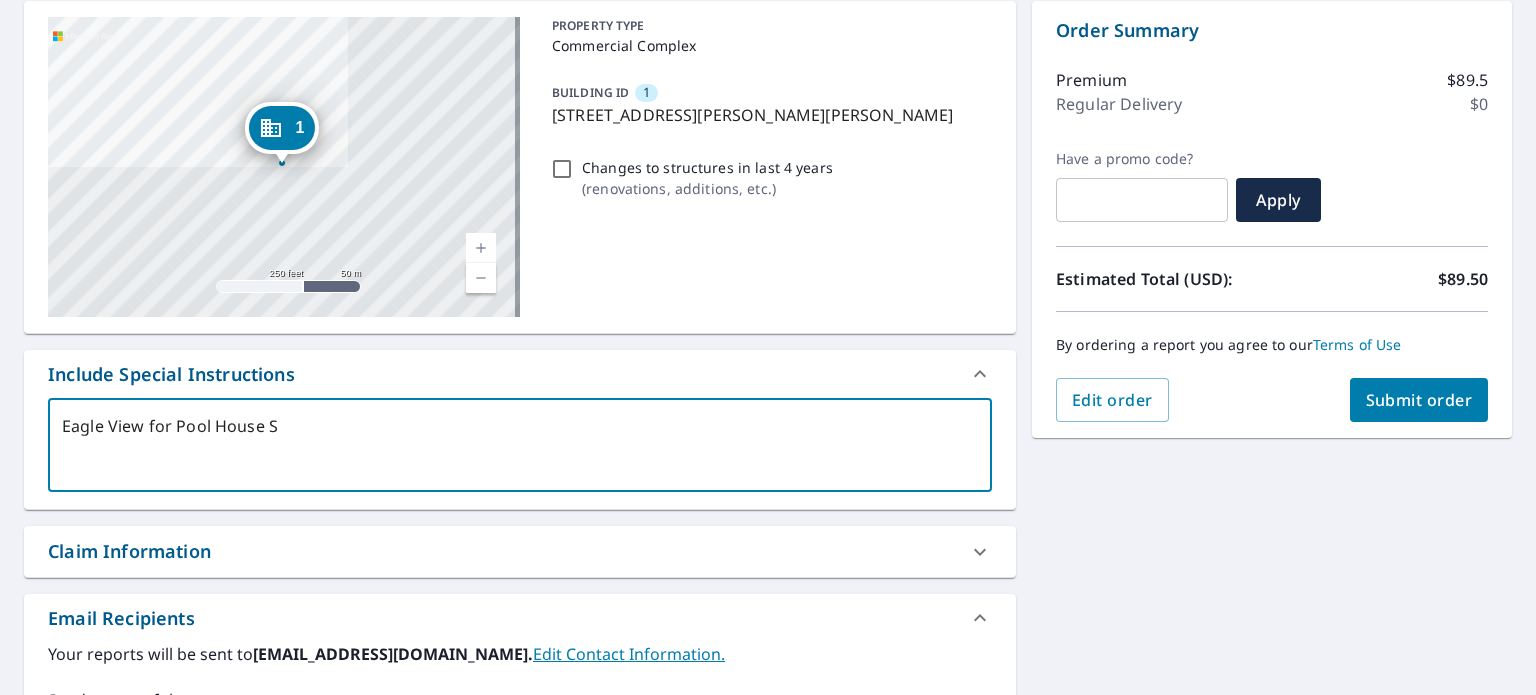 type on "Eagle View for Pool House St" 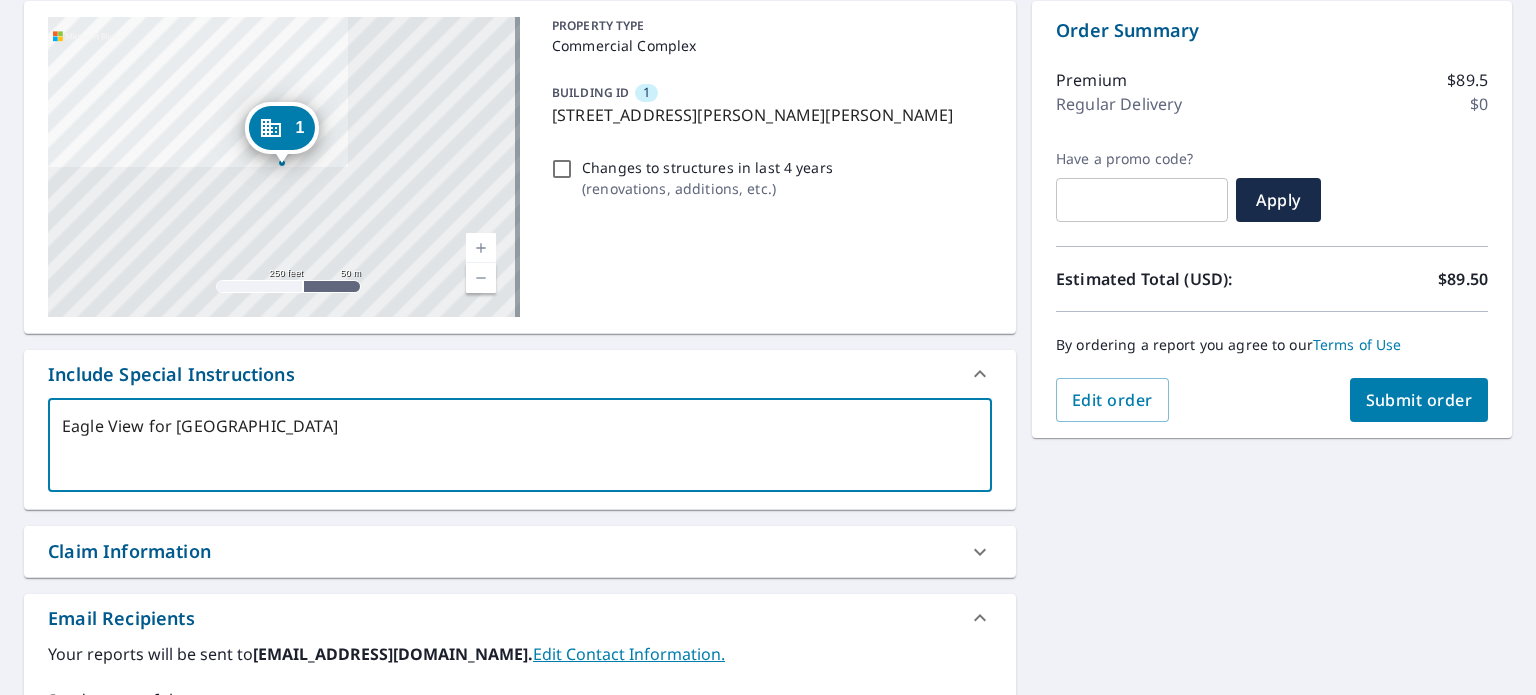 type on "Eagle View for Pool House Str" 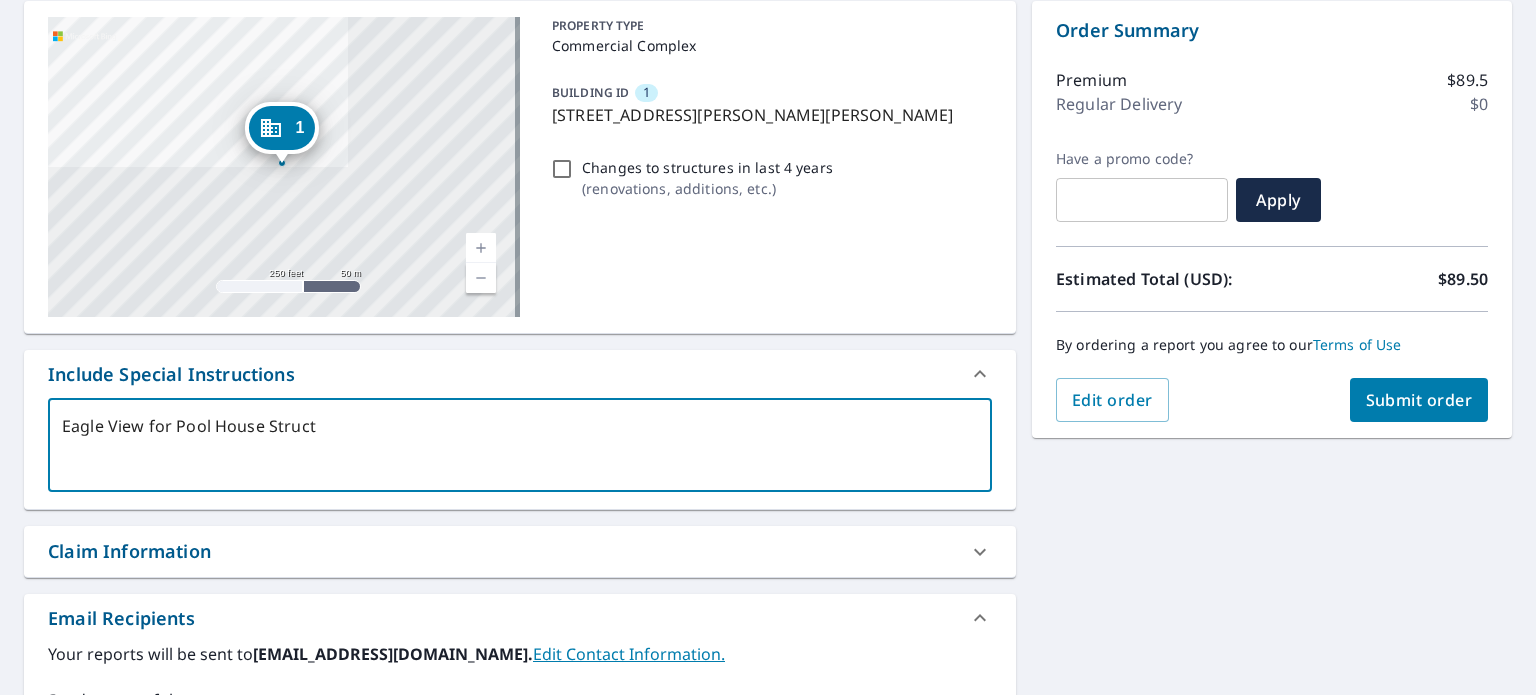 type on "Eagle View for Pool House Structu" 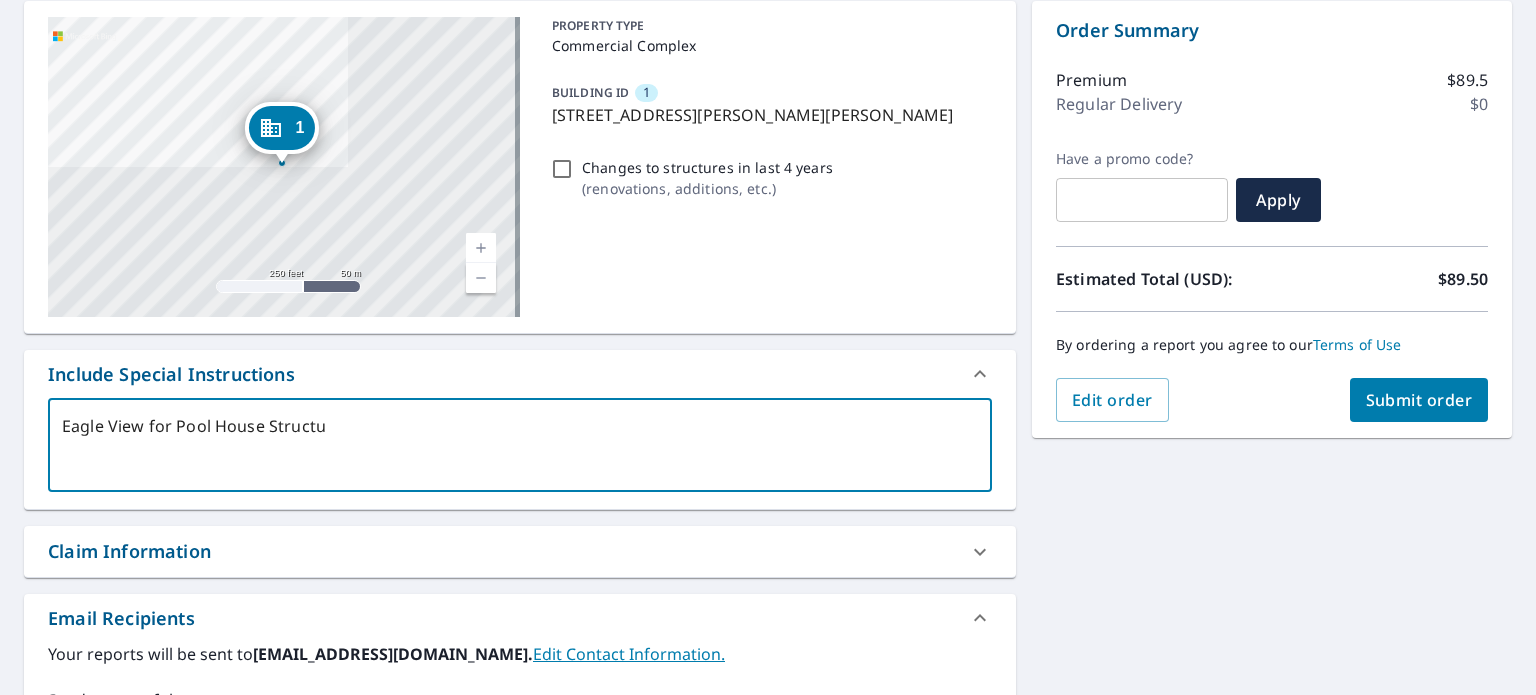type on "Eagle View for Pool House Structur" 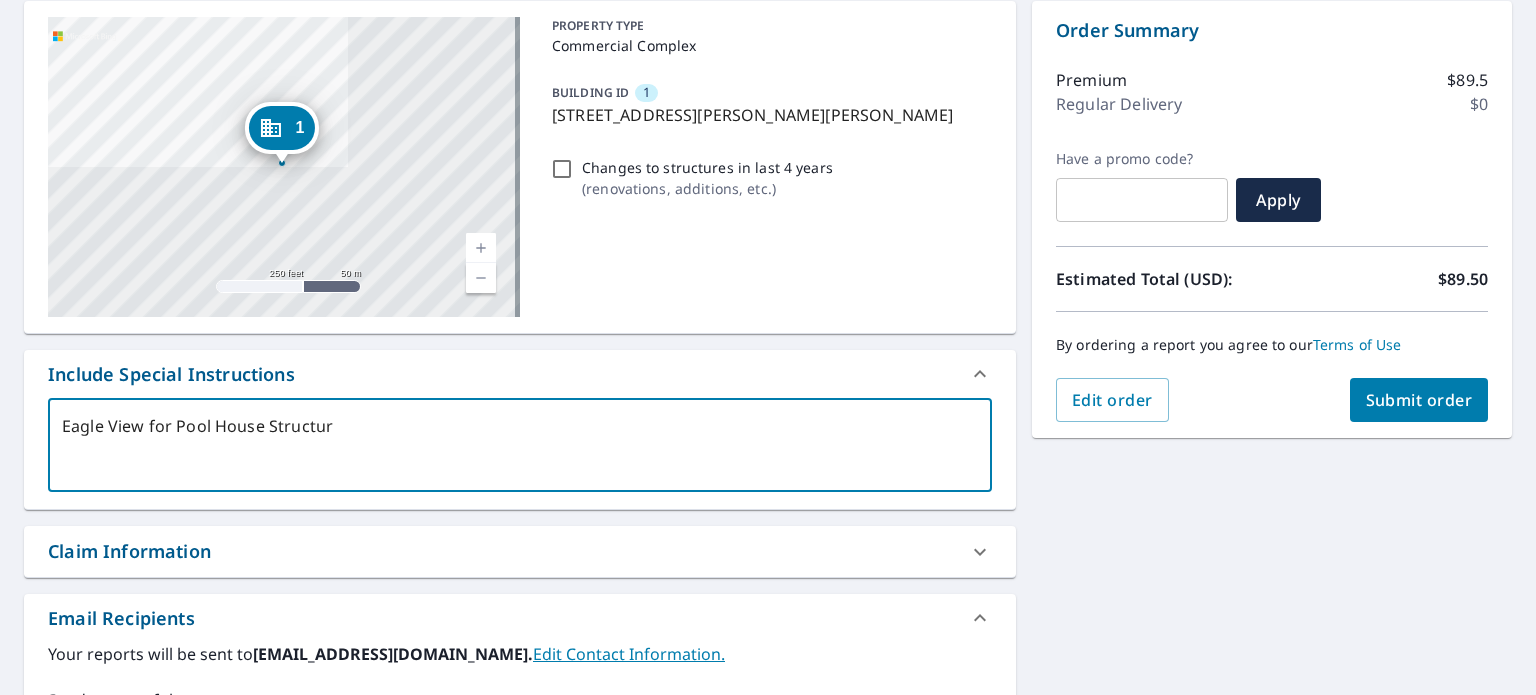 type on "Eagle View for Pool House Structure" 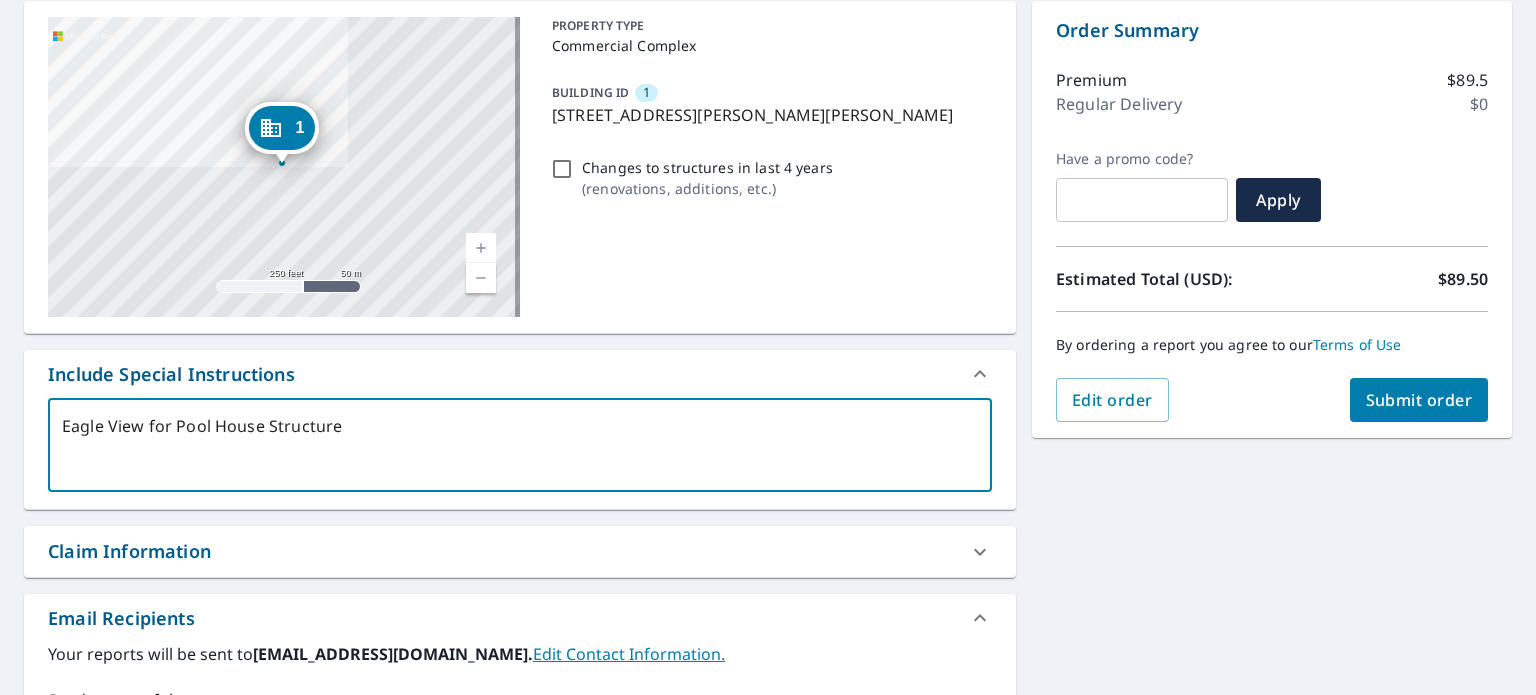 type on "Eagle View for Pool House Structure" 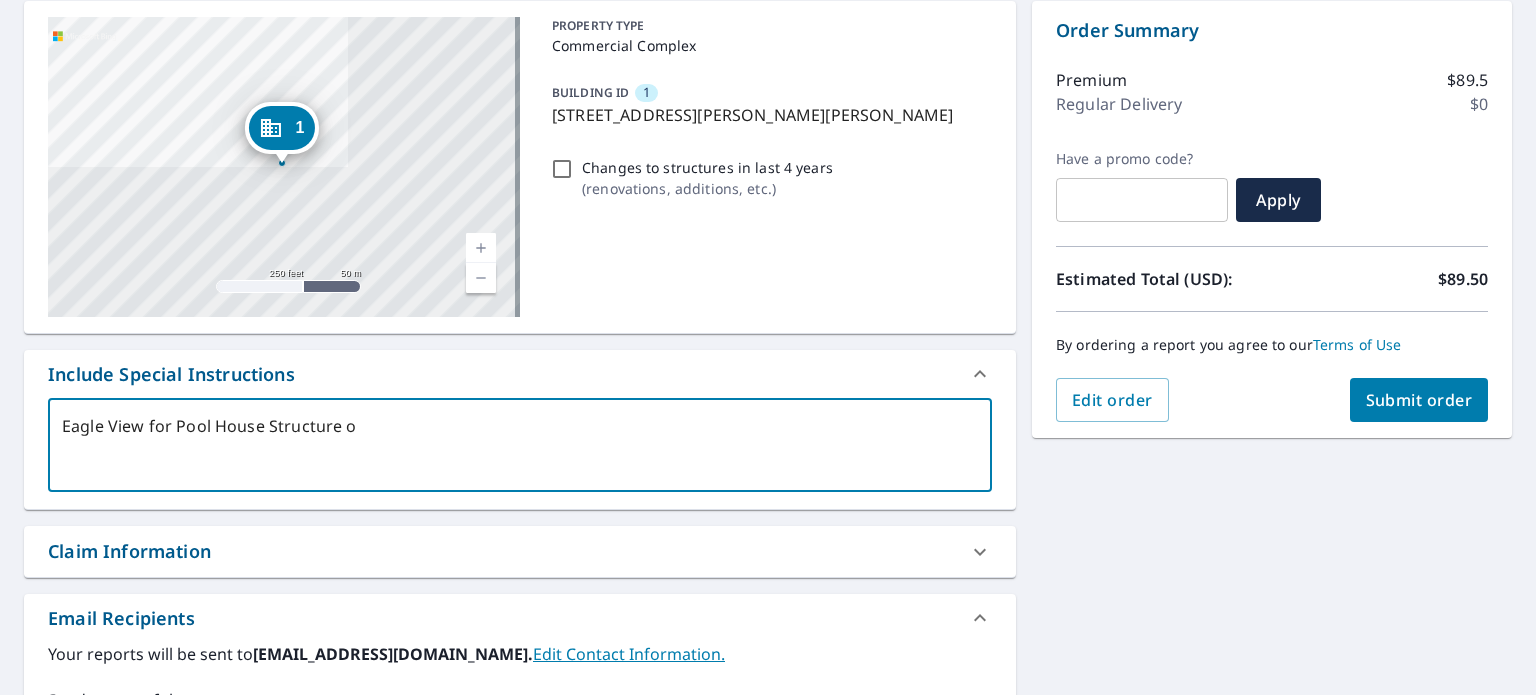 type on "Eagle View for Pool House Structure on" 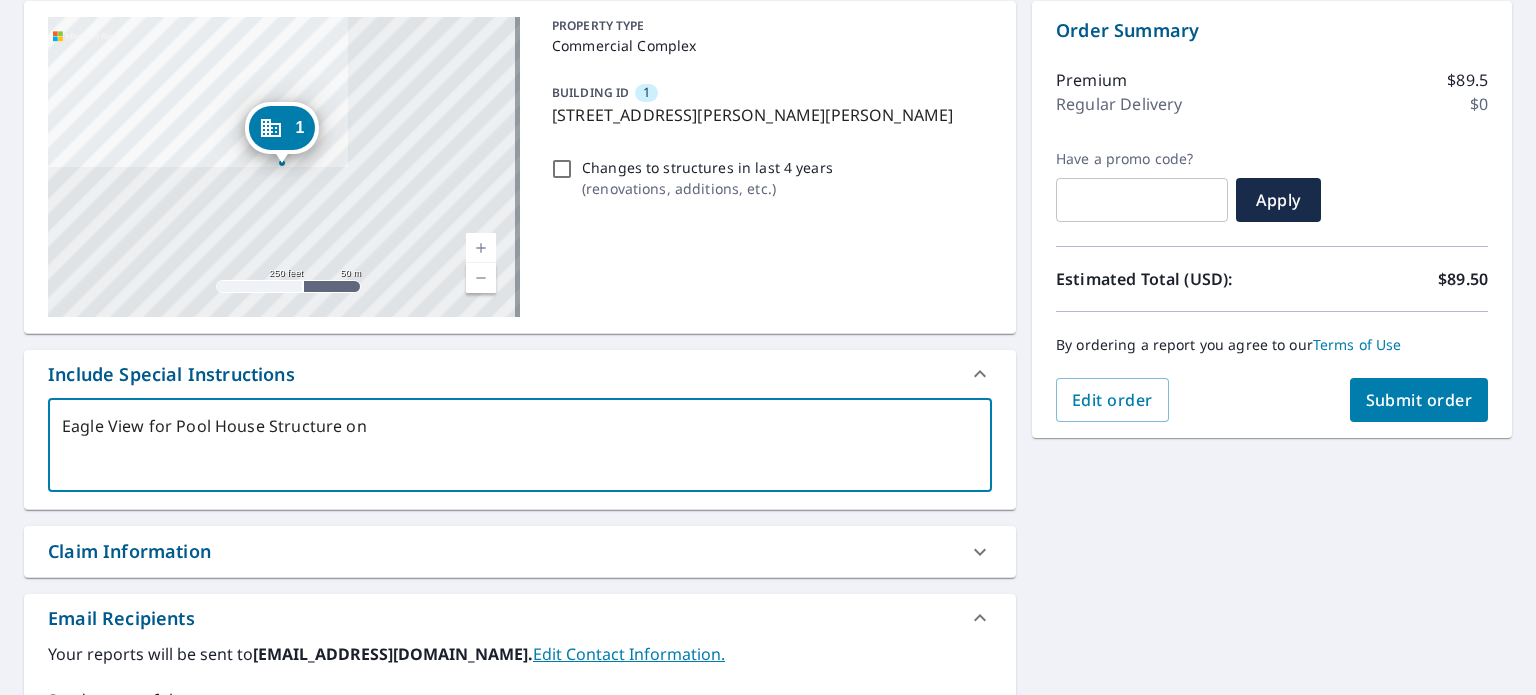 type on "Eagle View for Pool House Structure onl" 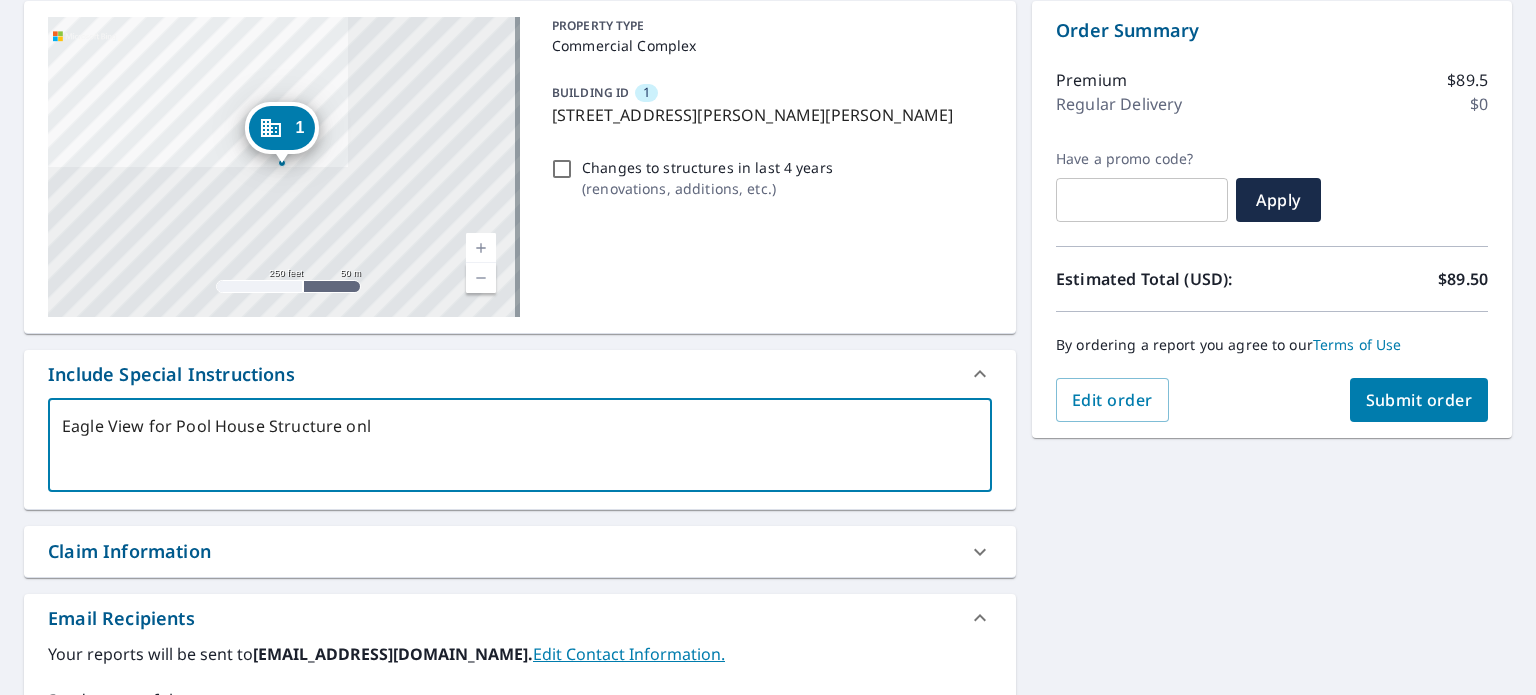 type on "Eagle View for Pool House Structure only" 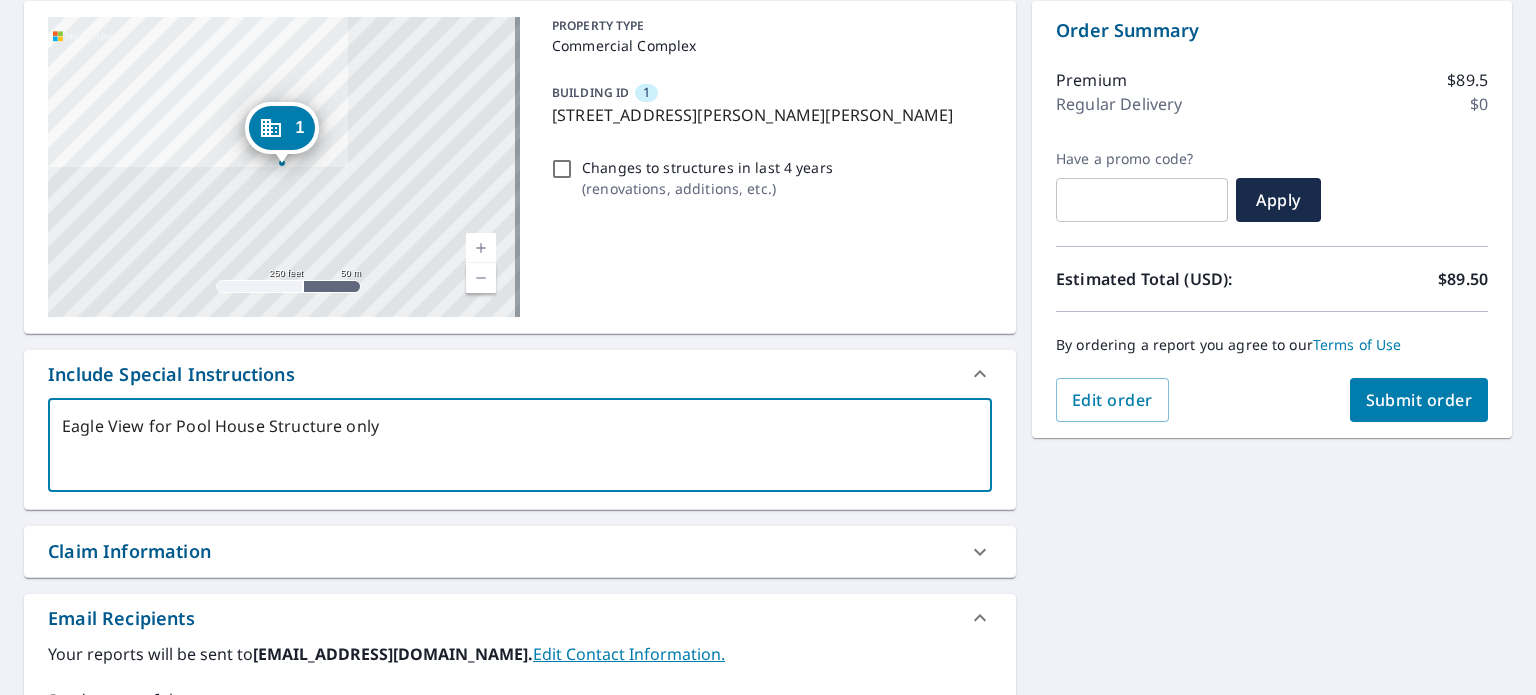 type on "Eagle View for Pool House Structure only." 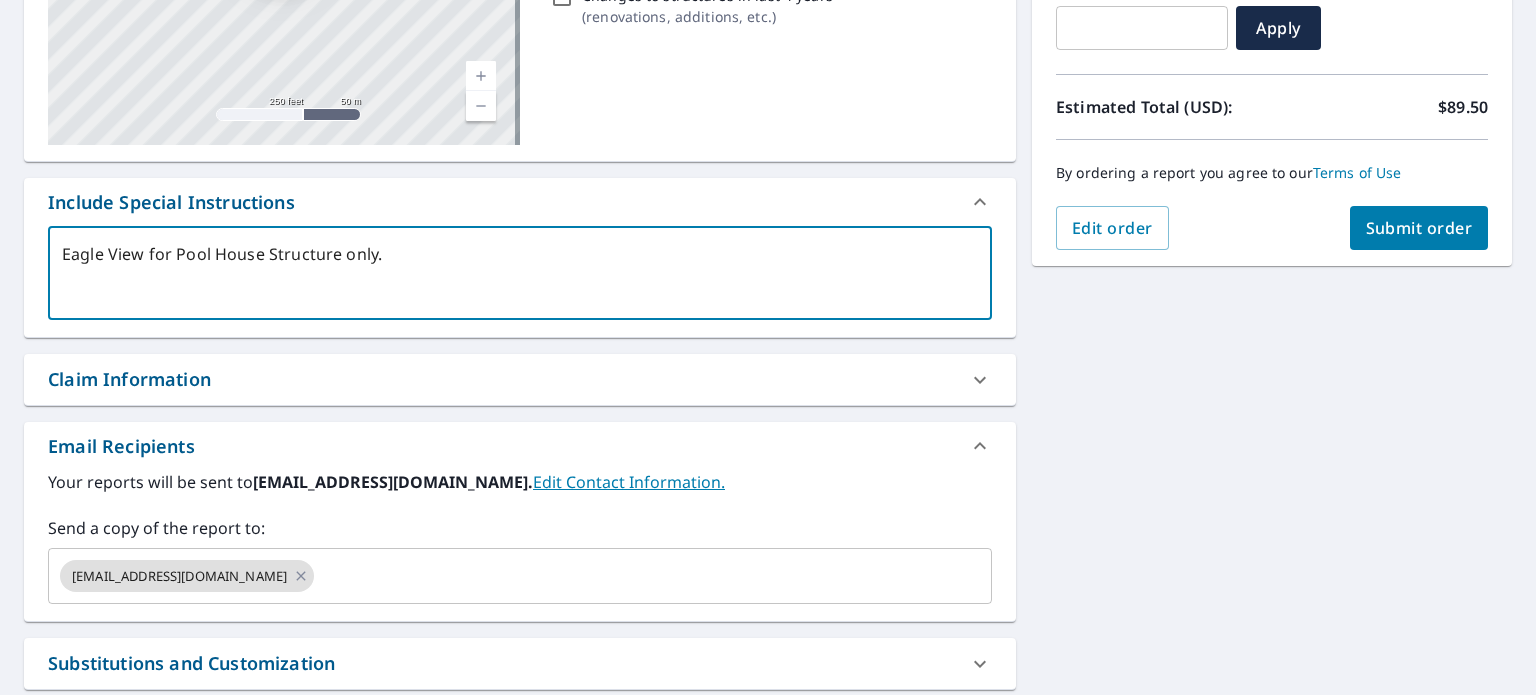 scroll, scrollTop: 400, scrollLeft: 0, axis: vertical 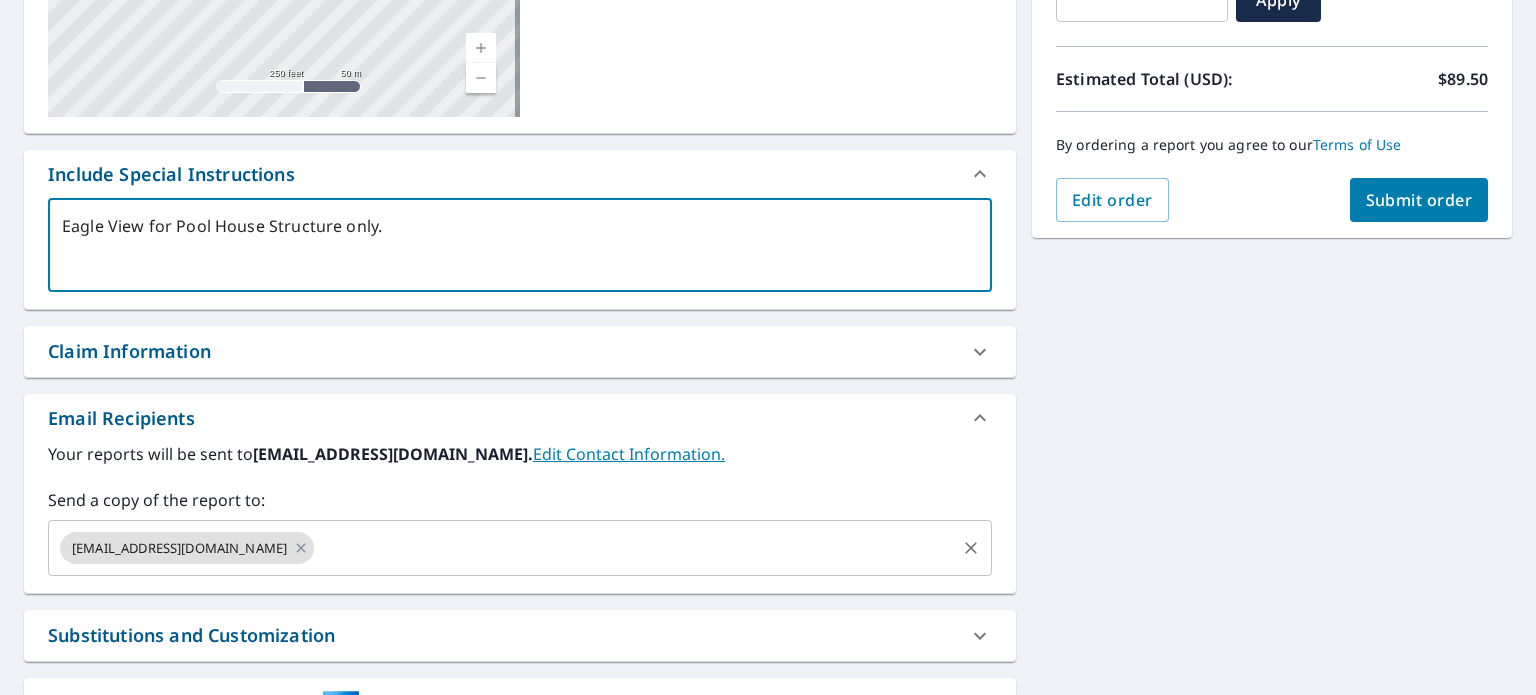 type on "Eagle View for Pool House Structure only." 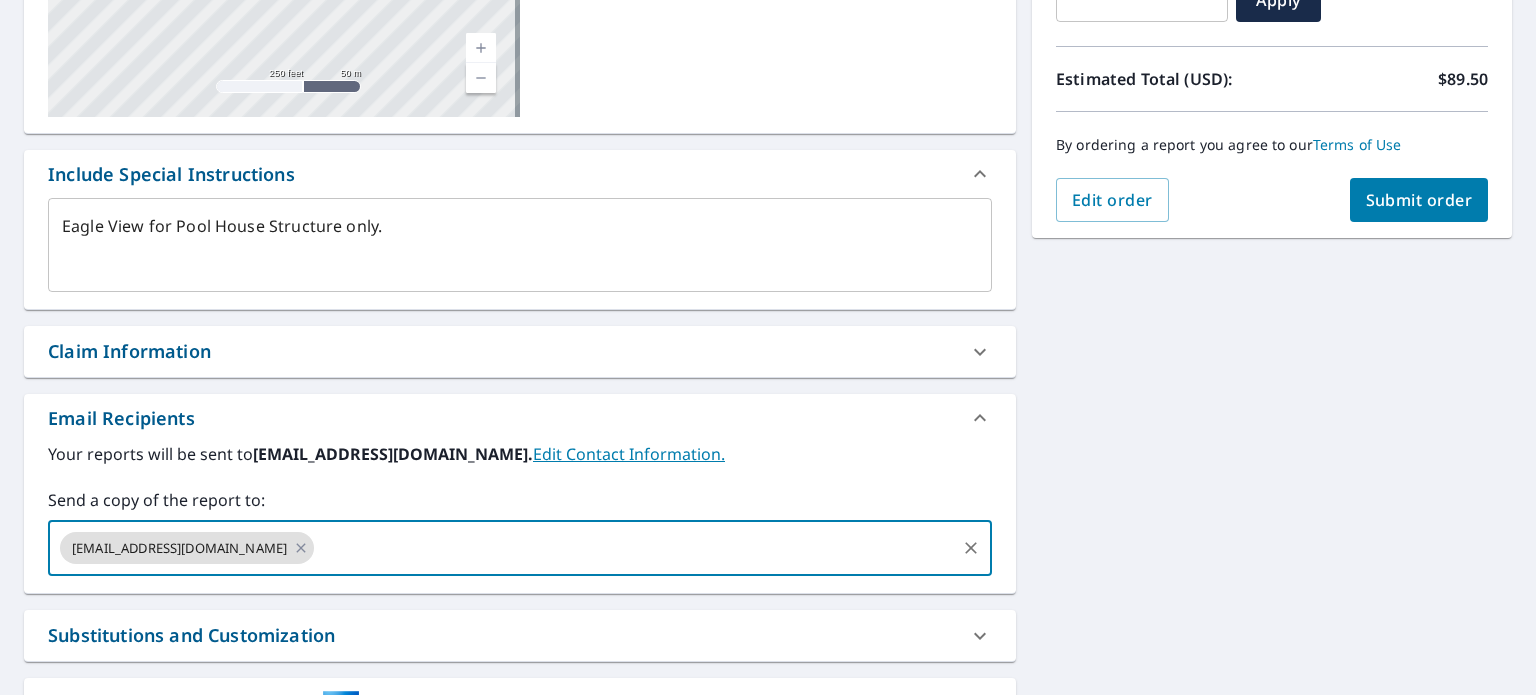 click at bounding box center [635, 548] 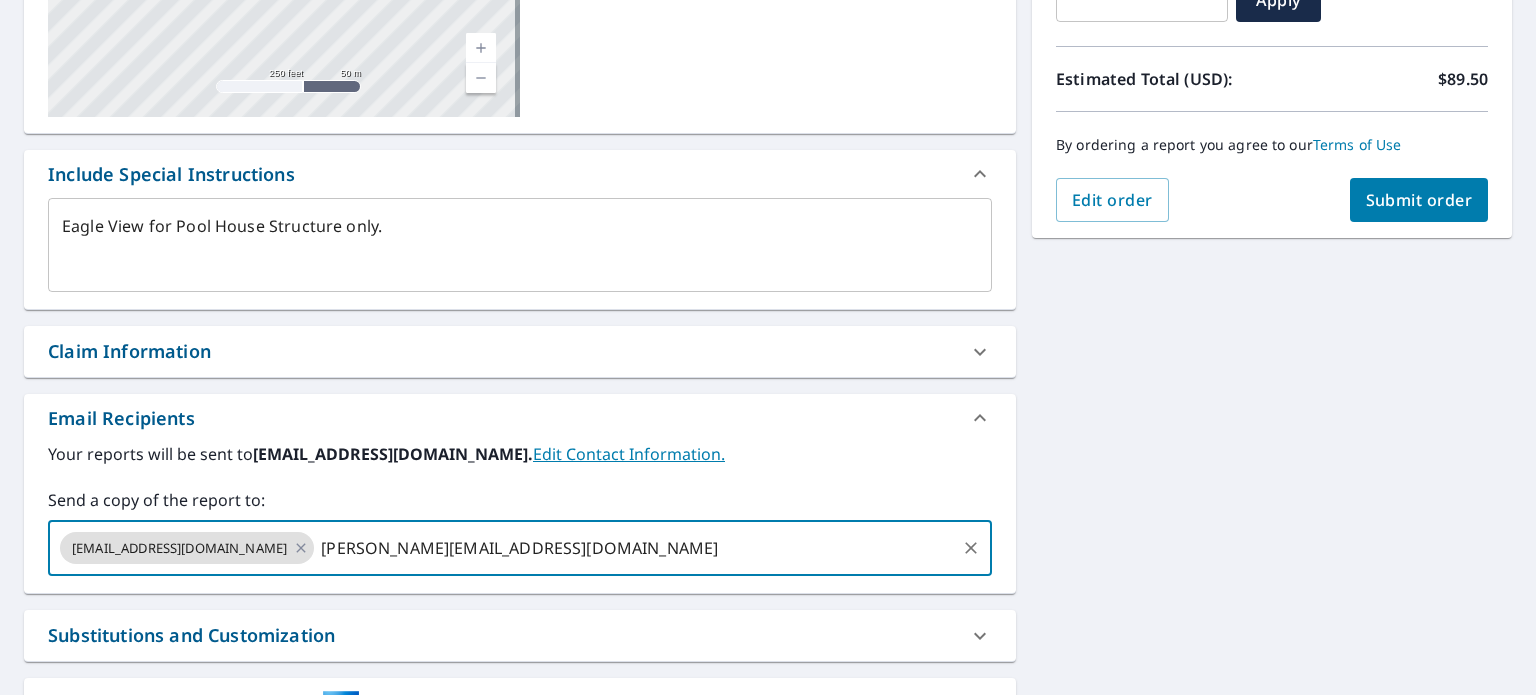type on "terry@cranmarsh.onmicrosoft.com" 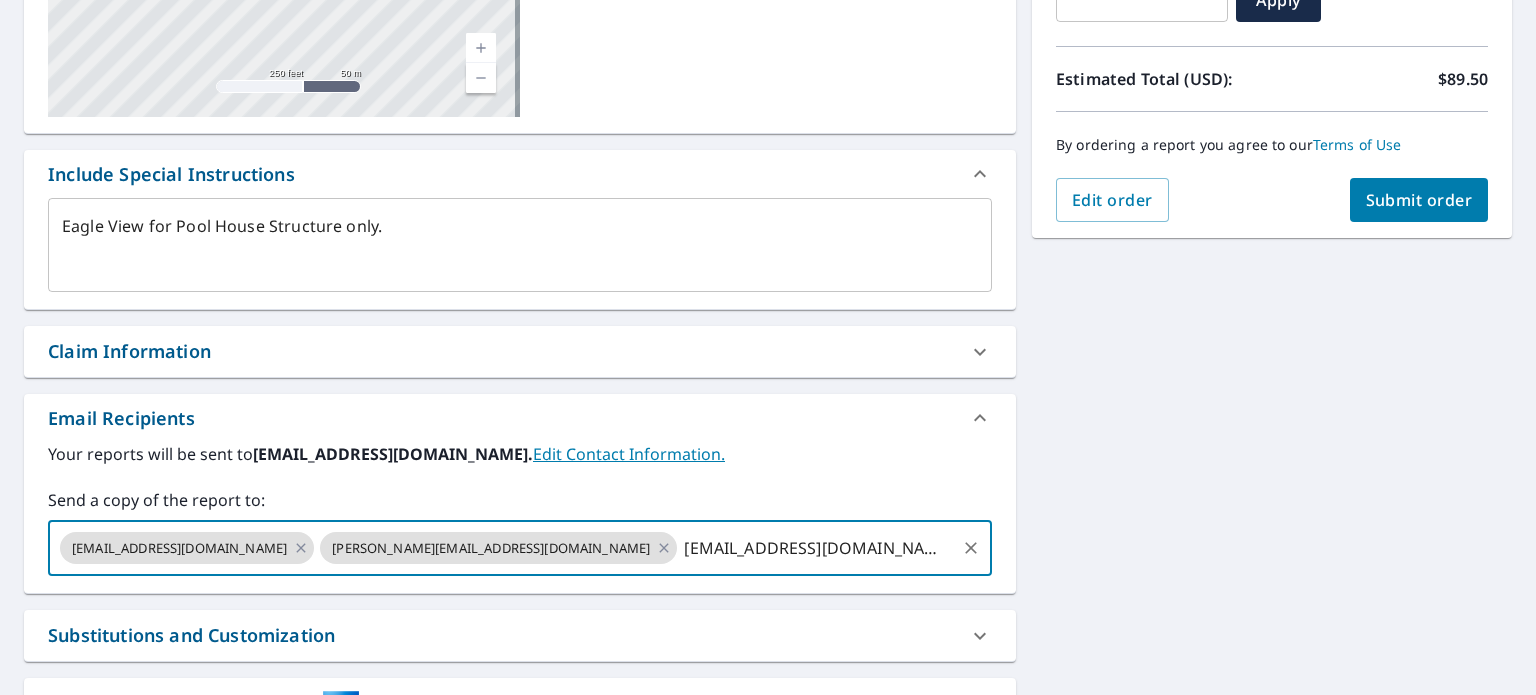 type on "tbronk1@gmail.com" 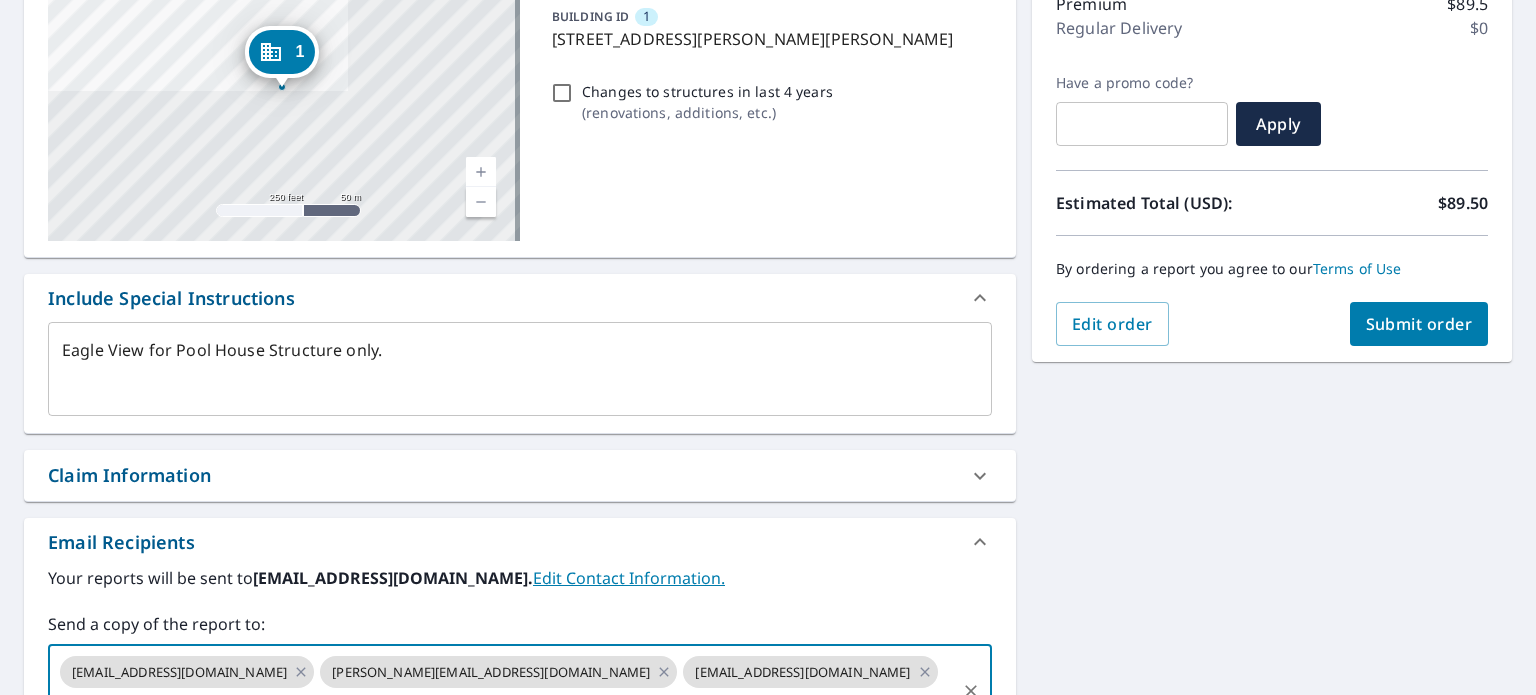 scroll, scrollTop: 162, scrollLeft: 0, axis: vertical 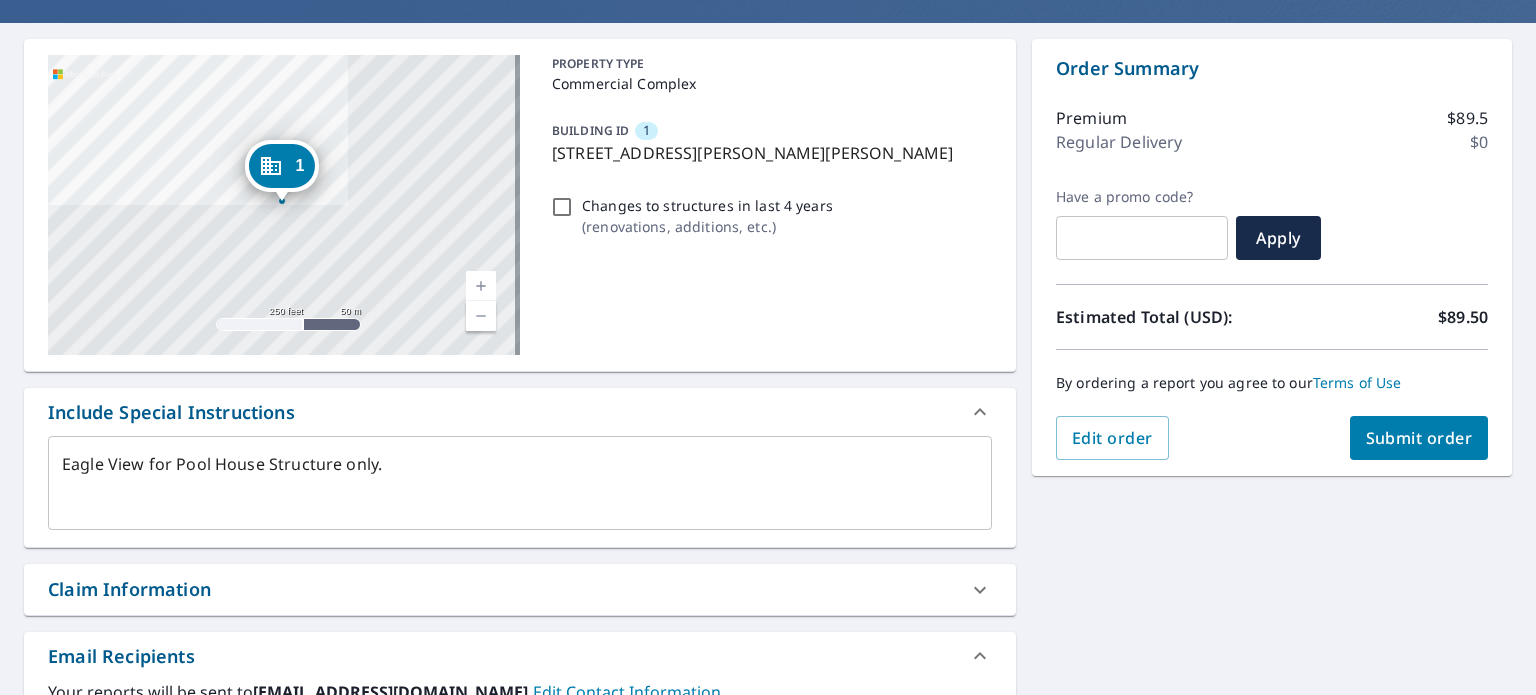 click at bounding box center [481, 286] 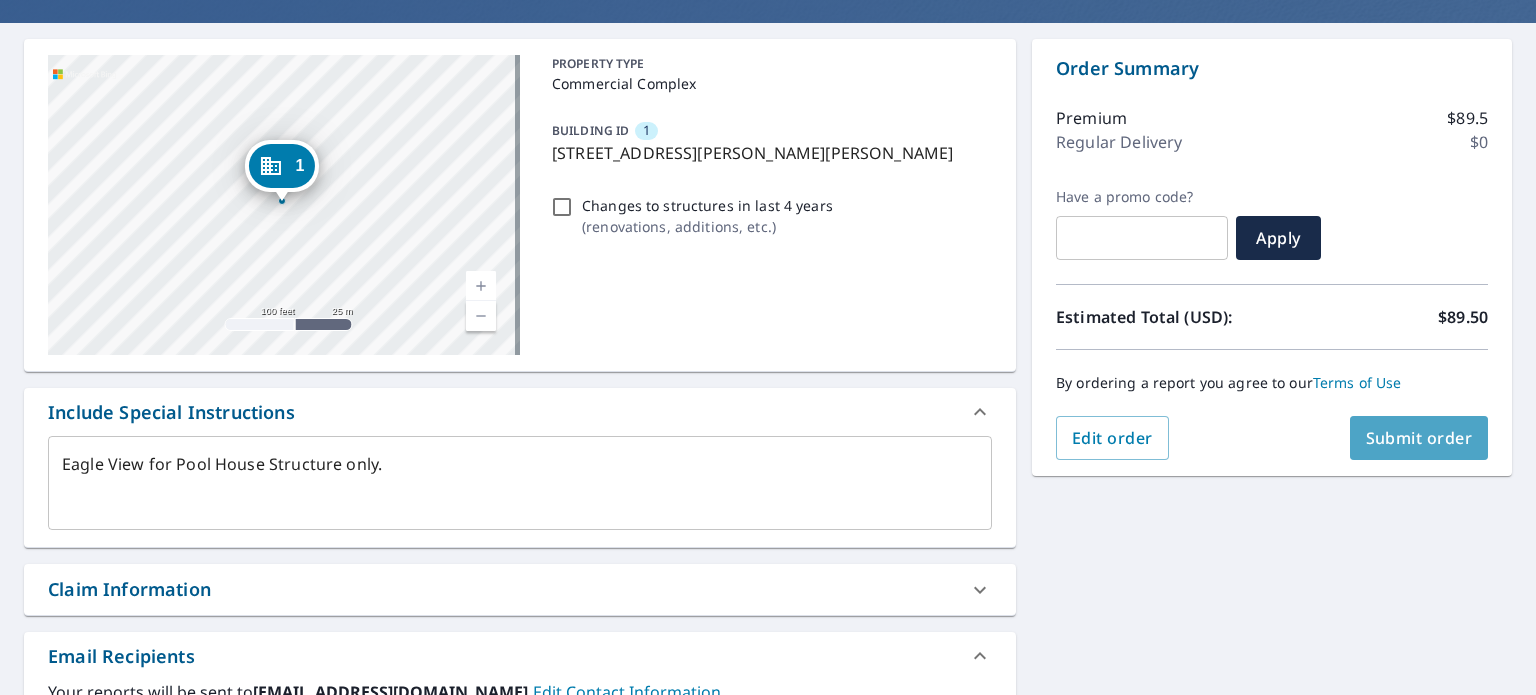 click on "Submit order" at bounding box center (1419, 438) 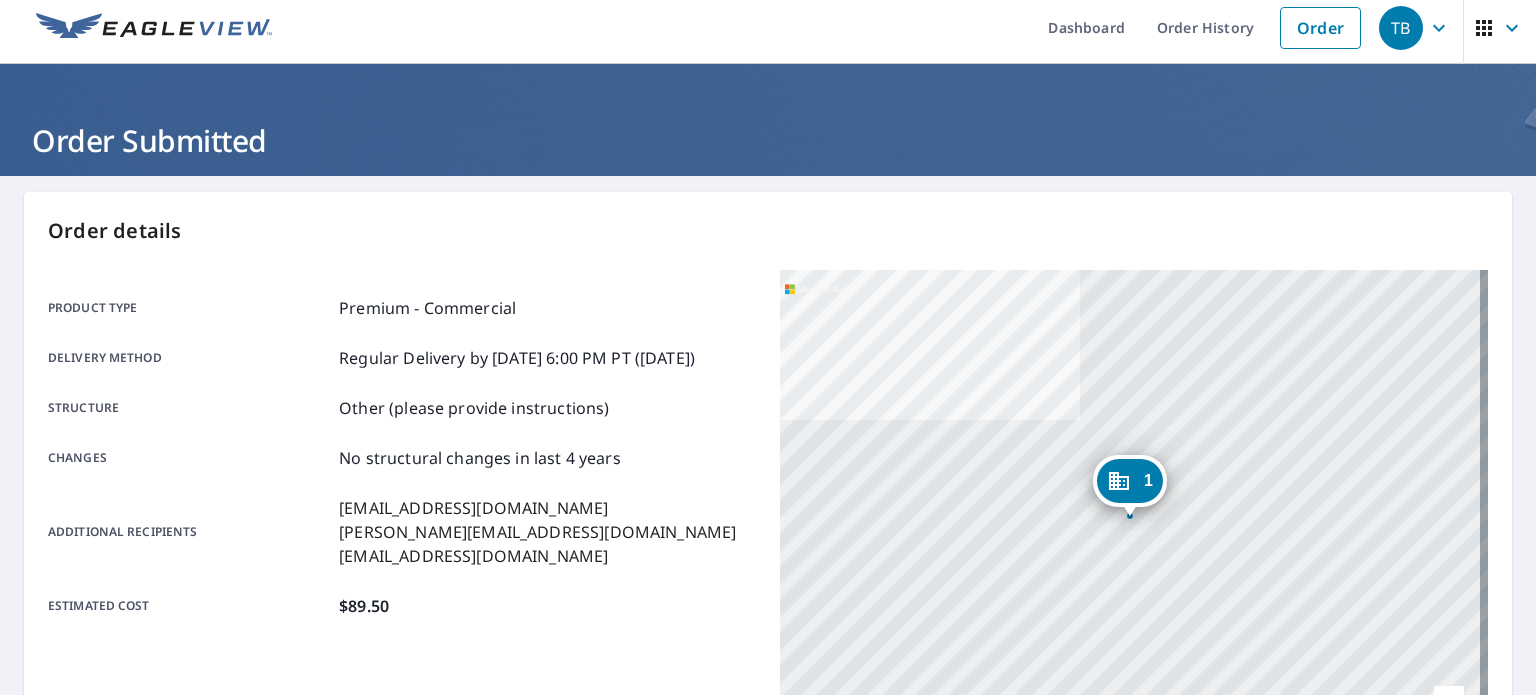 scroll, scrollTop: 0, scrollLeft: 0, axis: both 